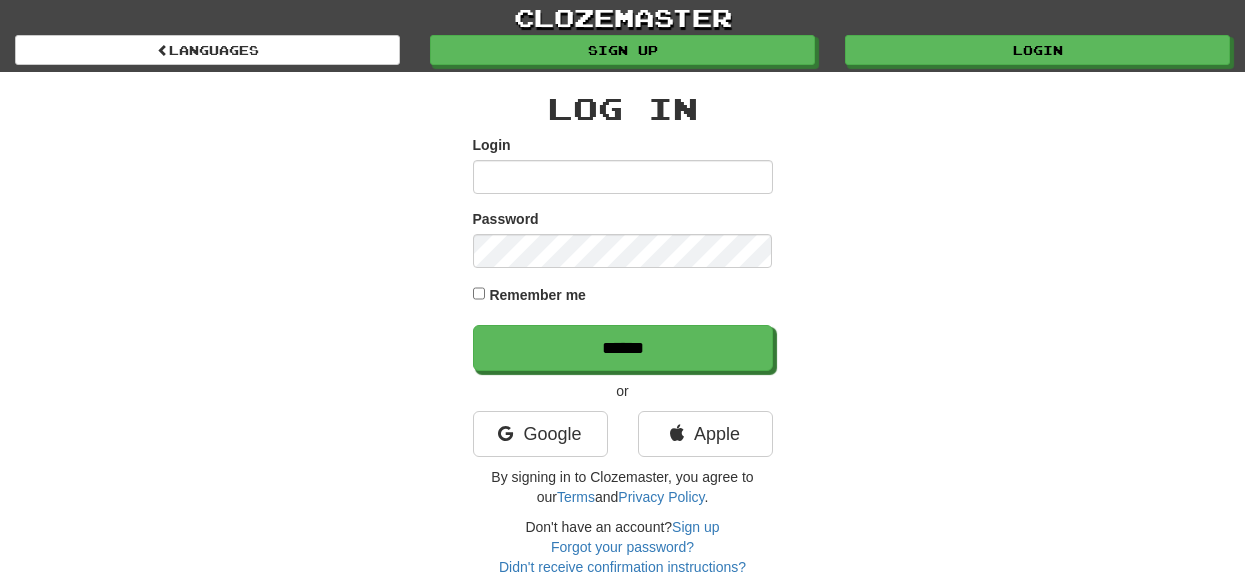scroll, scrollTop: 0, scrollLeft: 0, axis: both 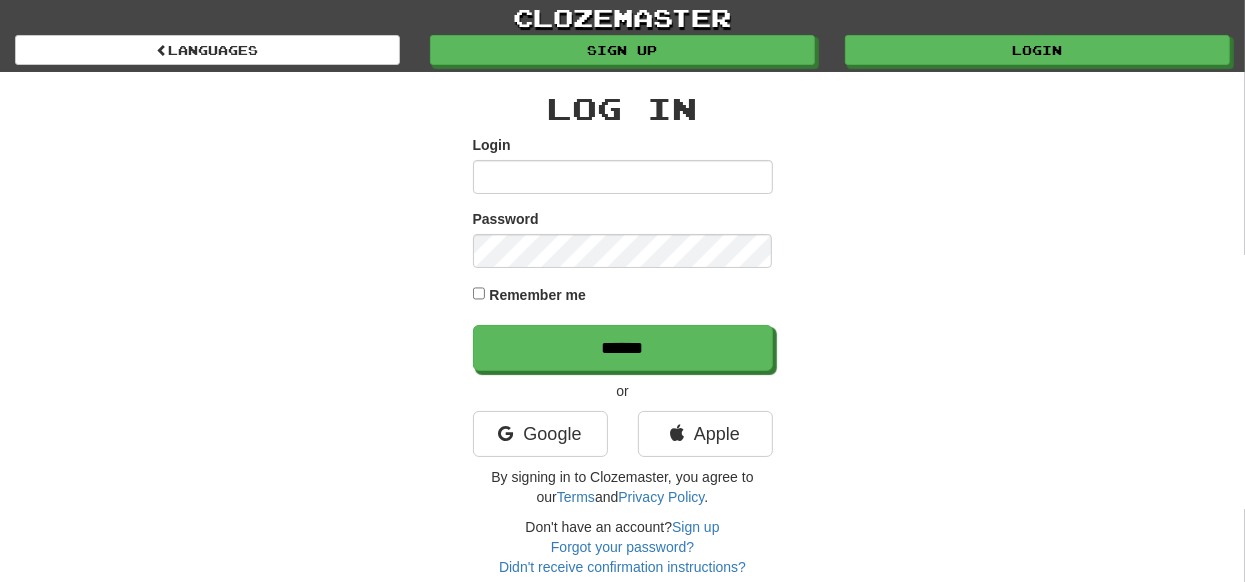 click on "Login" at bounding box center [623, 164] 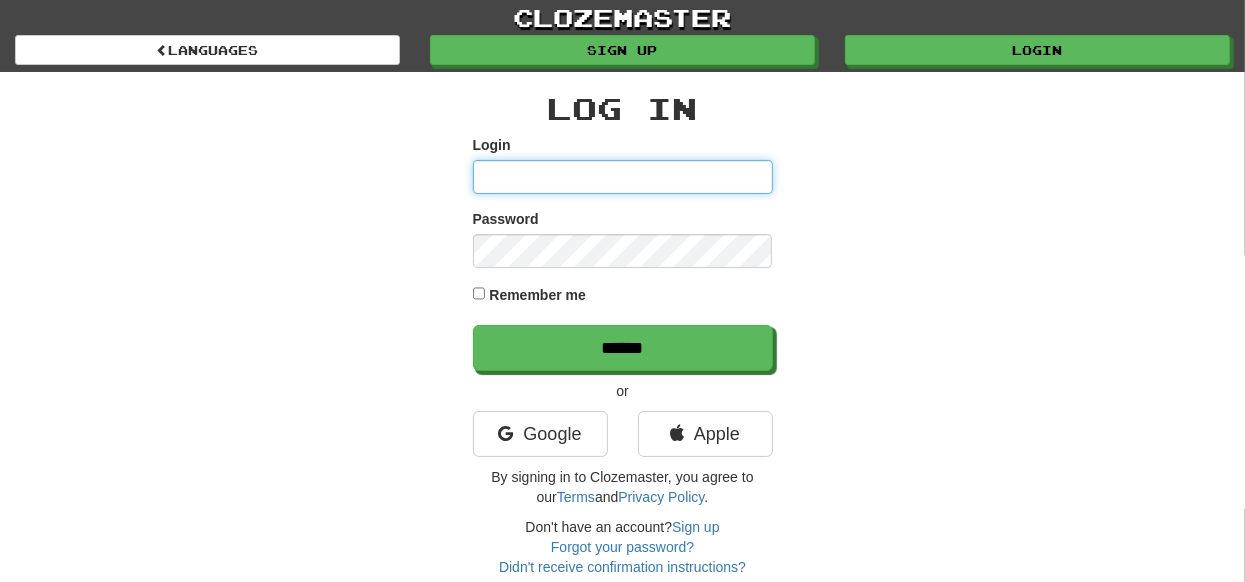 click on "Login" at bounding box center [623, 177] 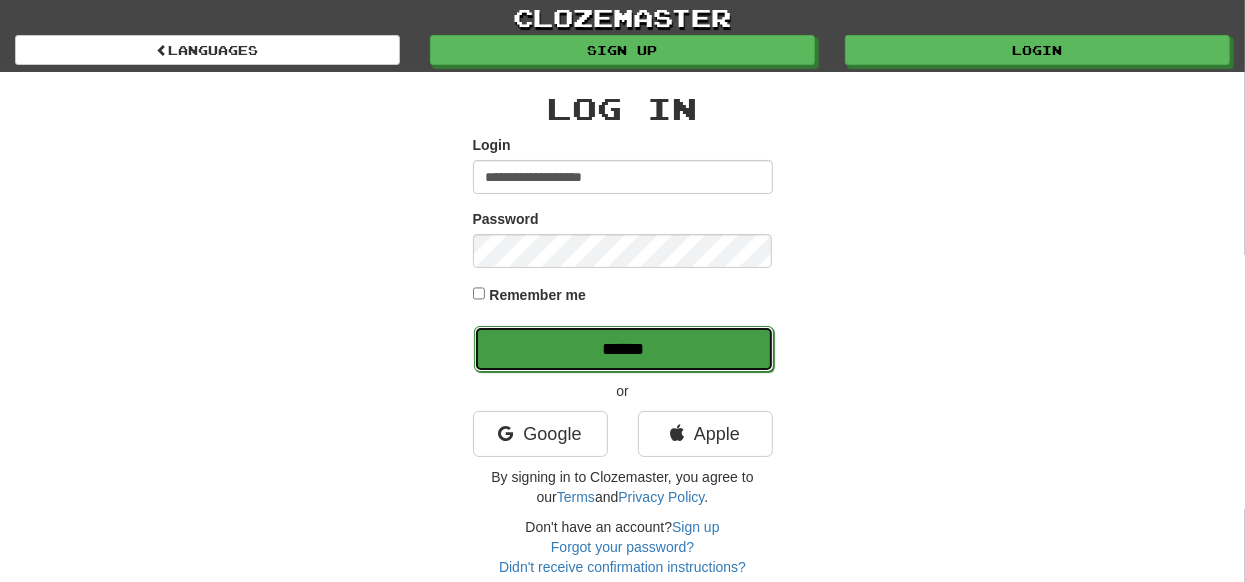 click on "******" at bounding box center (624, 349) 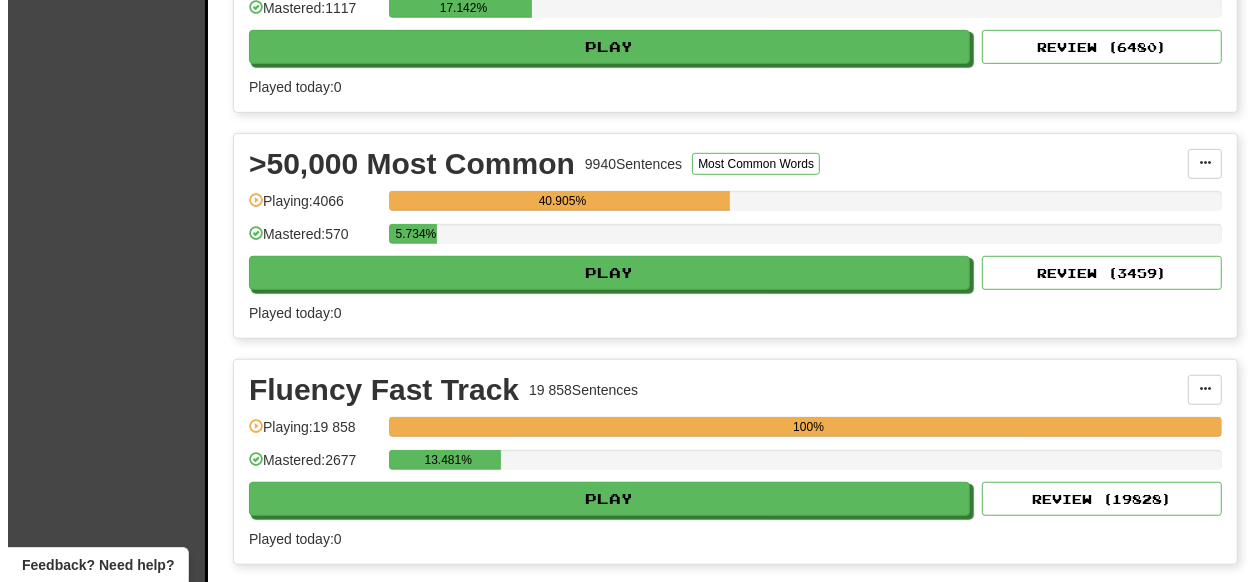 scroll, scrollTop: 799, scrollLeft: 0, axis: vertical 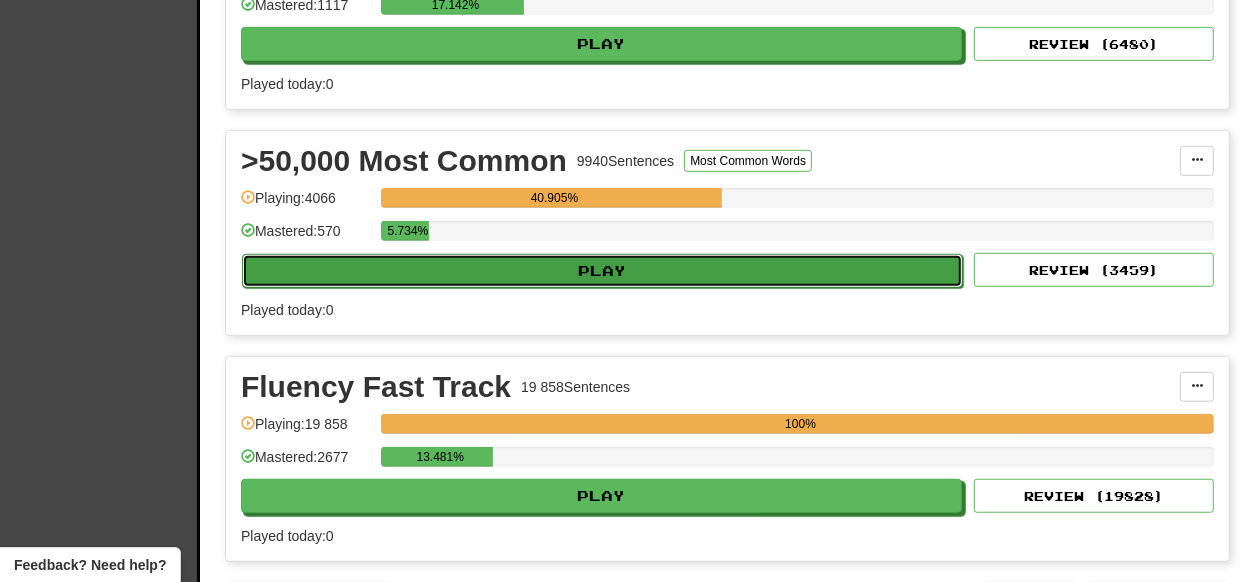 click on "Play" at bounding box center (602, 271) 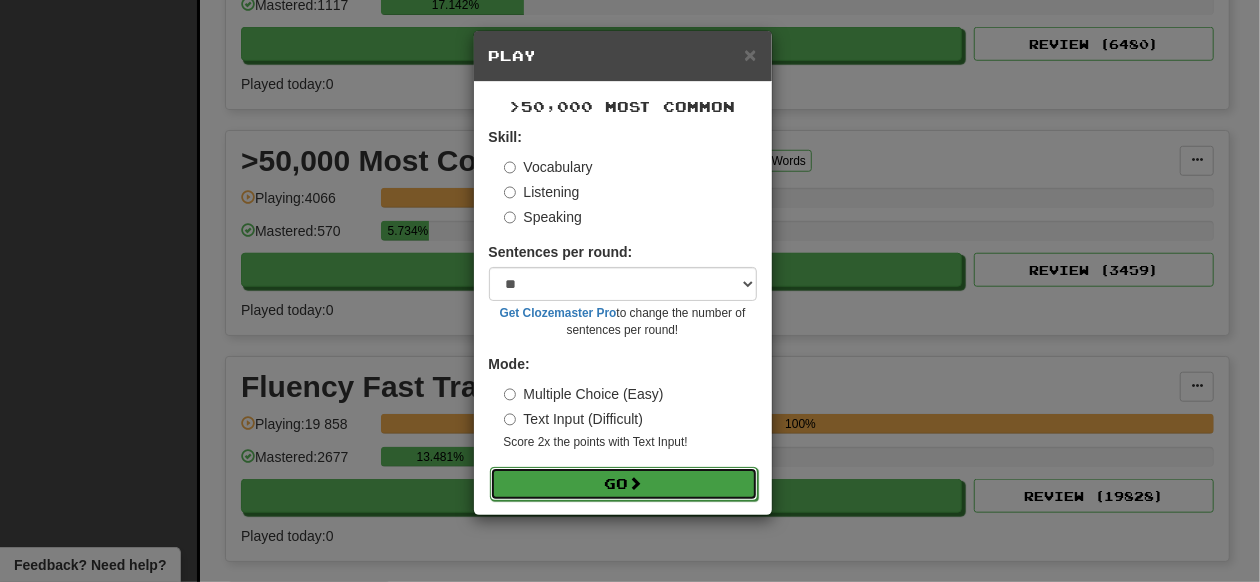 click on "Go" at bounding box center [624, 484] 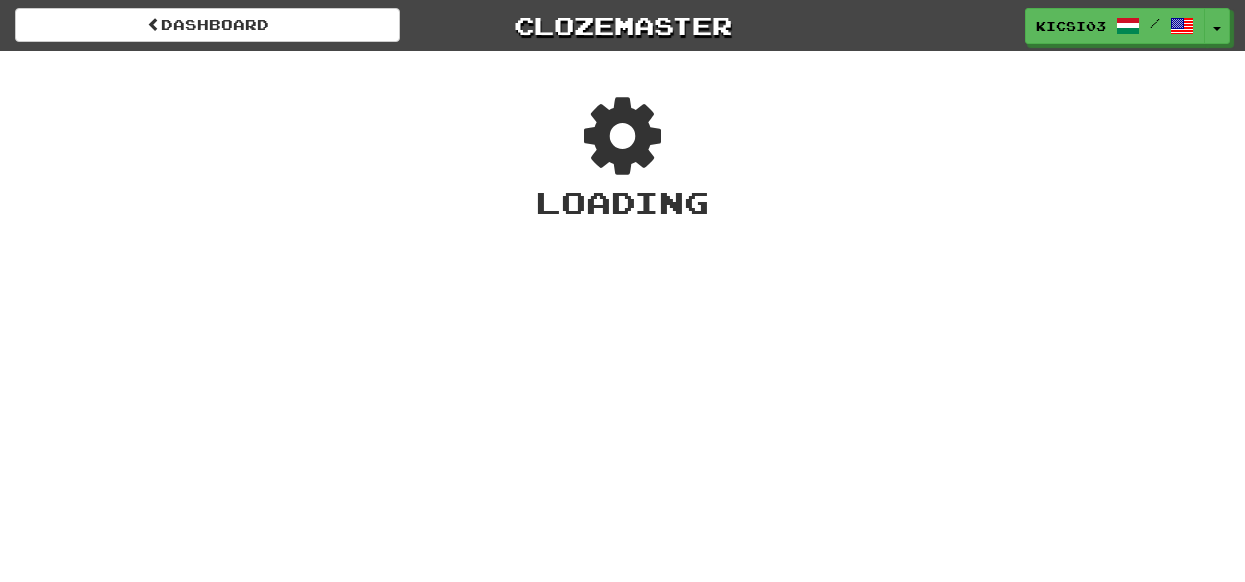 scroll, scrollTop: 0, scrollLeft: 0, axis: both 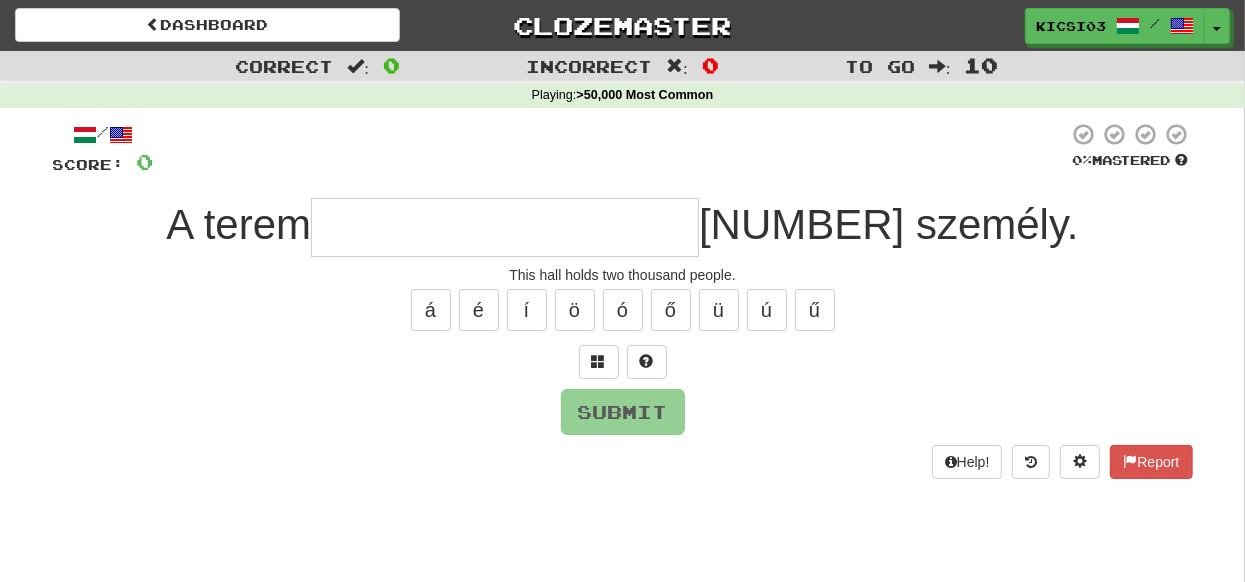 click at bounding box center (505, 227) 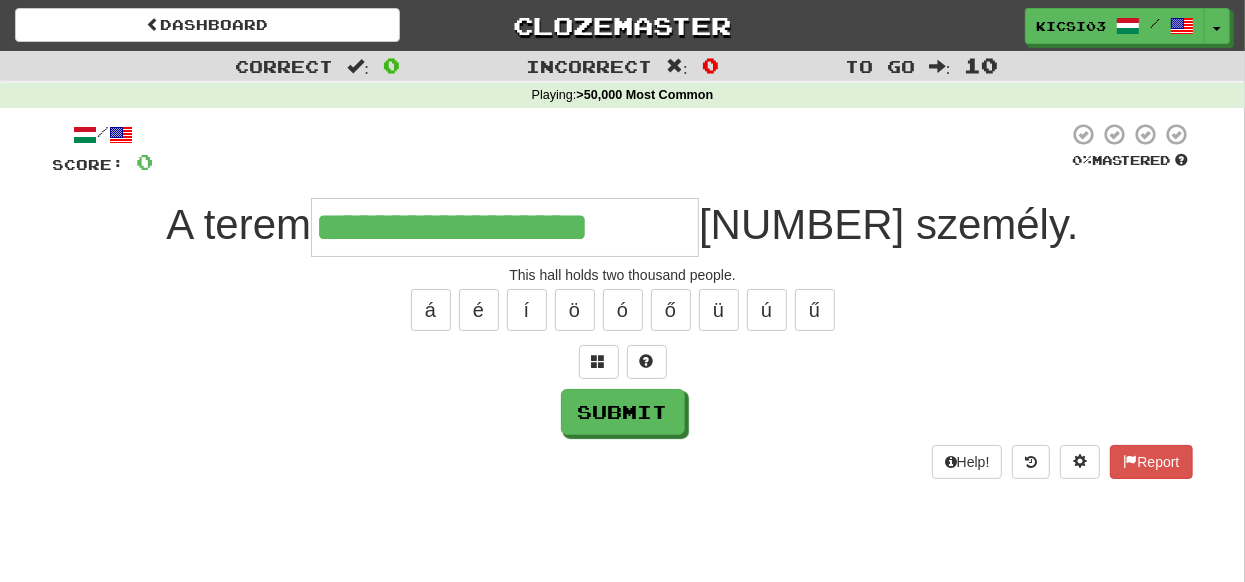 type on "**********" 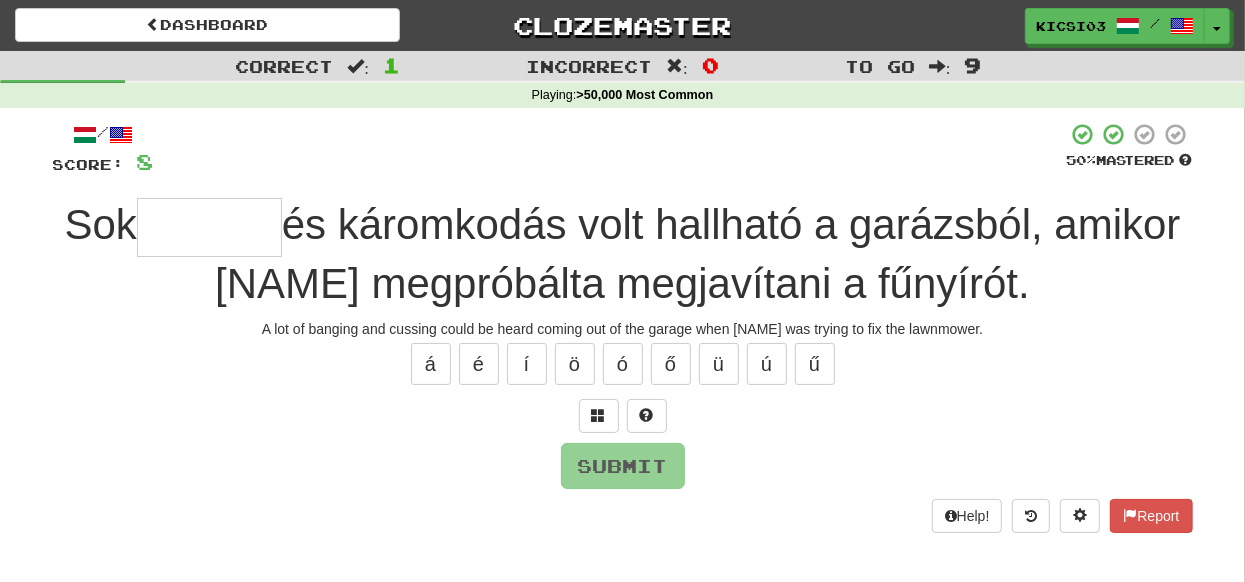 type on "*" 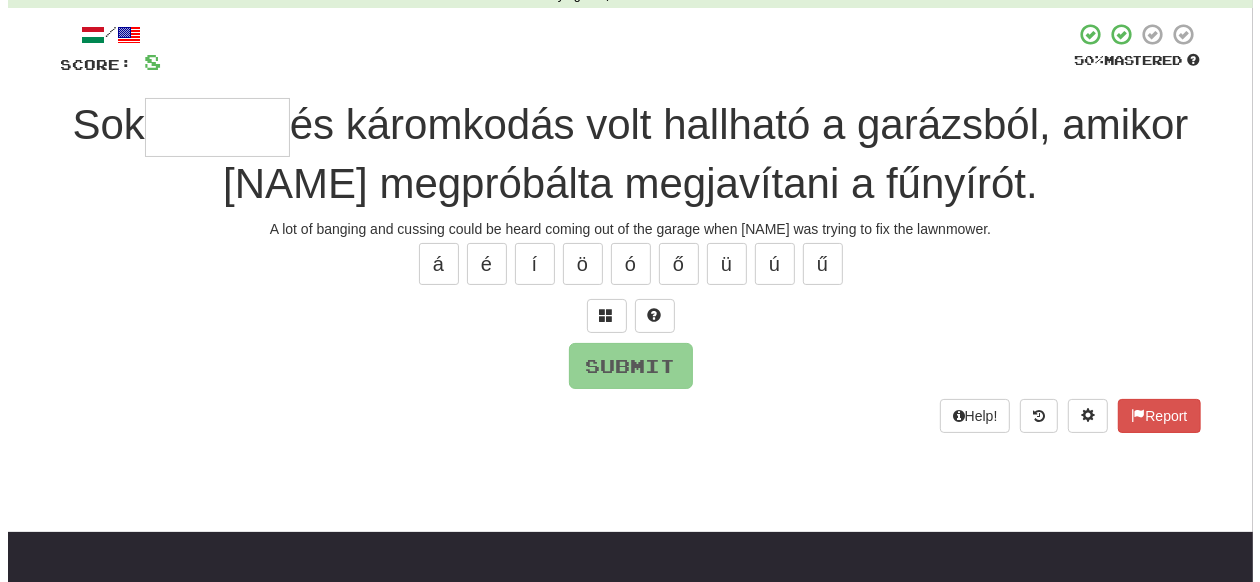 scroll, scrollTop: 0, scrollLeft: 0, axis: both 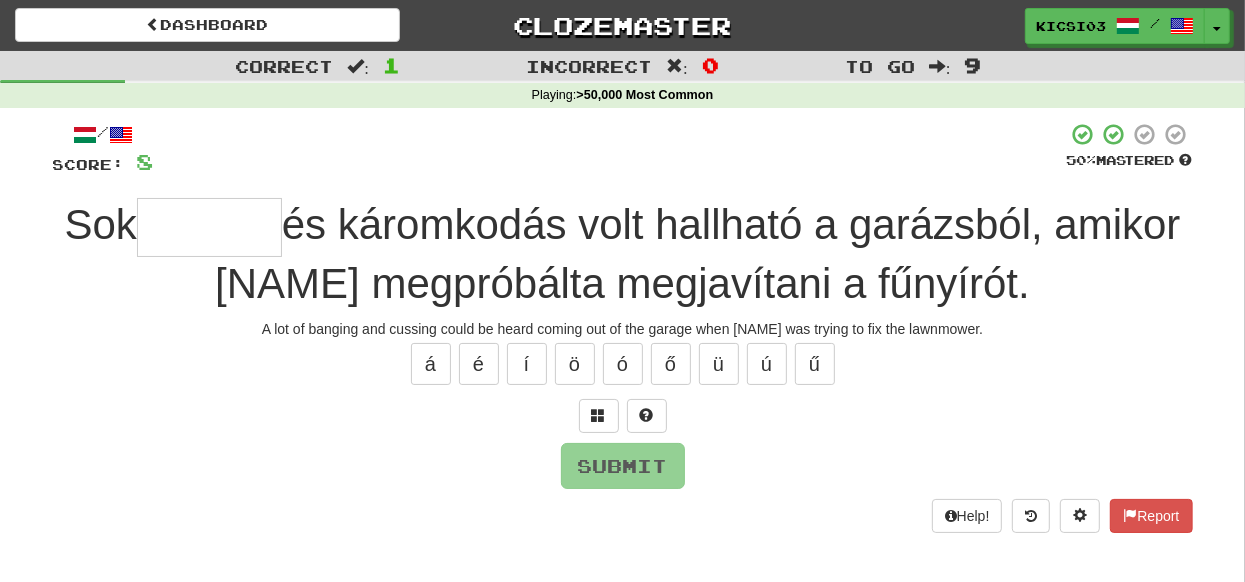 type on "*" 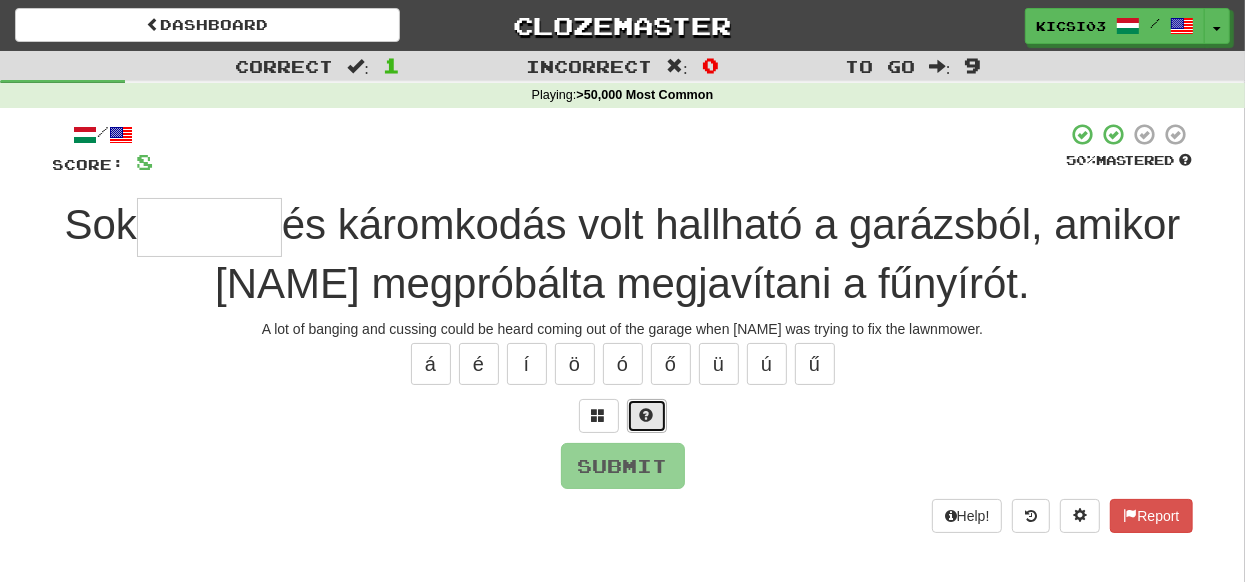 click at bounding box center [647, 415] 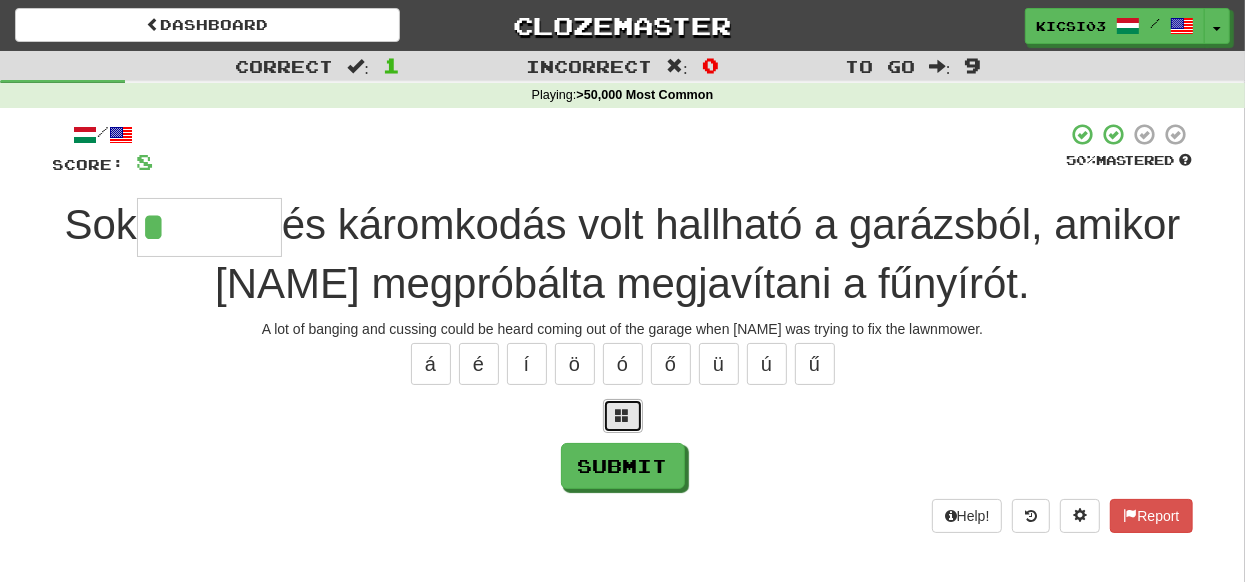 click at bounding box center (623, 415) 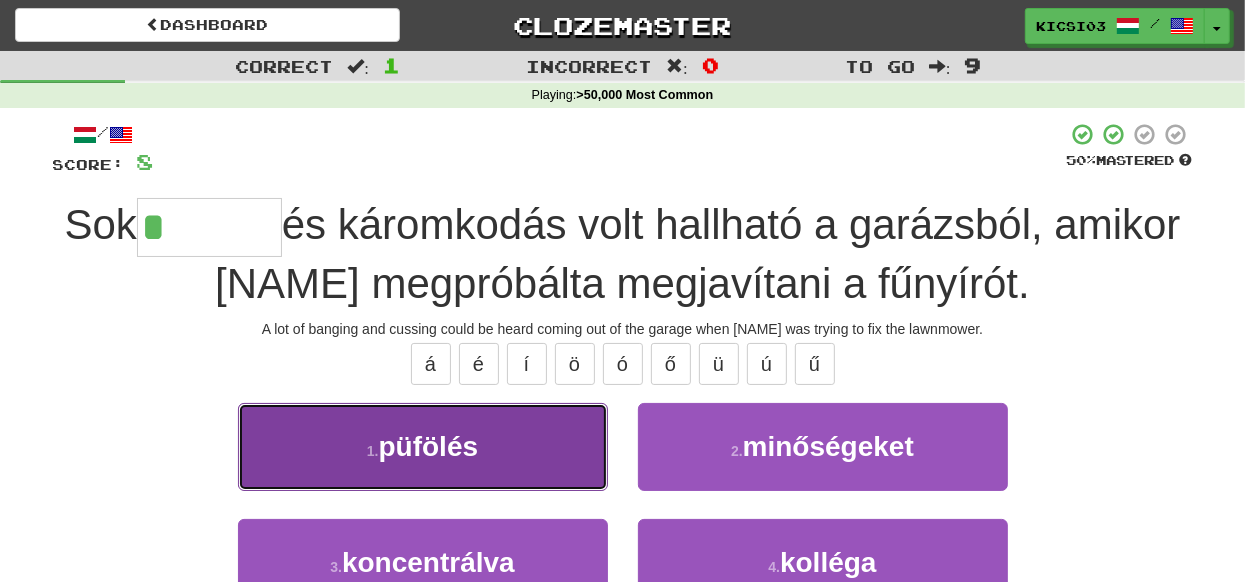 click on "1 .  püfölés" at bounding box center (423, 446) 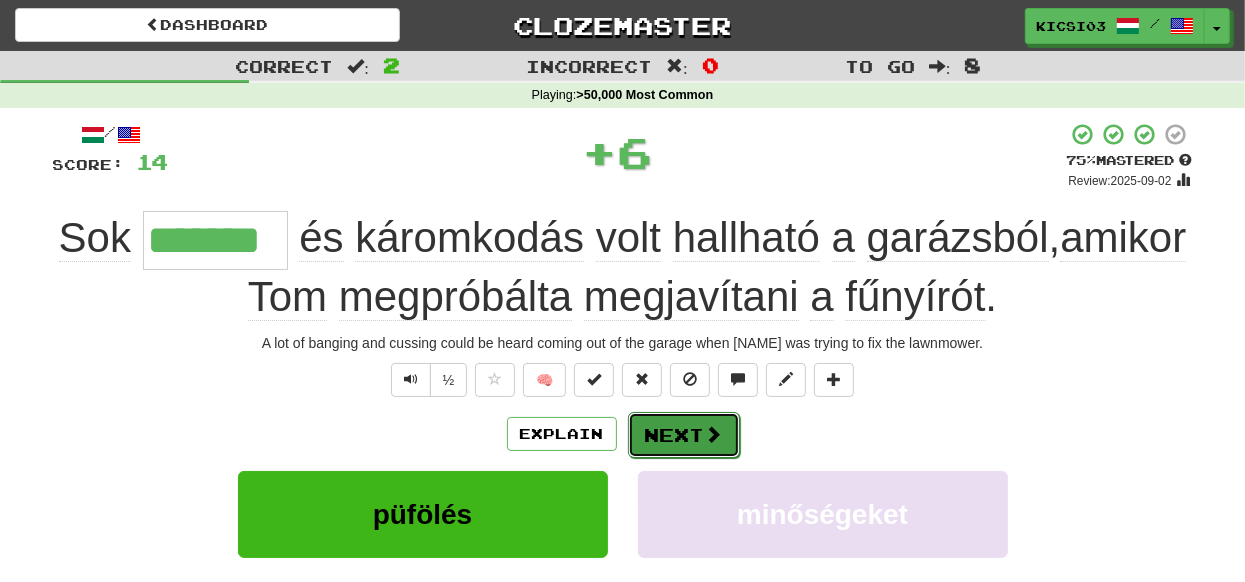click on "Next" at bounding box center (684, 435) 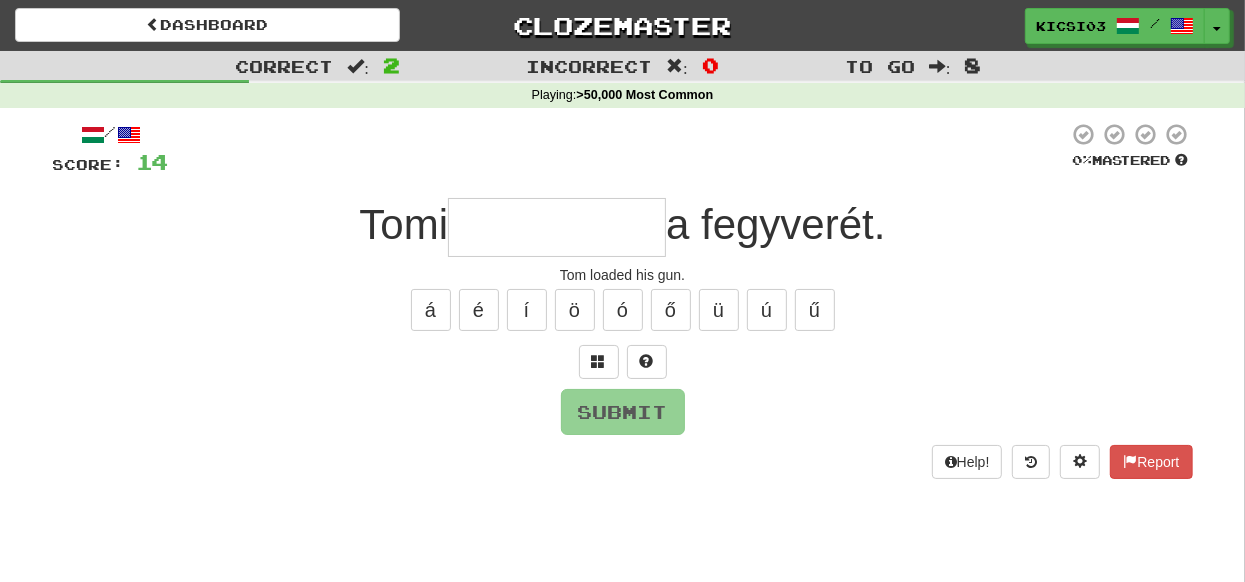 drag, startPoint x: 584, startPoint y: 262, endPoint x: 569, endPoint y: 236, distance: 30.016663 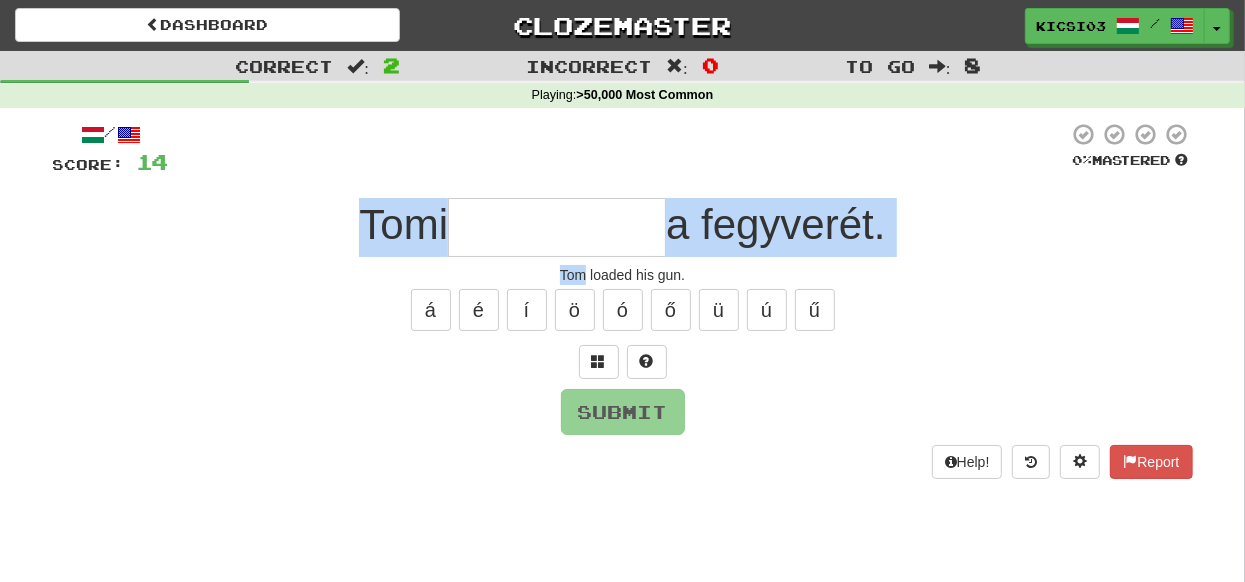 click at bounding box center (557, 227) 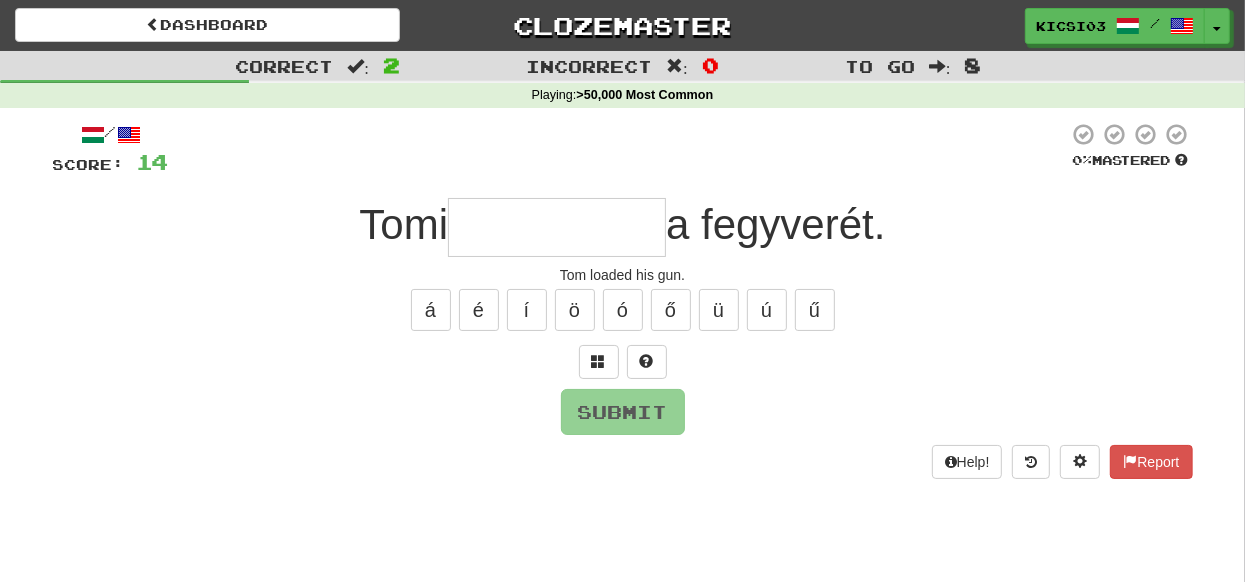 click at bounding box center (557, 227) 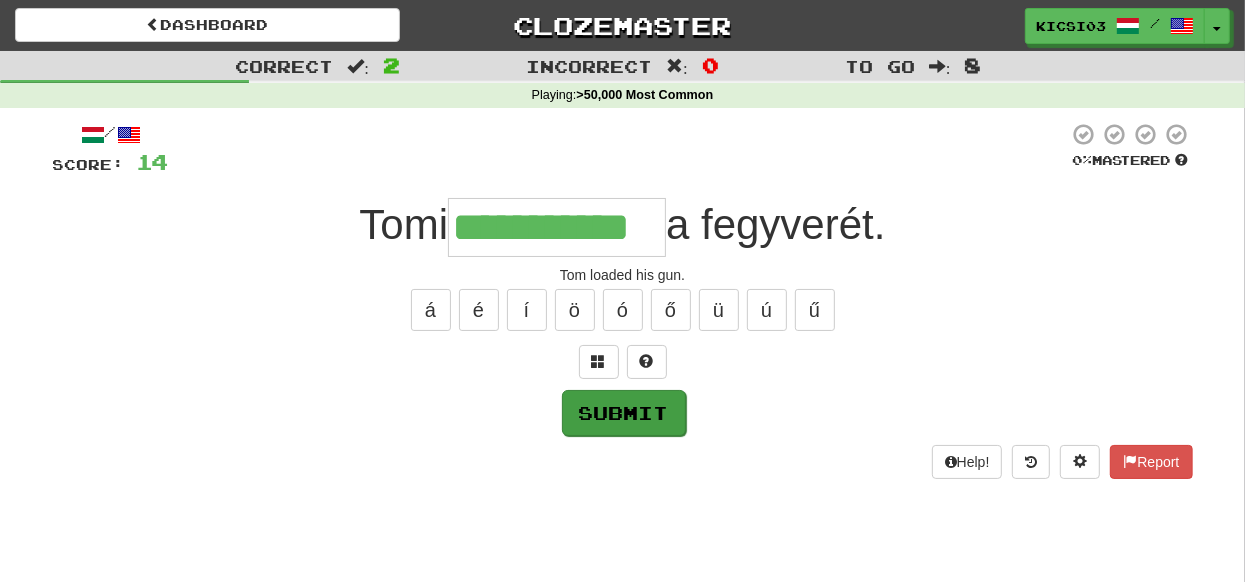type on "**********" 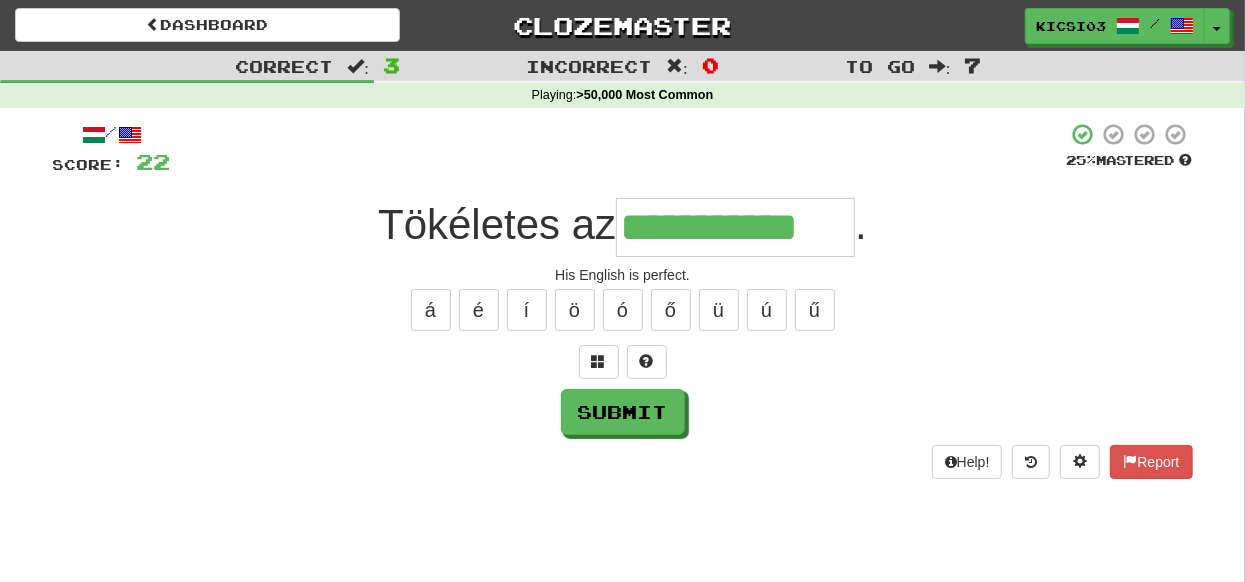 type on "**********" 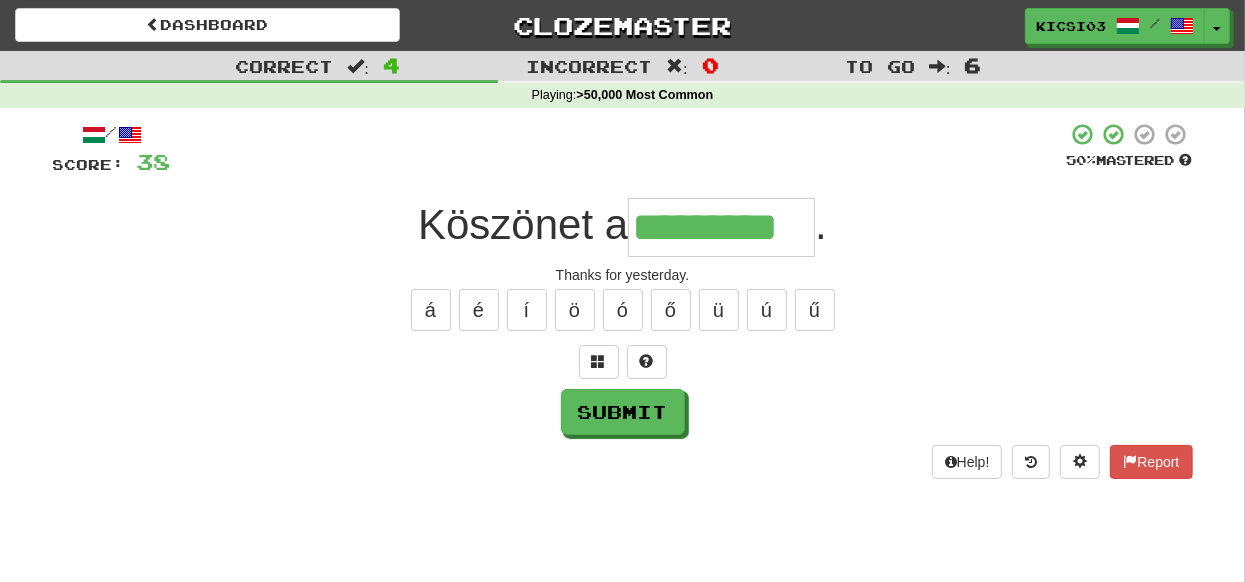 type on "*********" 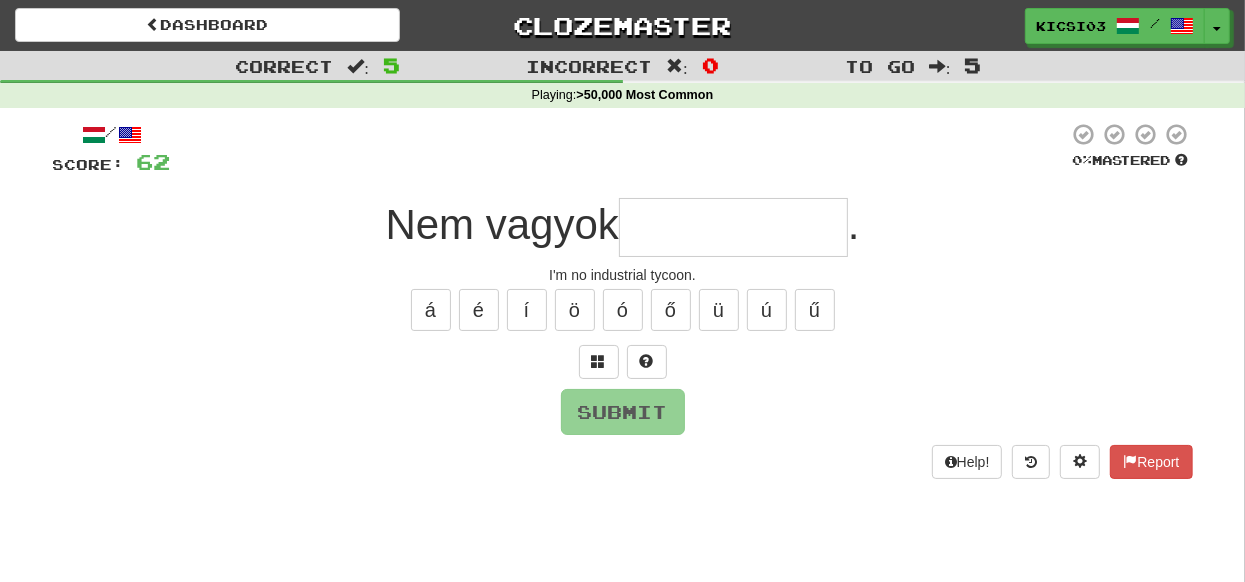 type on "*" 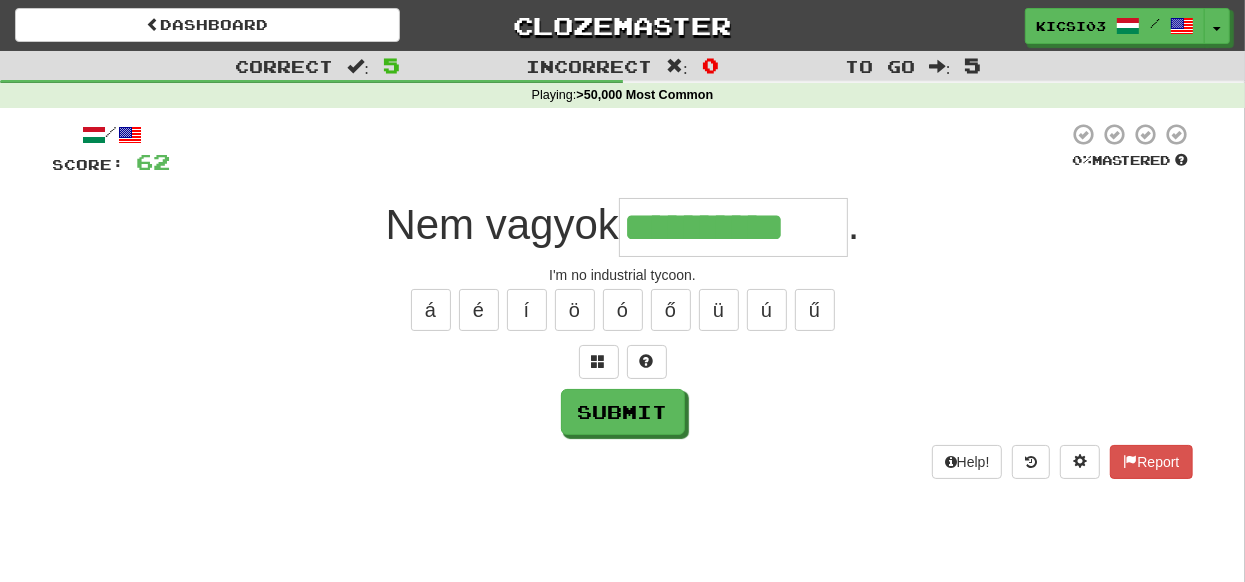 type on "**********" 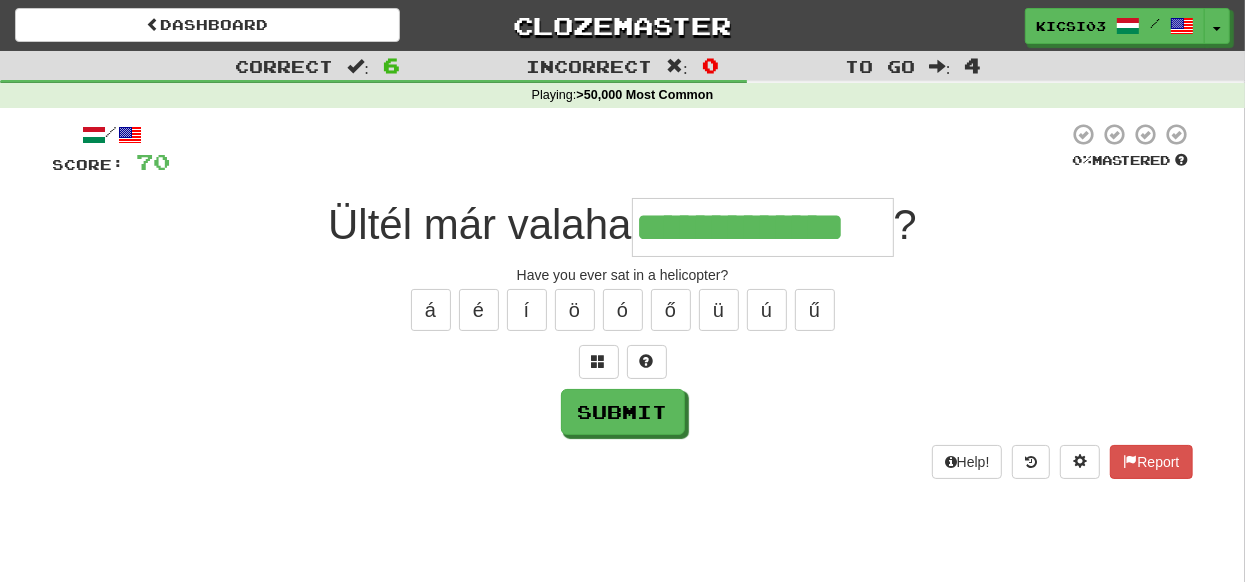 type on "**********" 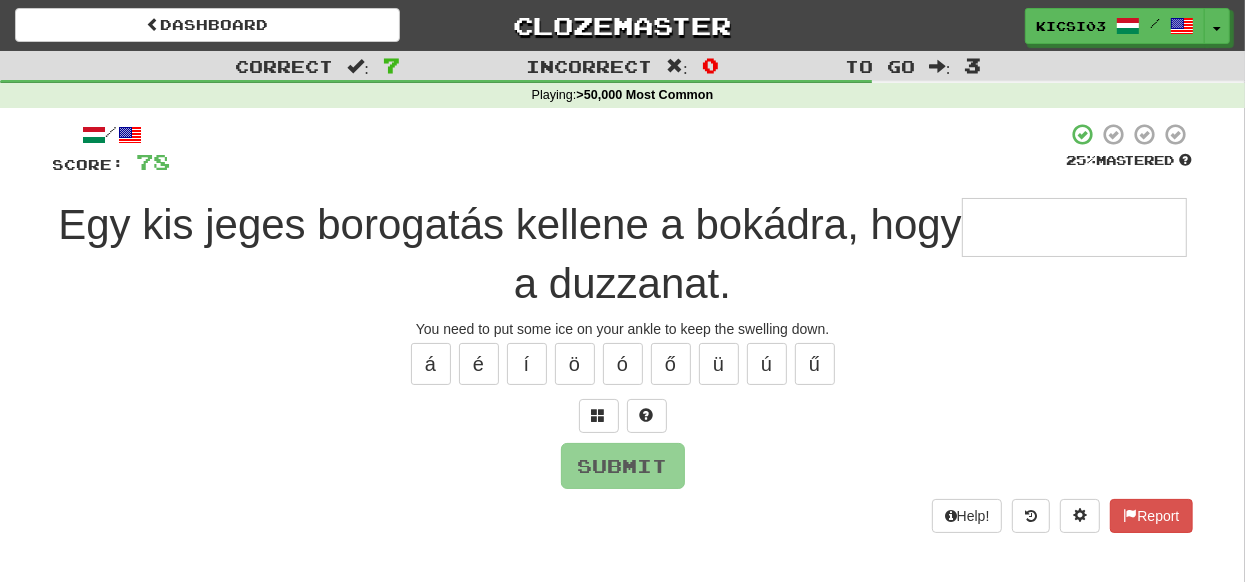 type on "*" 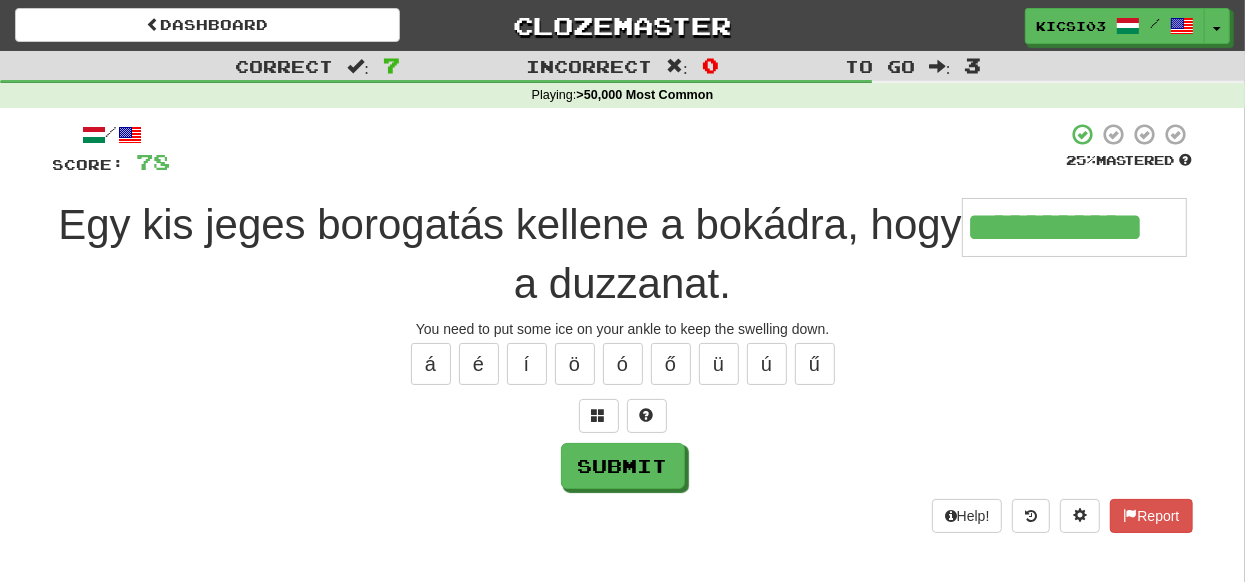 type on "**********" 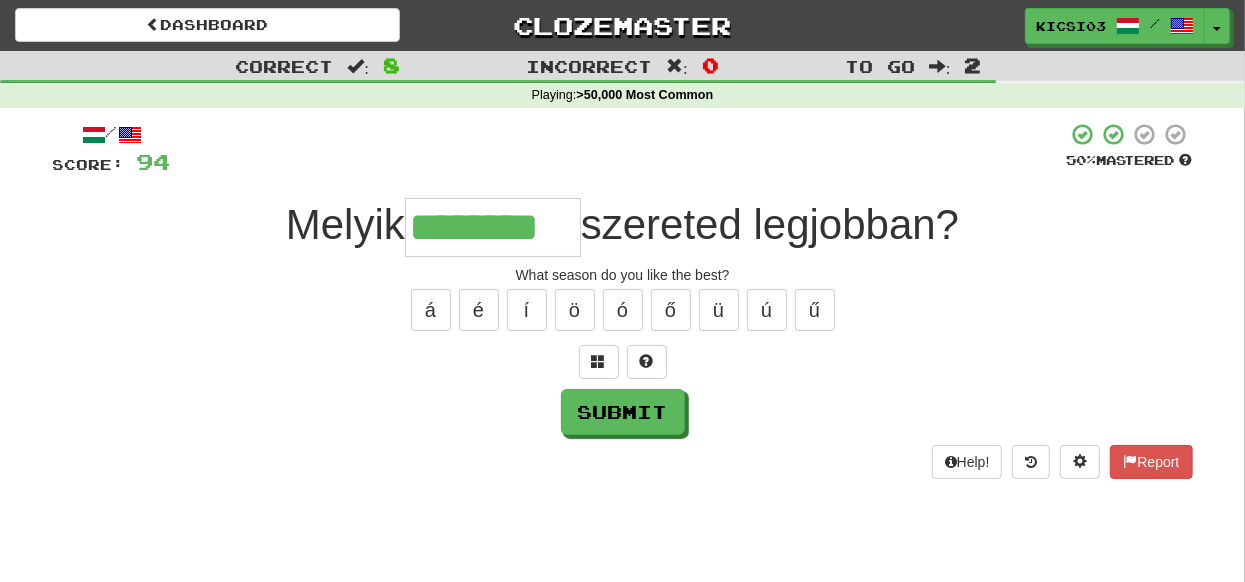 type on "********" 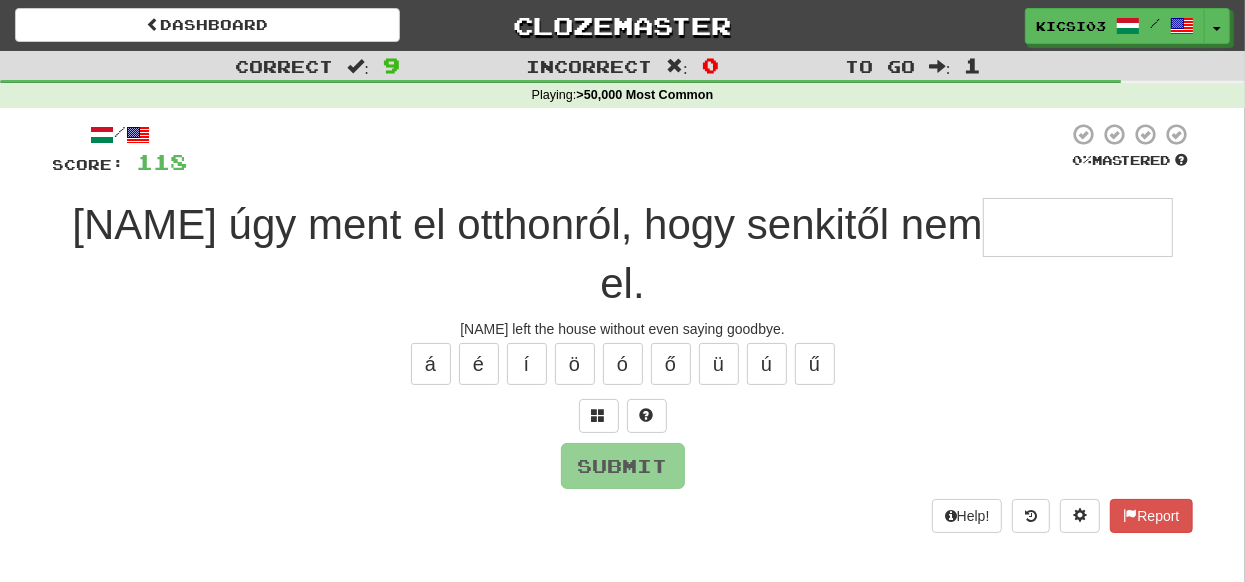 type on "*" 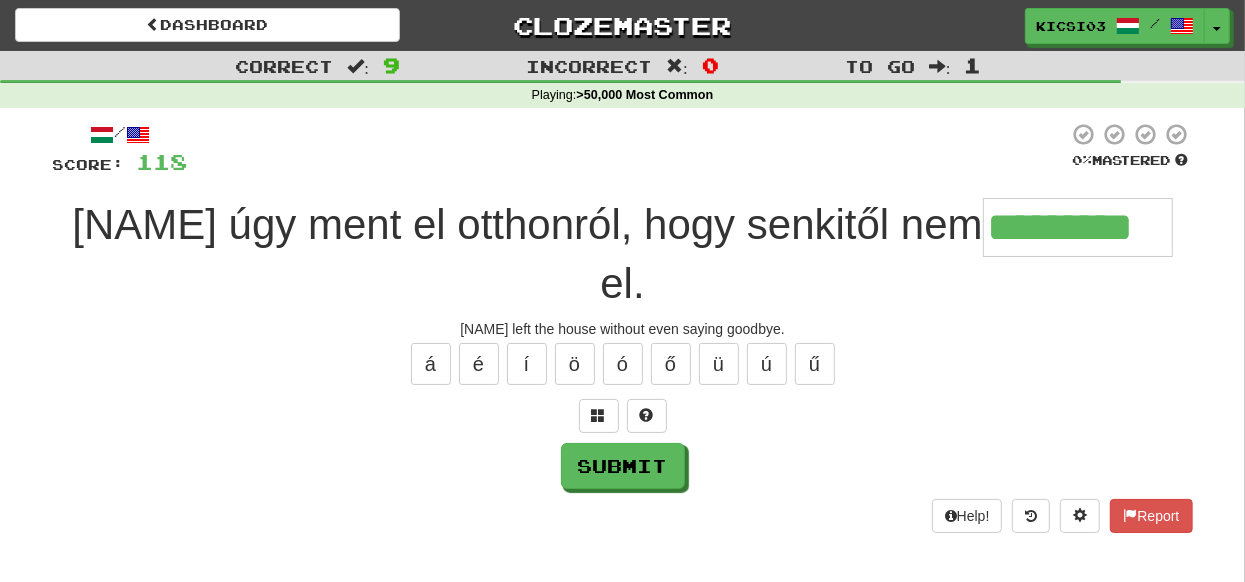 type on "*********" 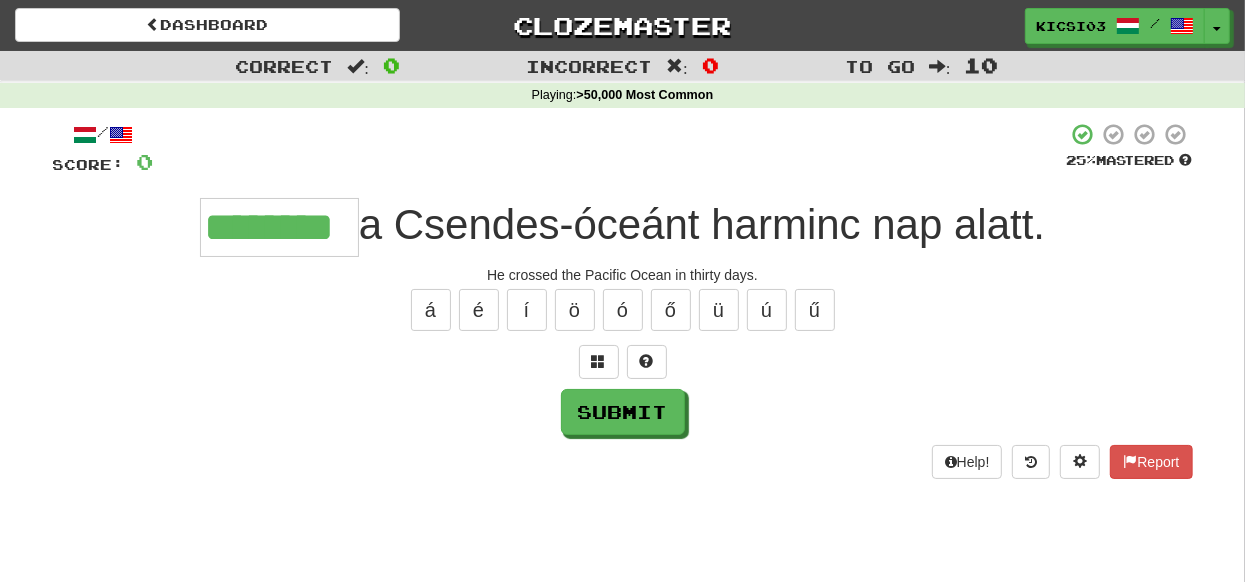 type on "********" 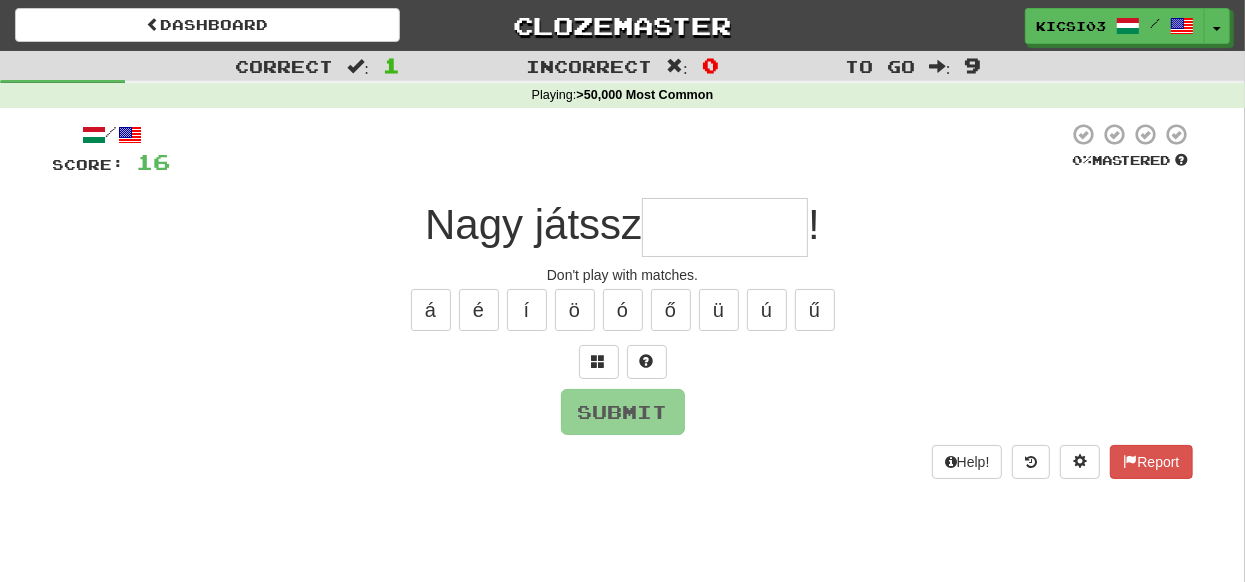 type on "*" 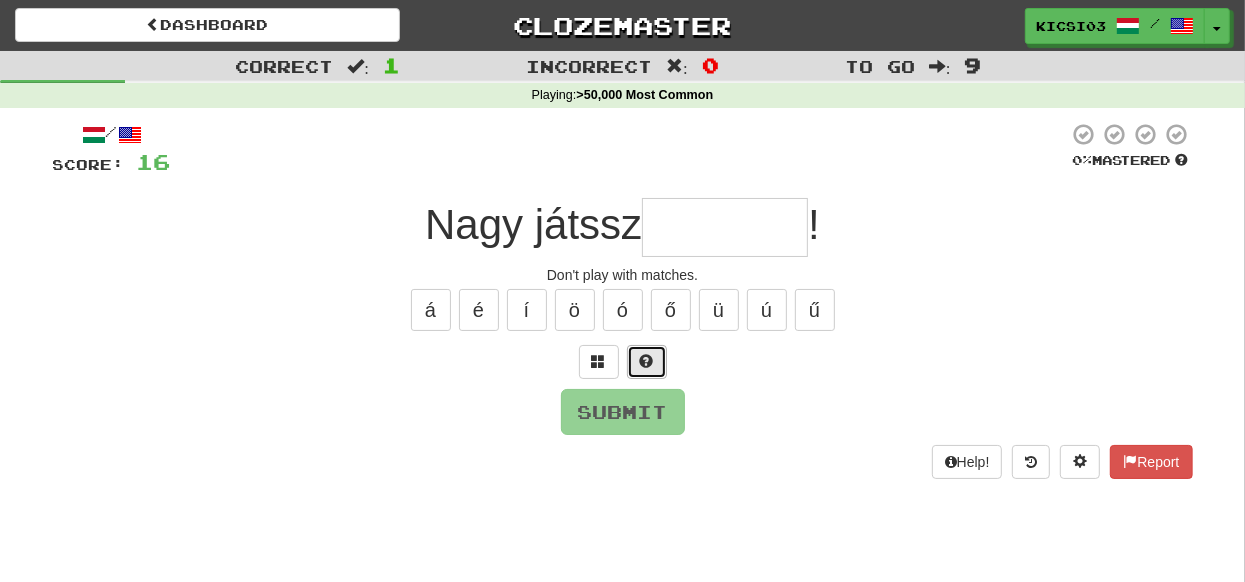 click at bounding box center [647, 362] 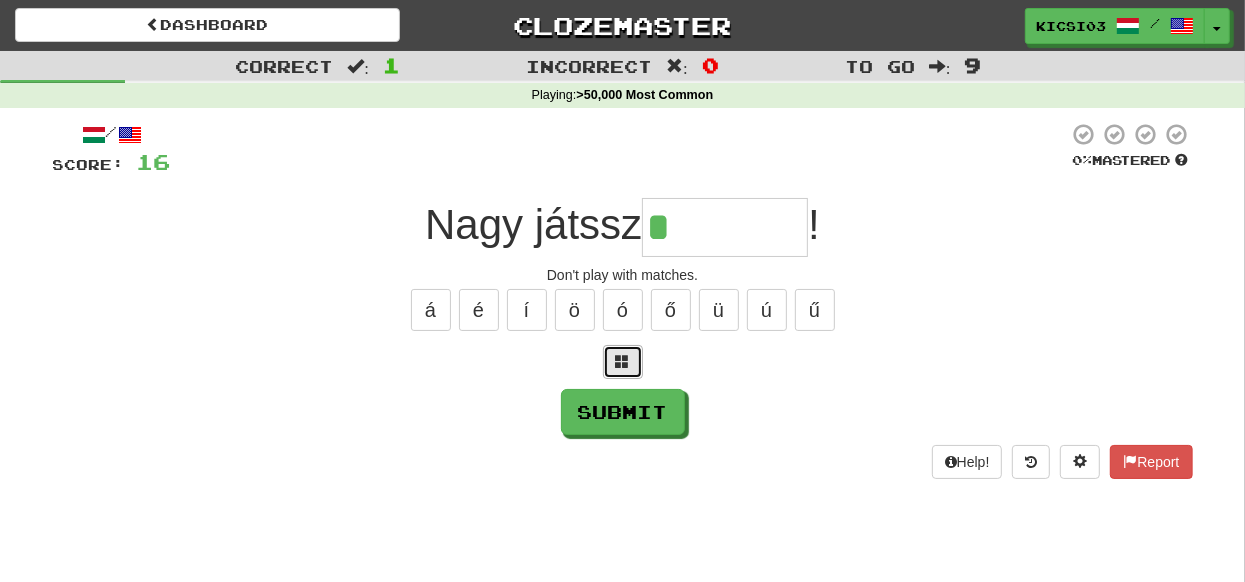 click at bounding box center [623, 362] 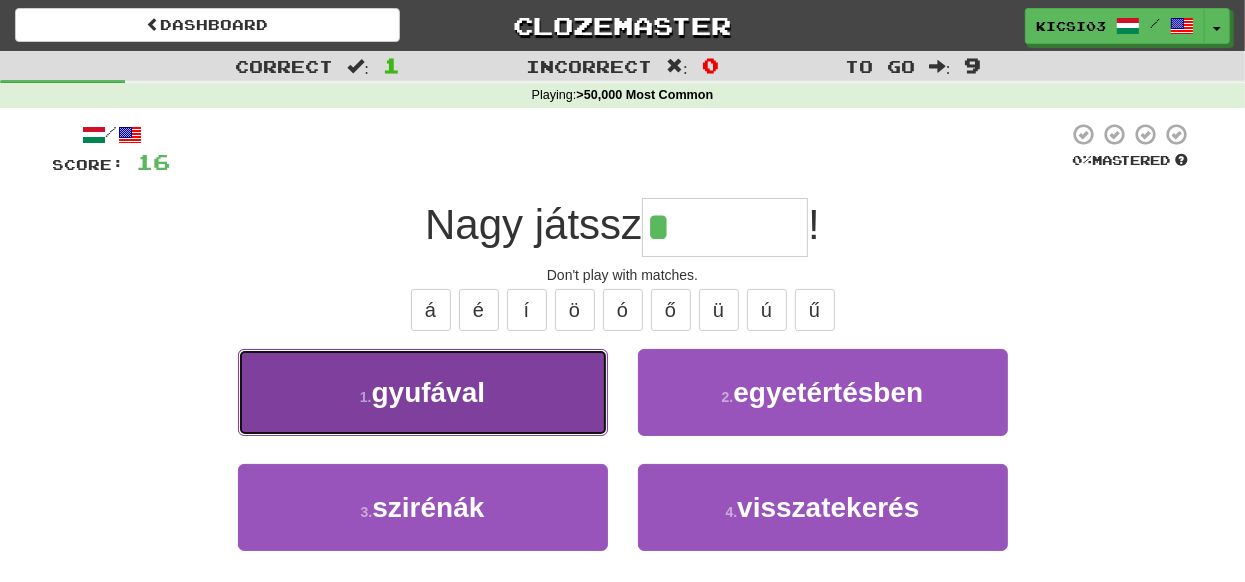 click on "gyufával" at bounding box center [429, 392] 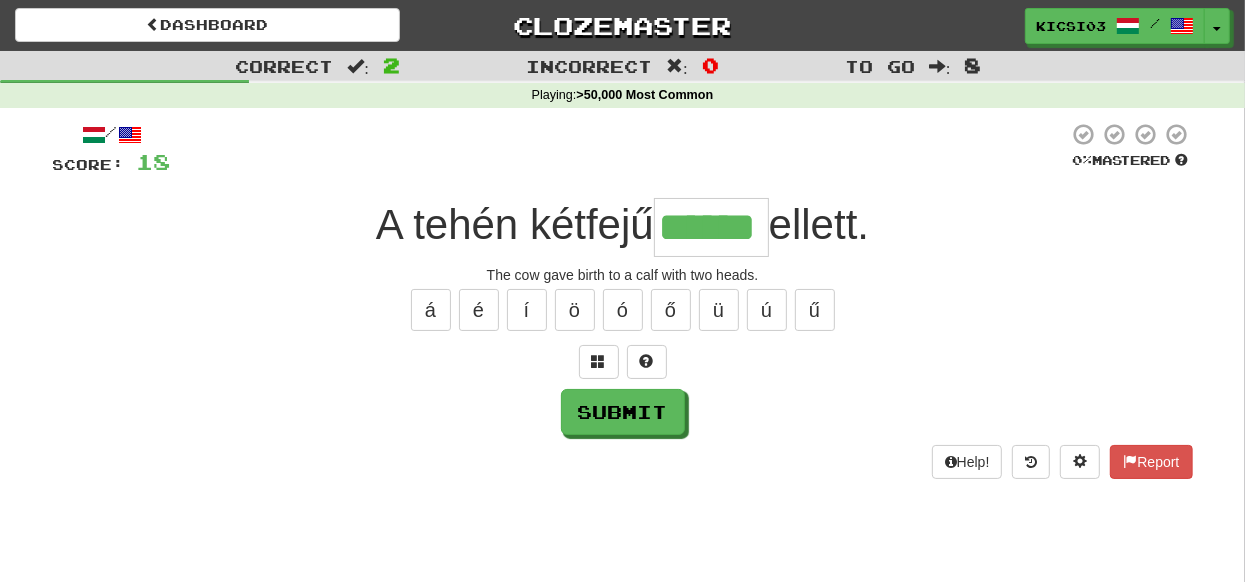 type on "******" 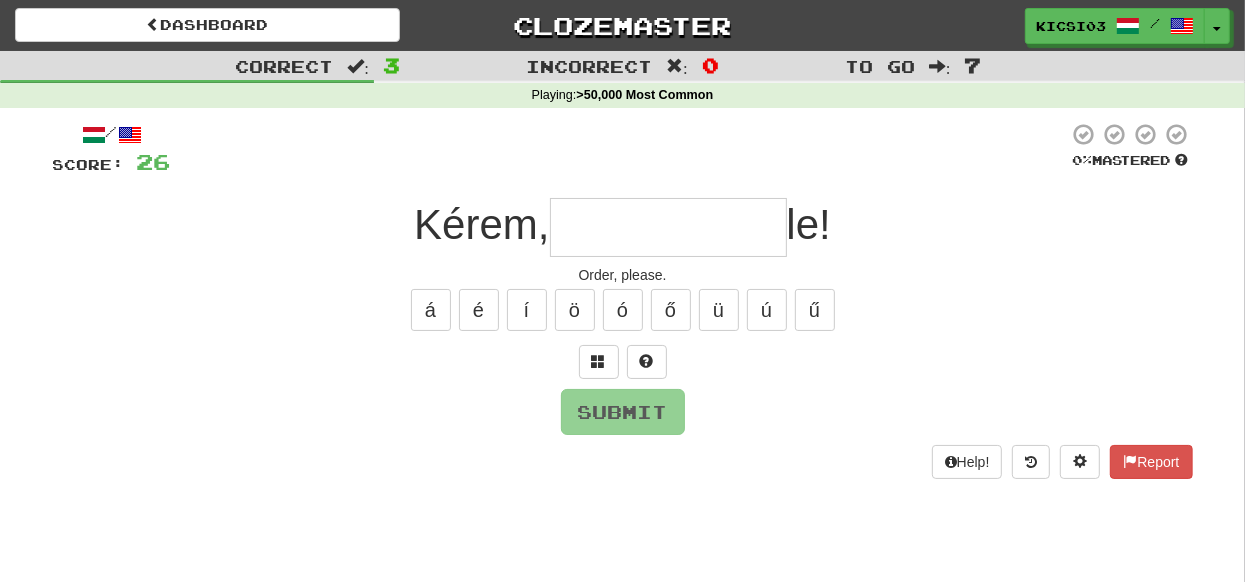 type on "*" 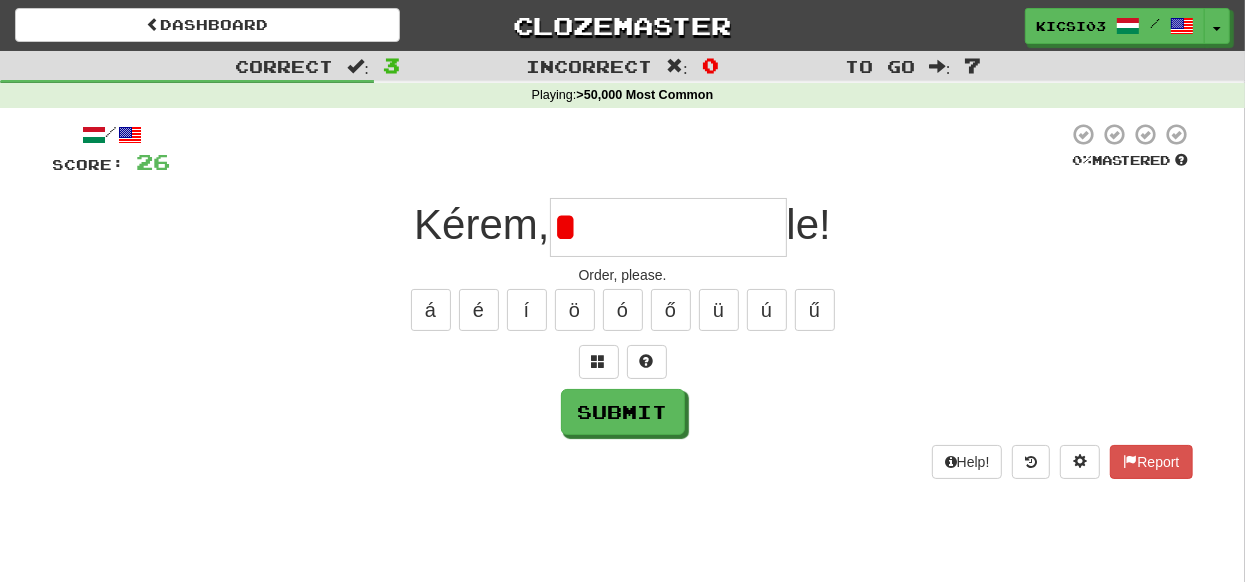 type on "*" 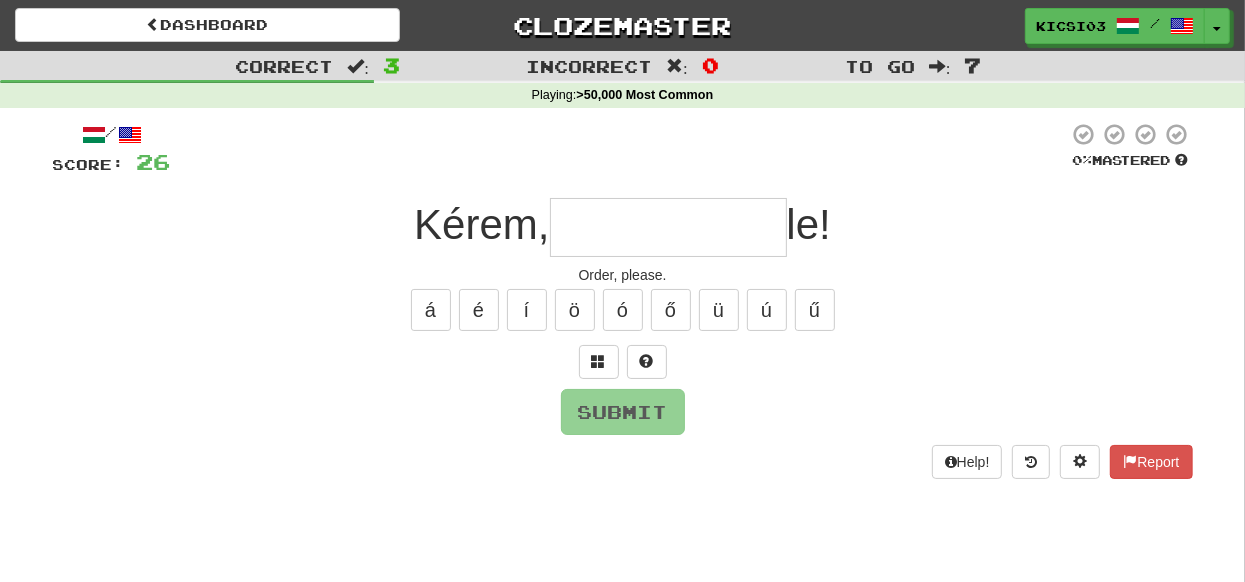 type on "*" 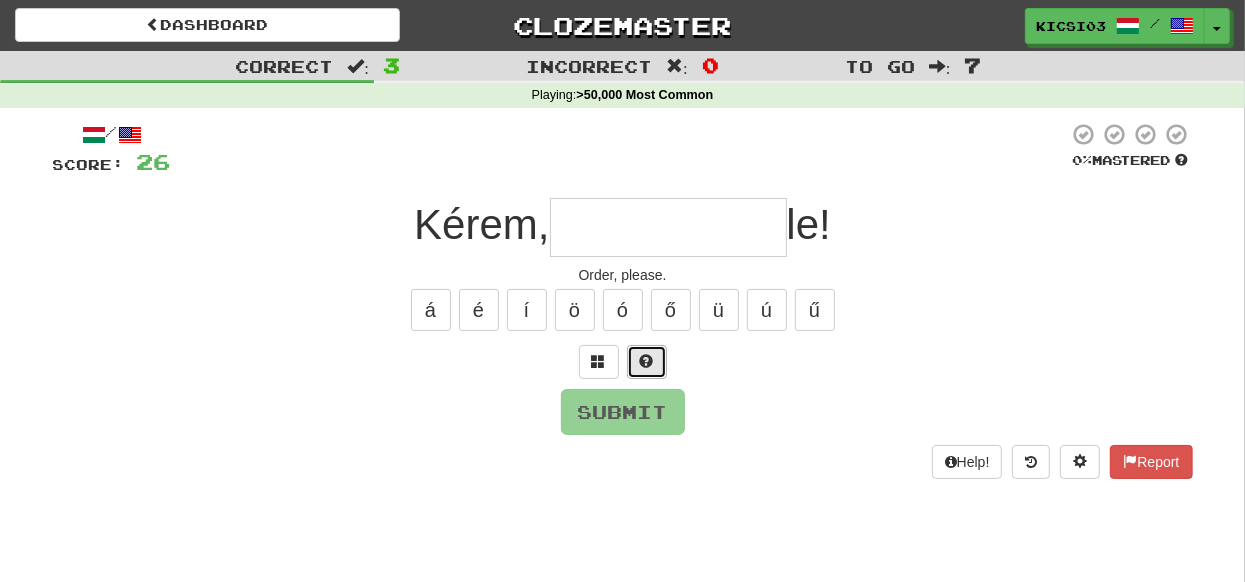 click at bounding box center (647, 361) 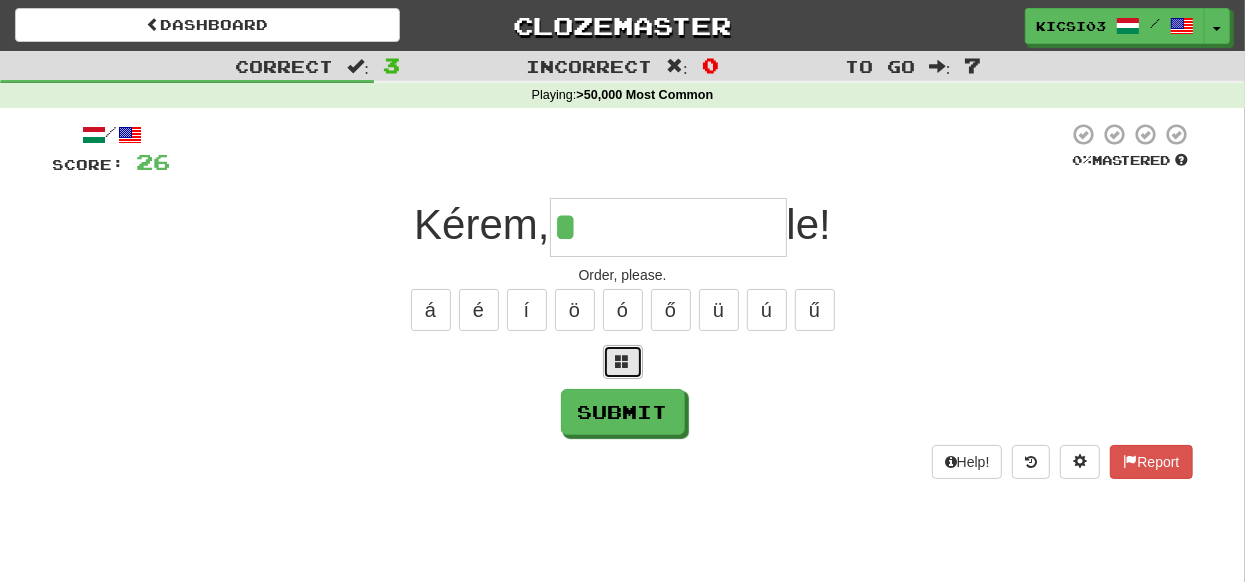 click at bounding box center (623, 362) 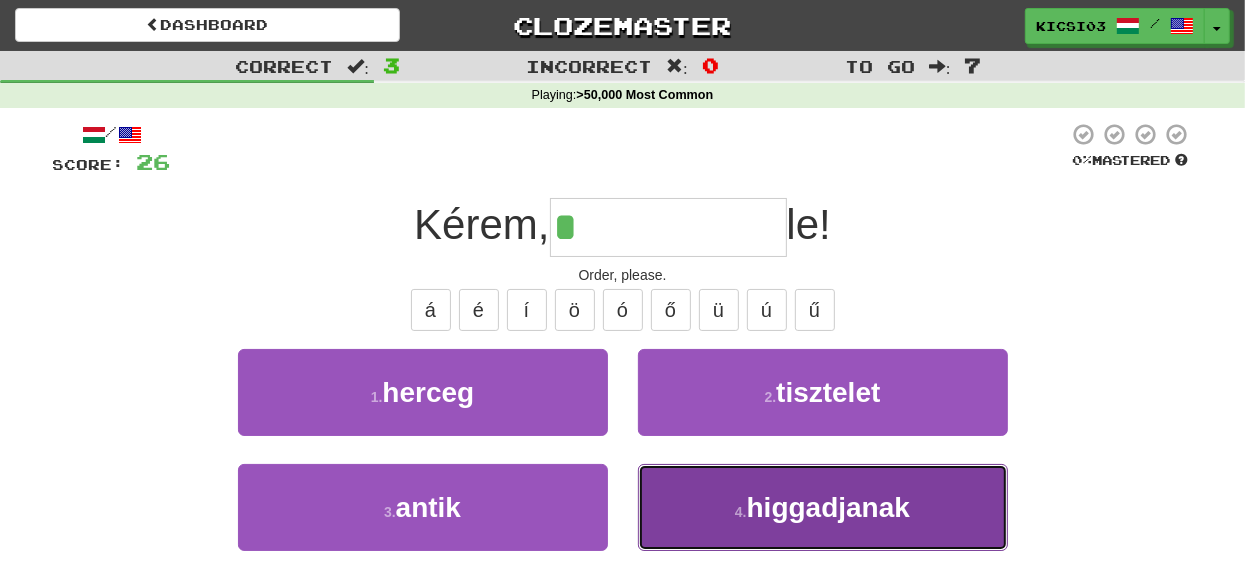 click on "higgadjanak" at bounding box center [828, 507] 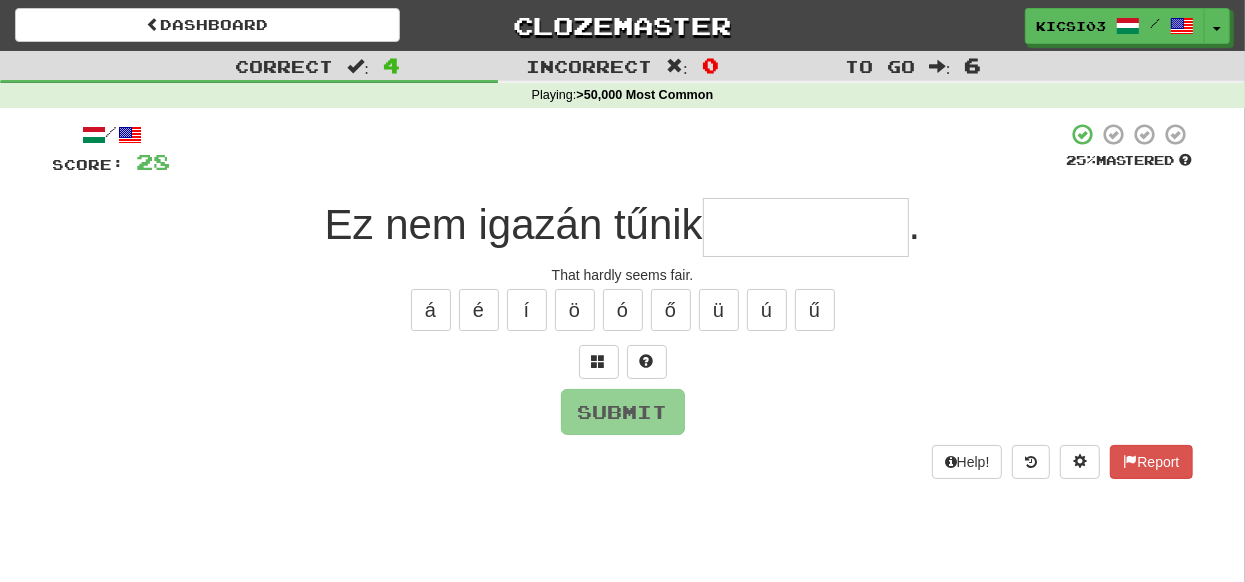 type on "*" 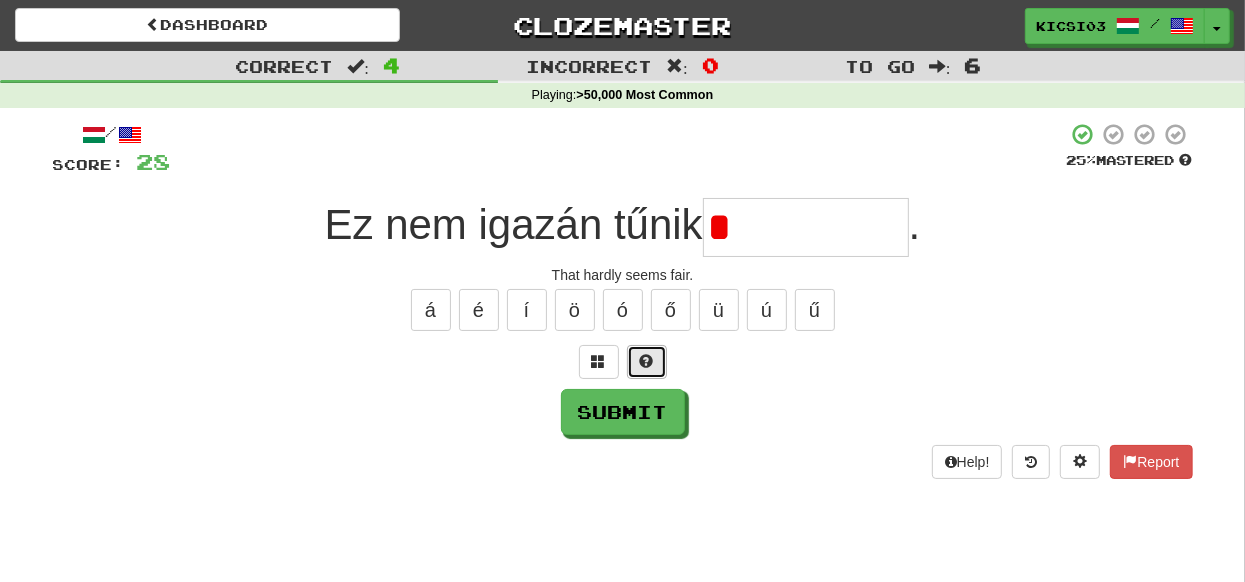 click at bounding box center [647, 361] 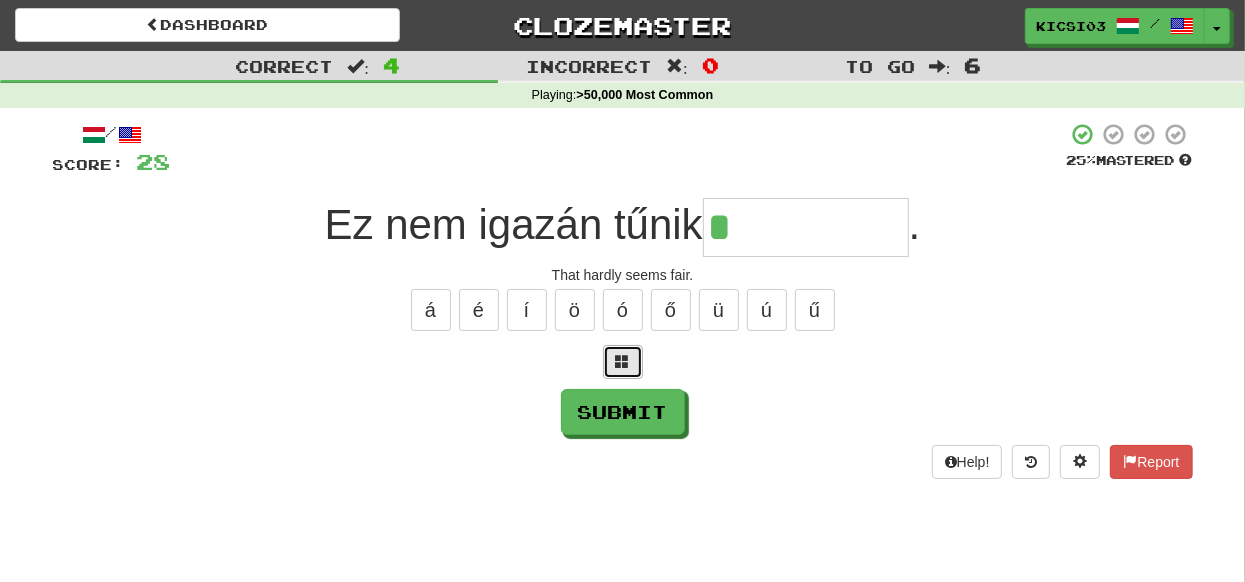click at bounding box center [623, 362] 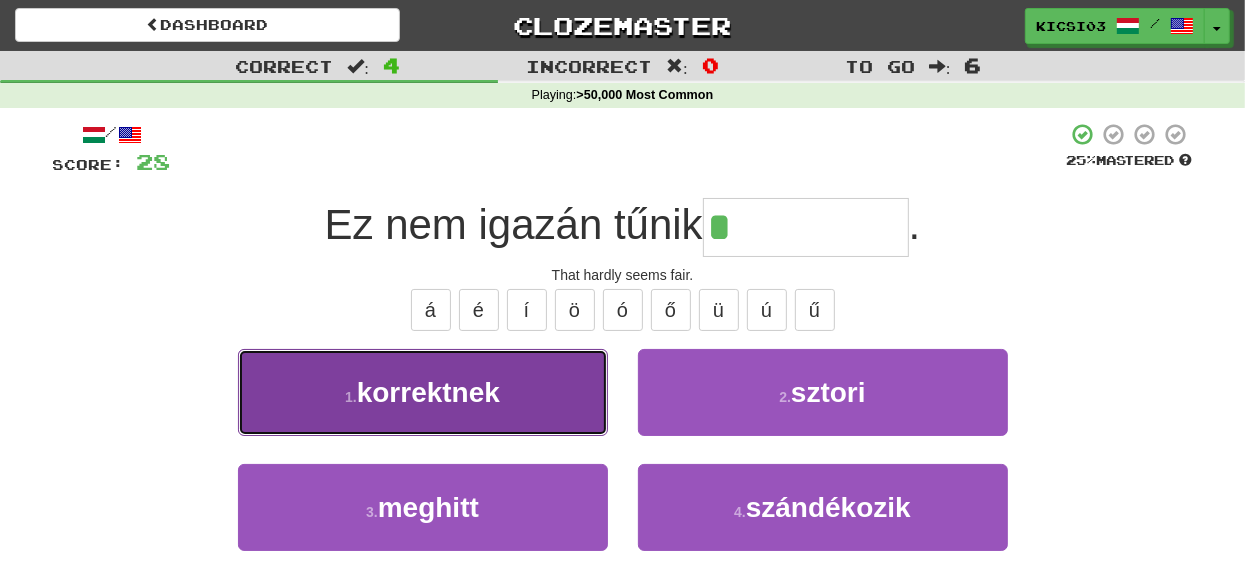 click on "1 .  korrektnek" at bounding box center (423, 392) 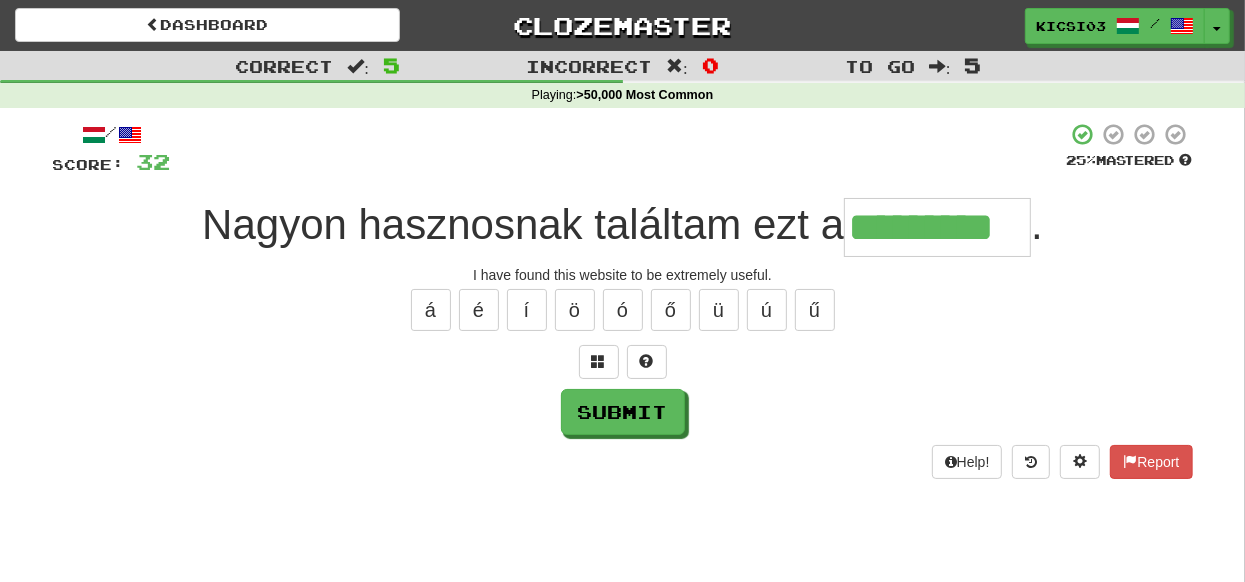 type on "*********" 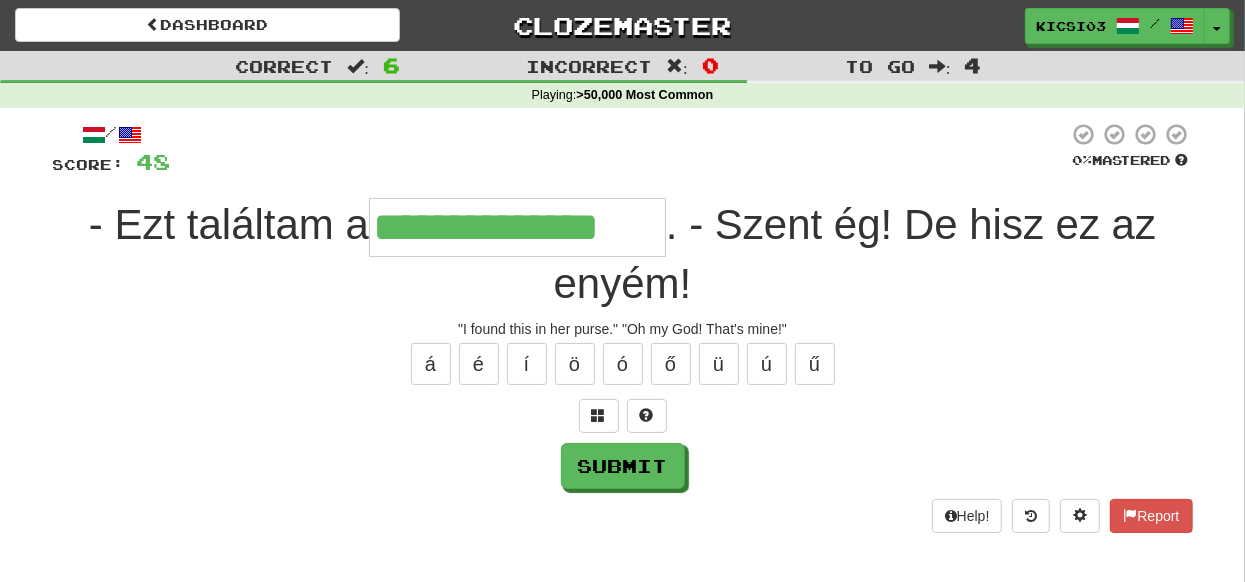 type on "**********" 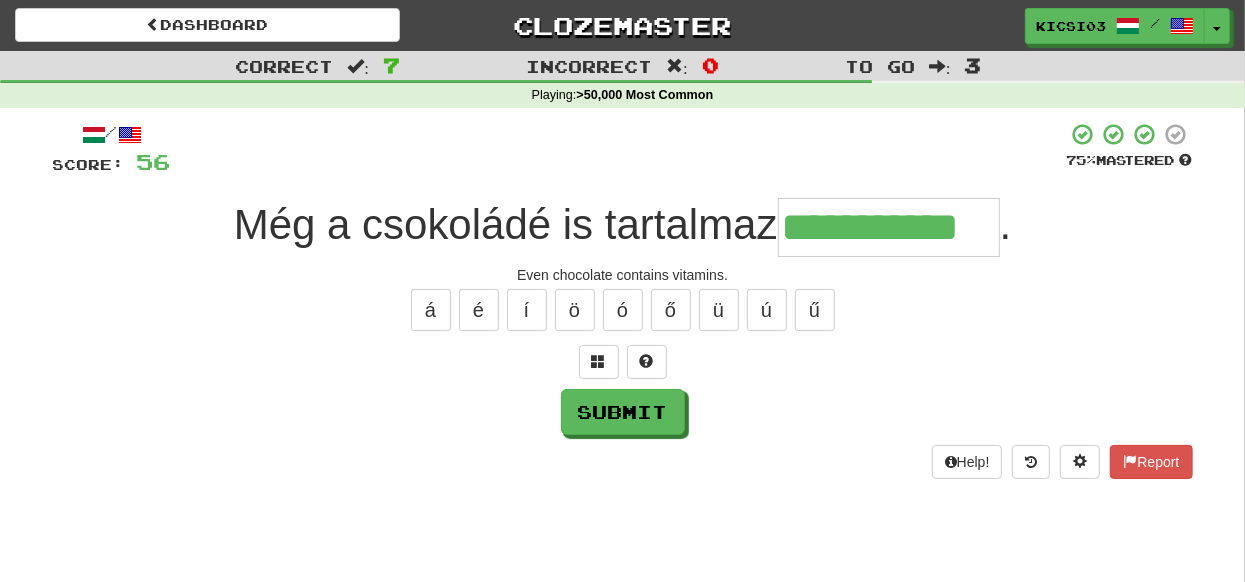type on "**********" 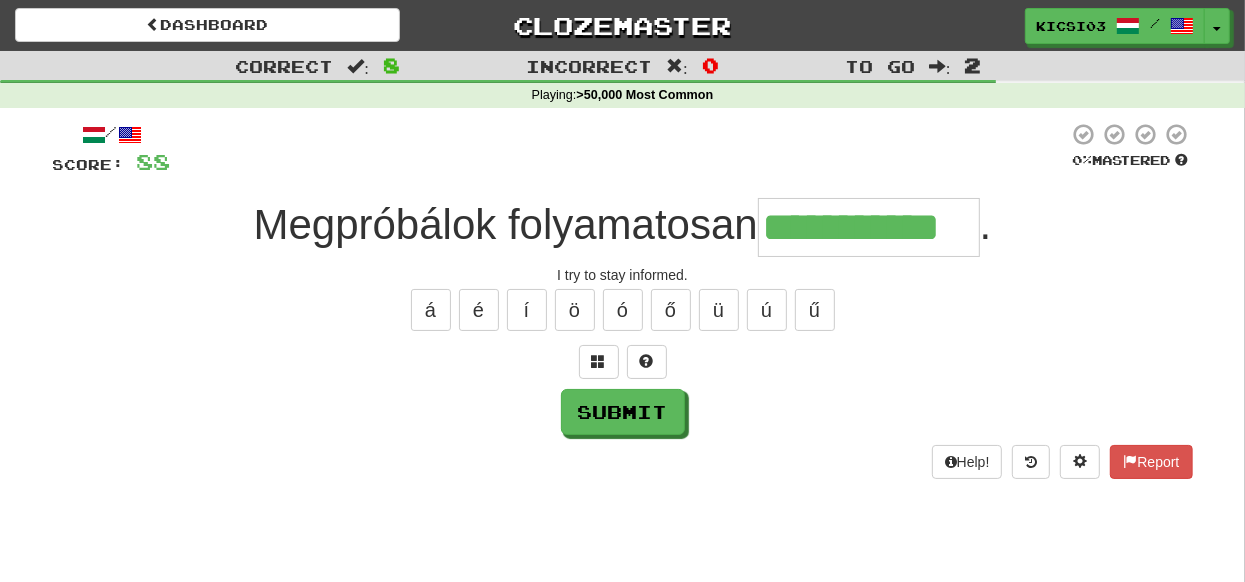 type on "**********" 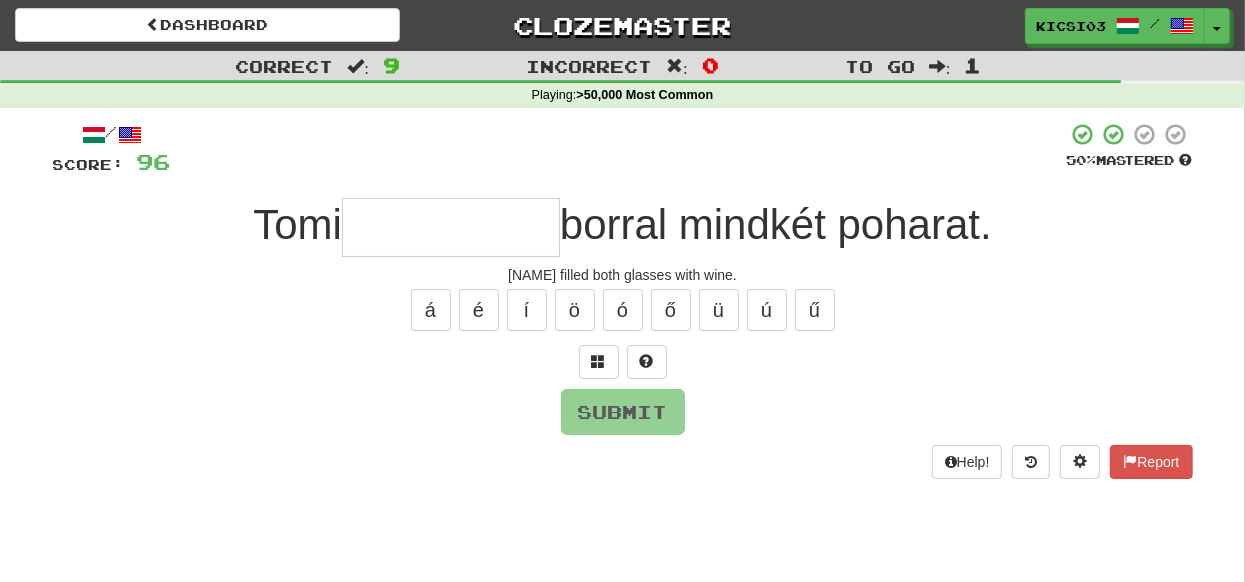 type on "*" 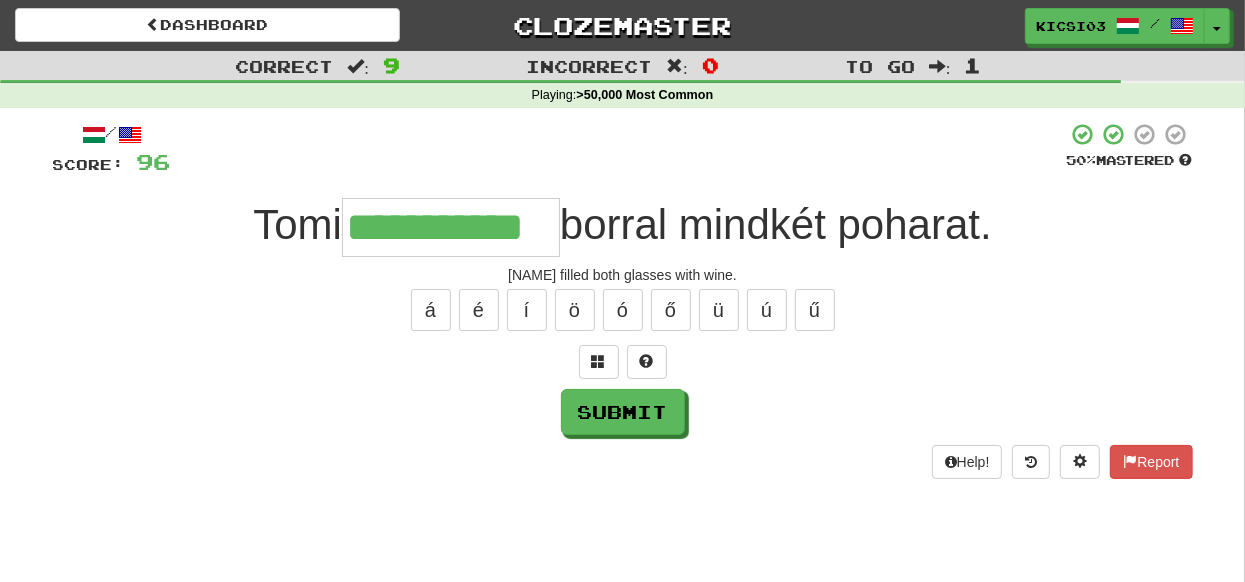 type on "**********" 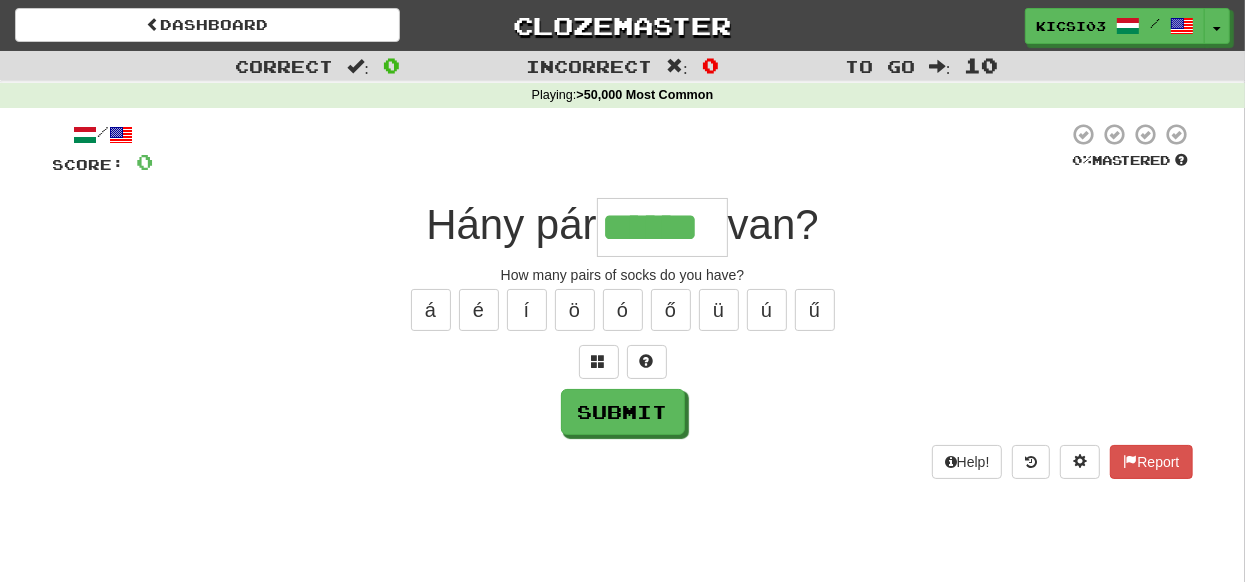 type on "******" 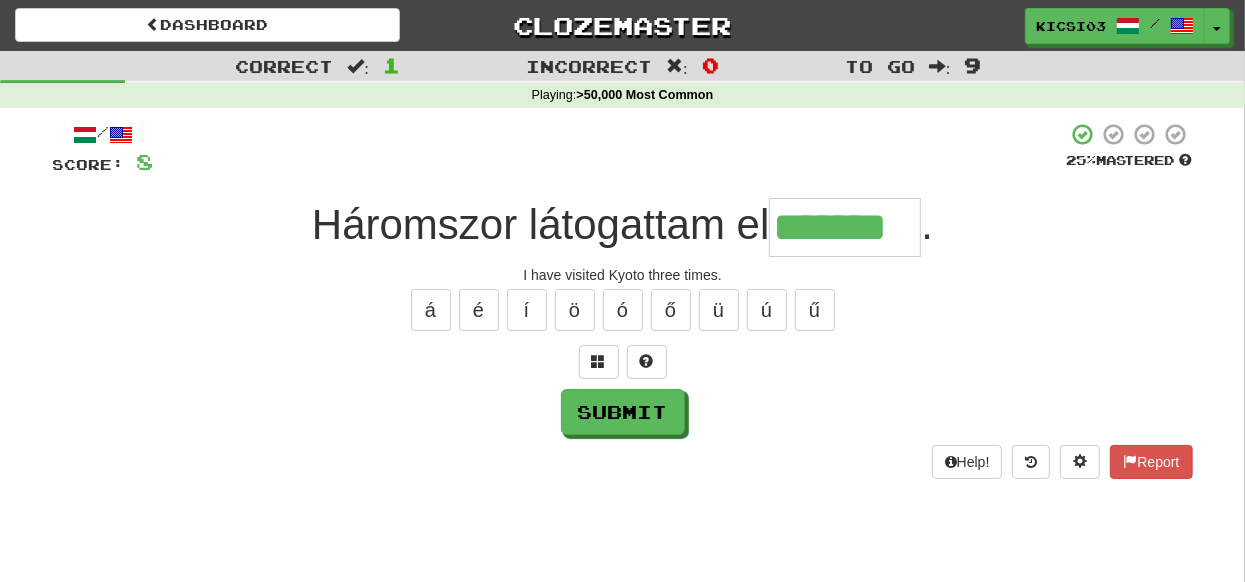 type on "*******" 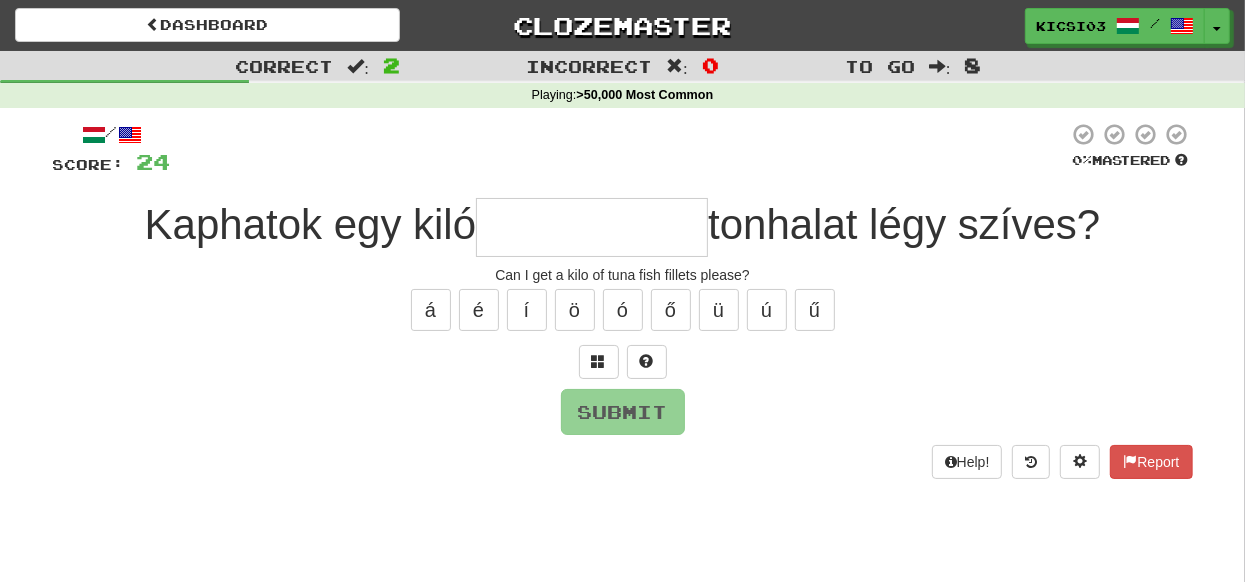 type on "*" 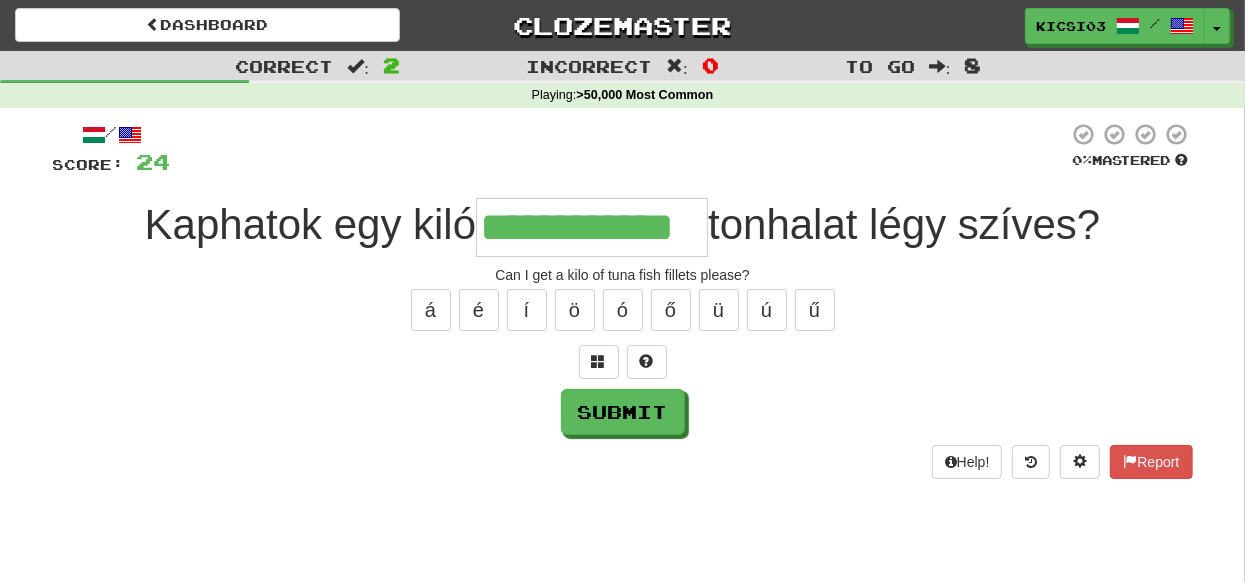 type on "**********" 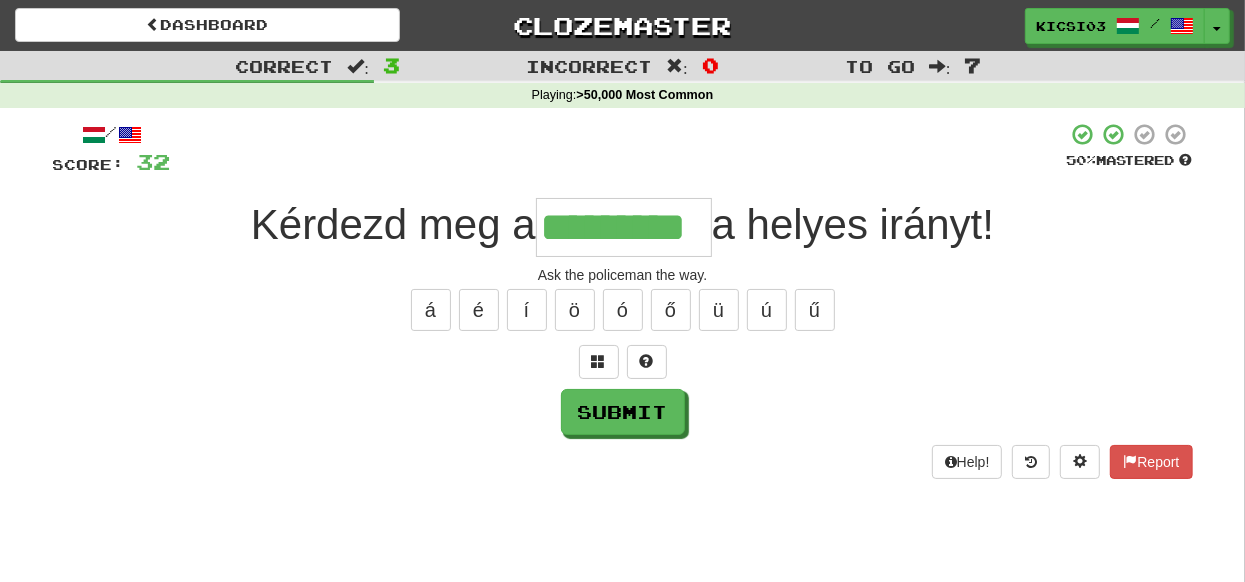 type on "*********" 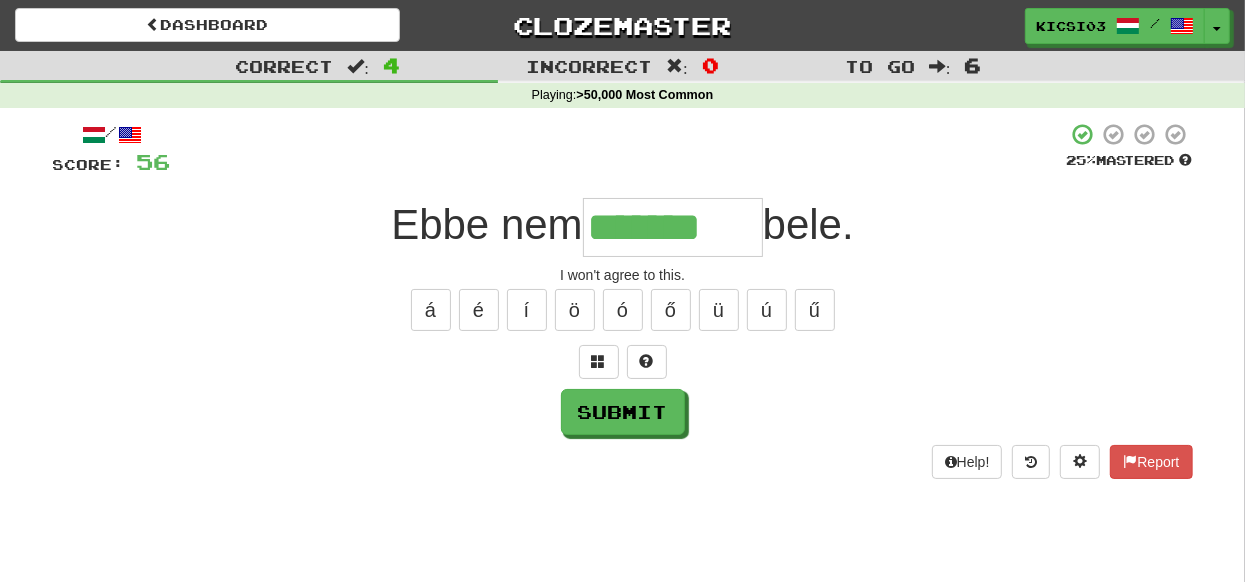 type on "*******" 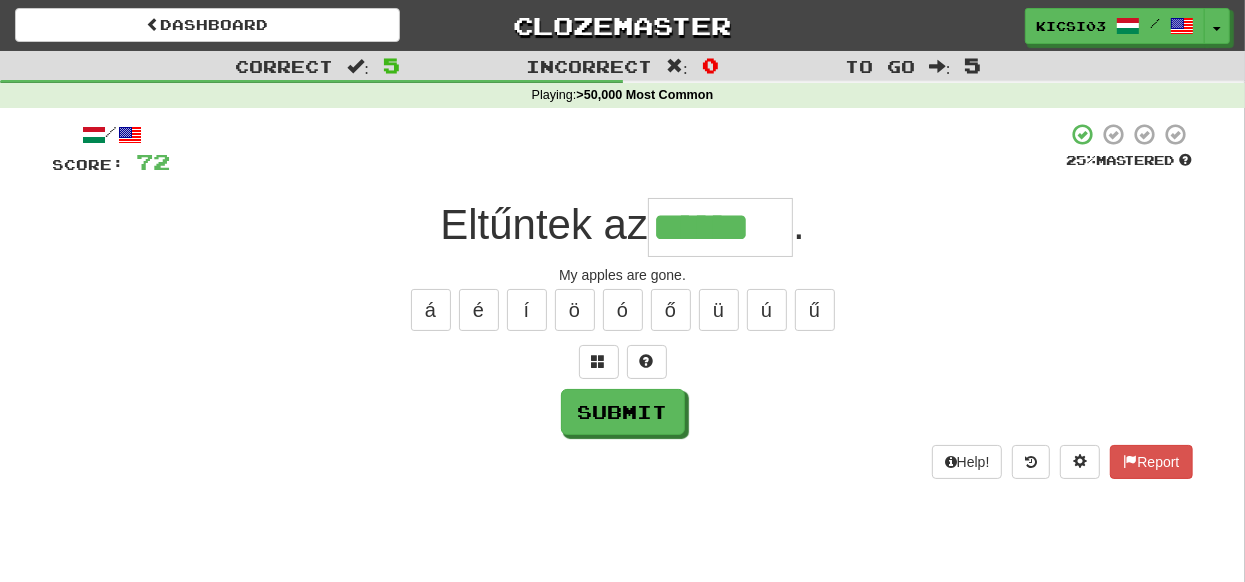 type on "******" 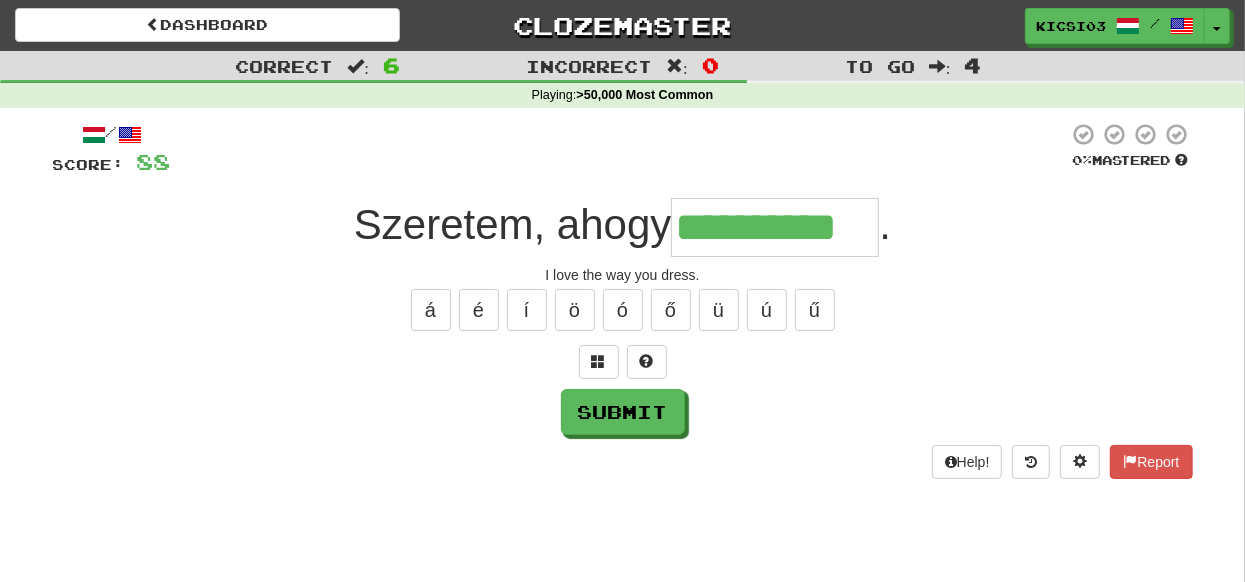 type on "**********" 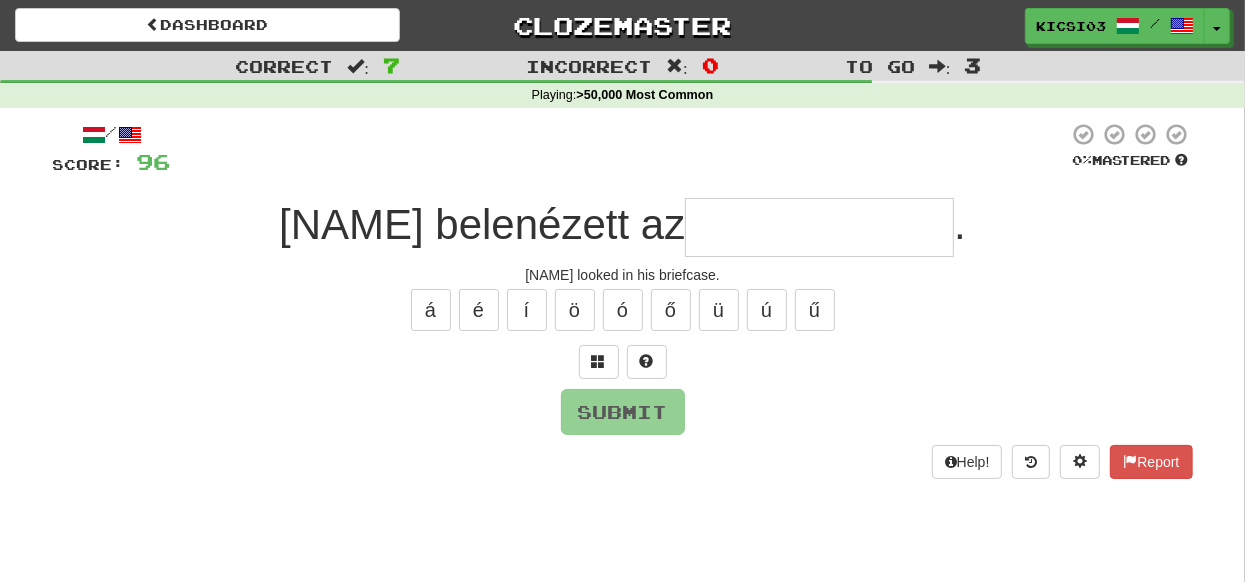 type on "*" 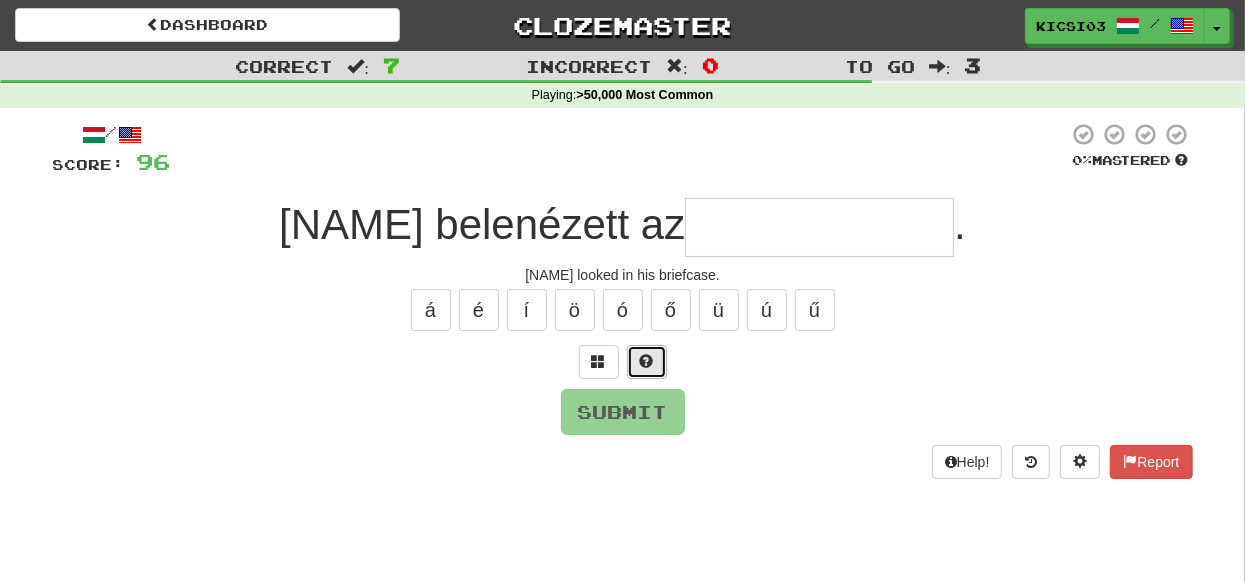 click at bounding box center [647, 361] 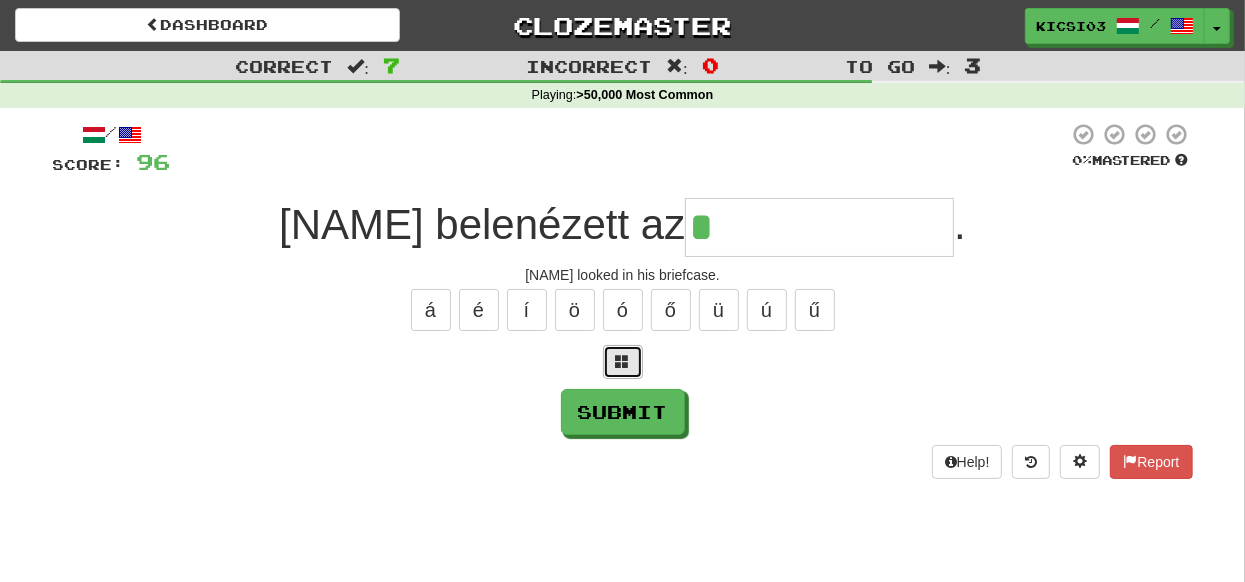 click at bounding box center (623, 362) 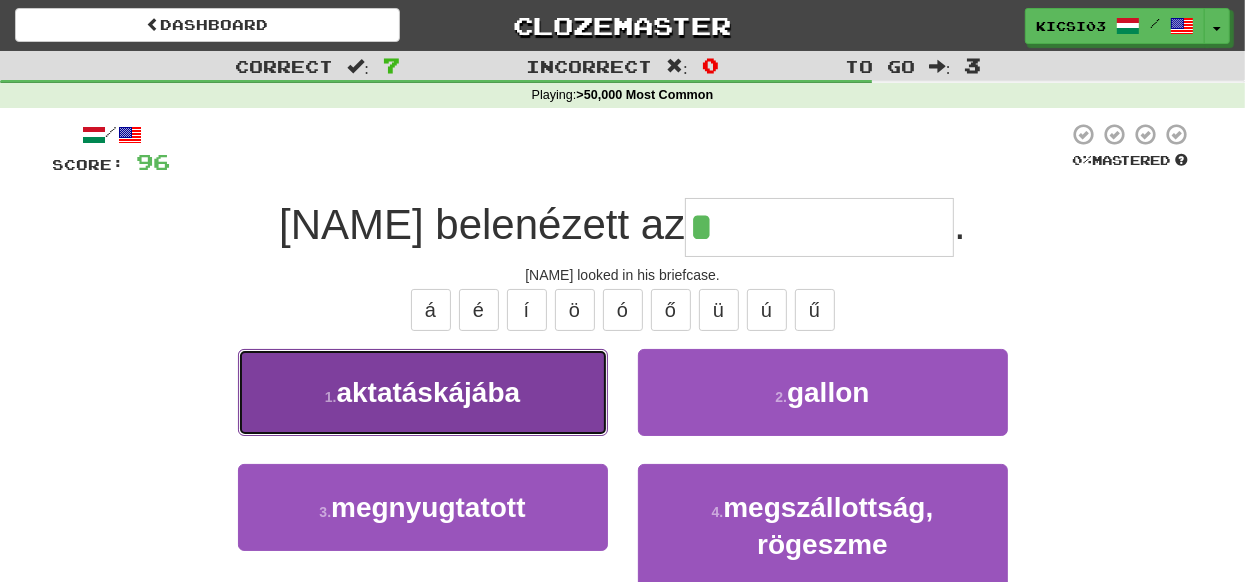 click on "aktatáskájába" at bounding box center [429, 392] 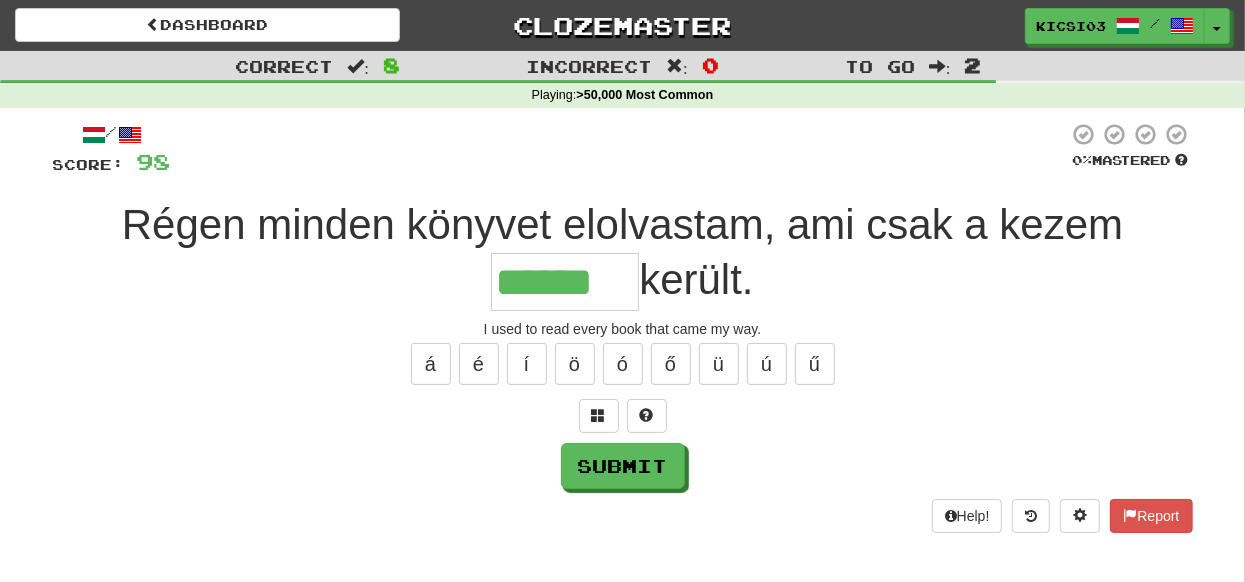 type on "******" 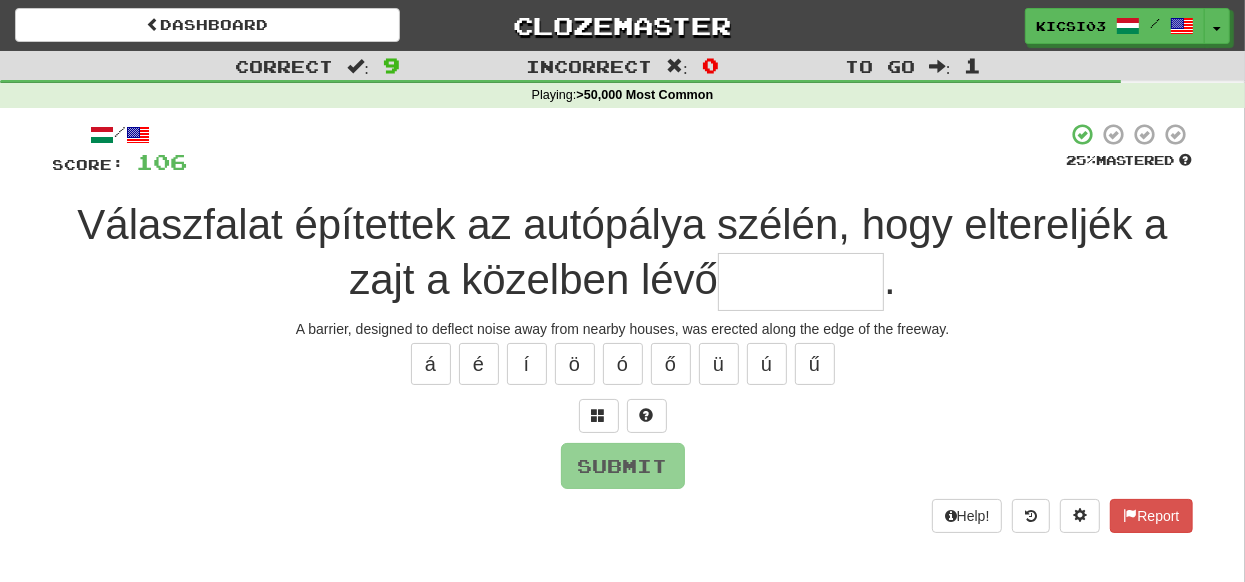 type on "*" 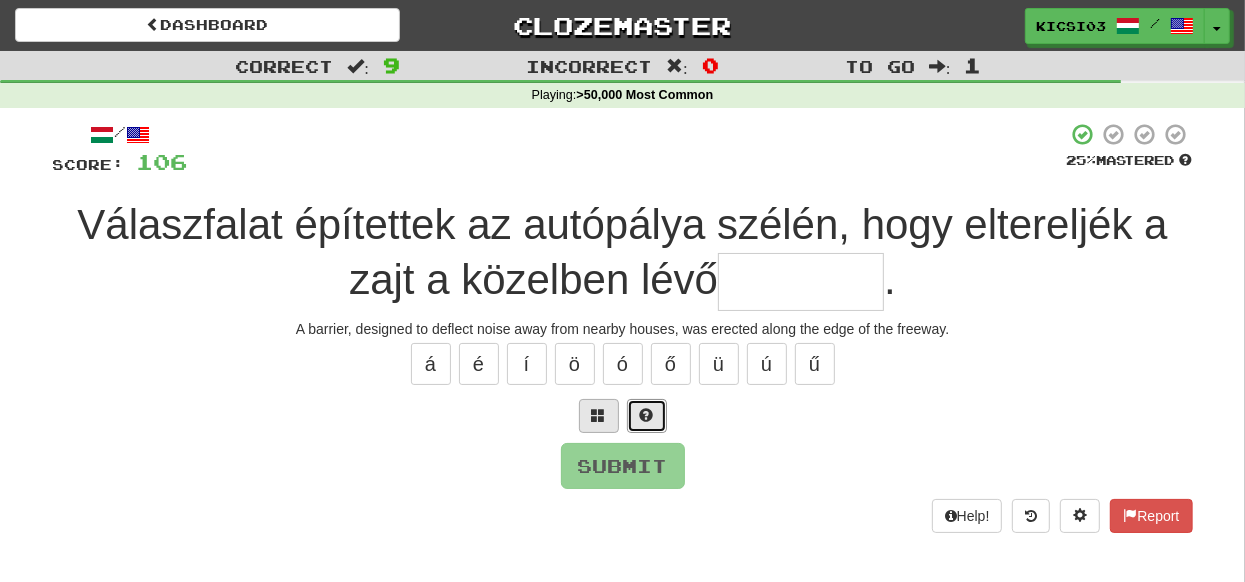 drag, startPoint x: 649, startPoint y: 412, endPoint x: 638, endPoint y: 407, distance: 12.083046 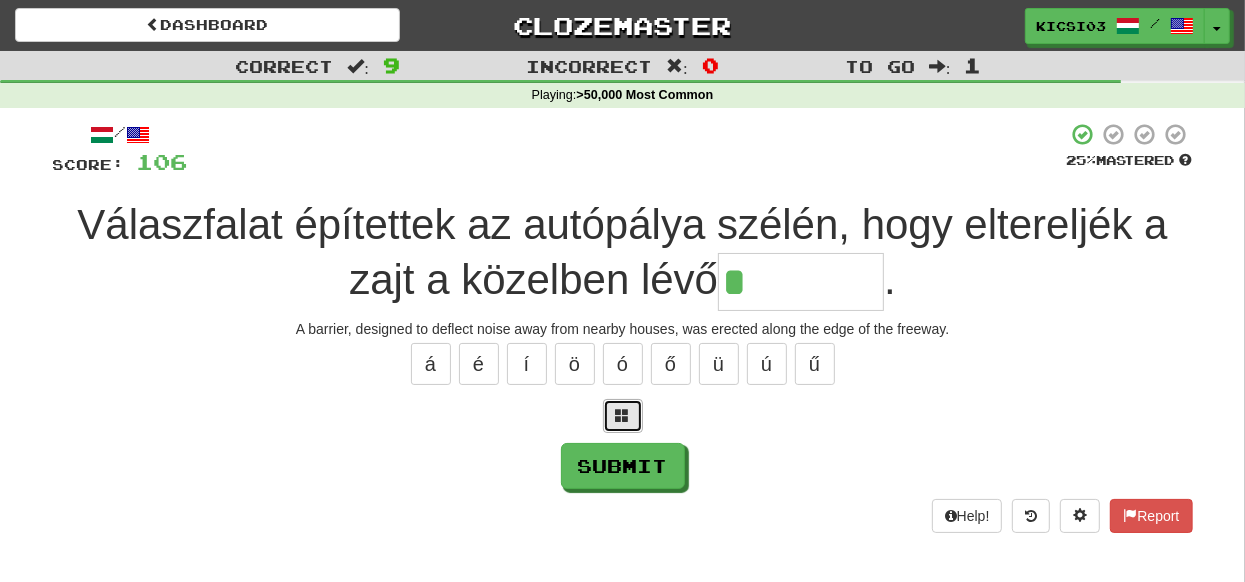 click at bounding box center (623, 416) 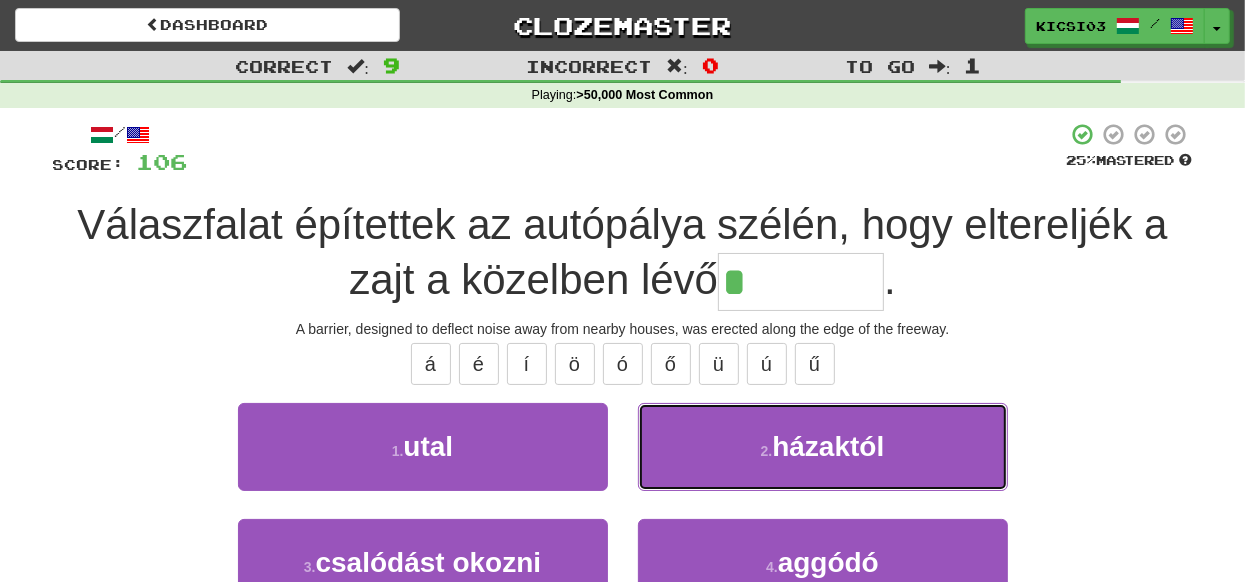 click on "2 .  házaktól" at bounding box center [823, 446] 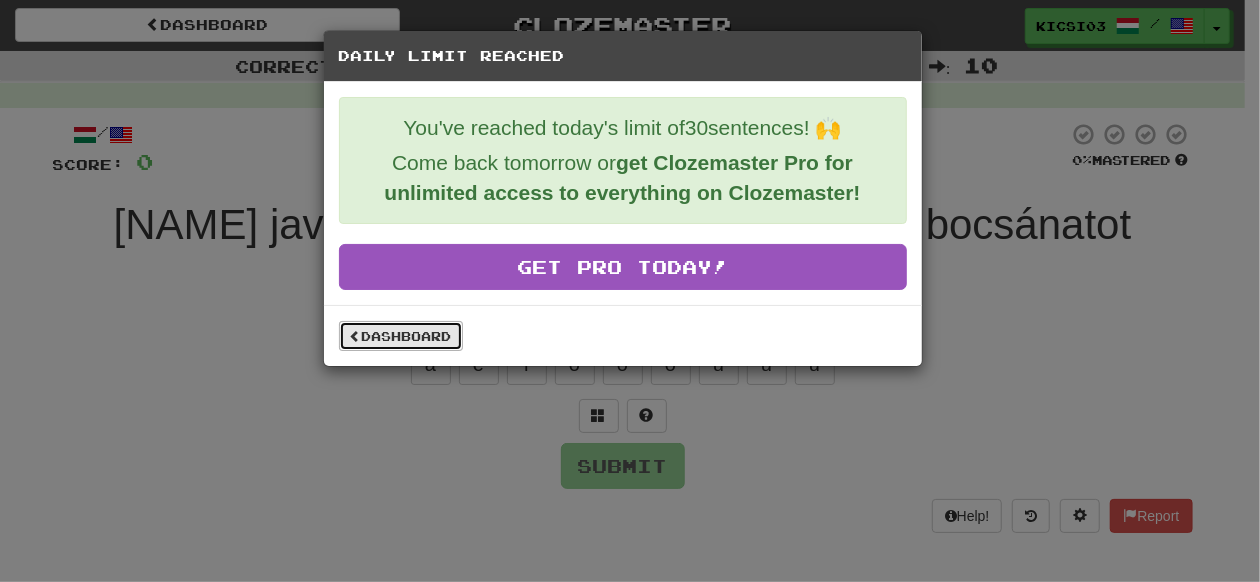 click on "Dashboard" at bounding box center [401, 336] 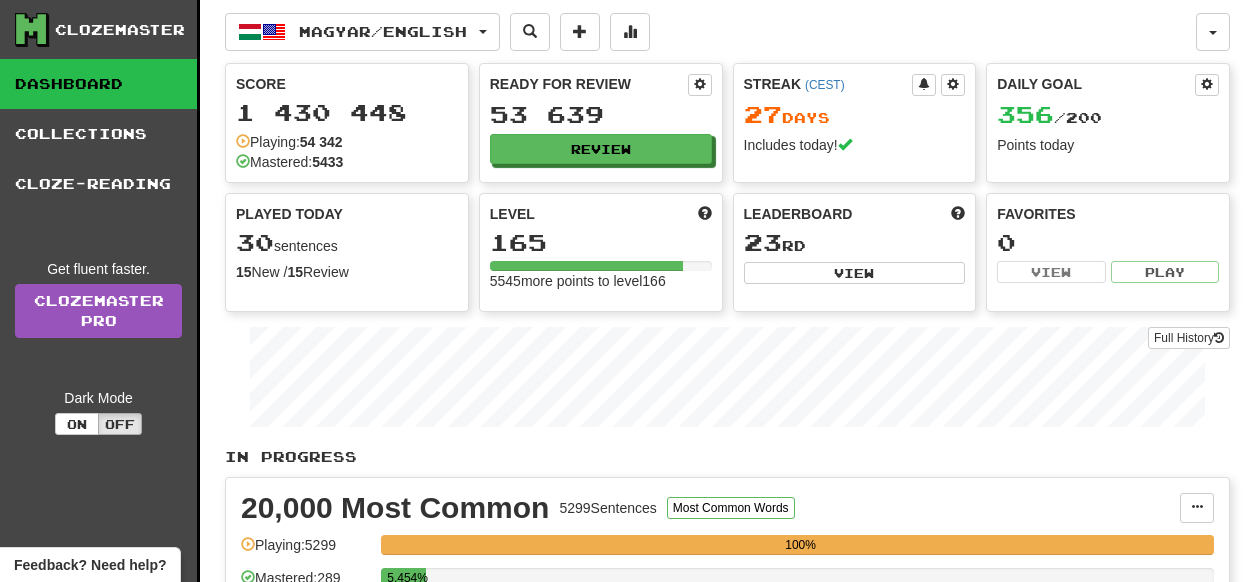 scroll, scrollTop: 0, scrollLeft: 0, axis: both 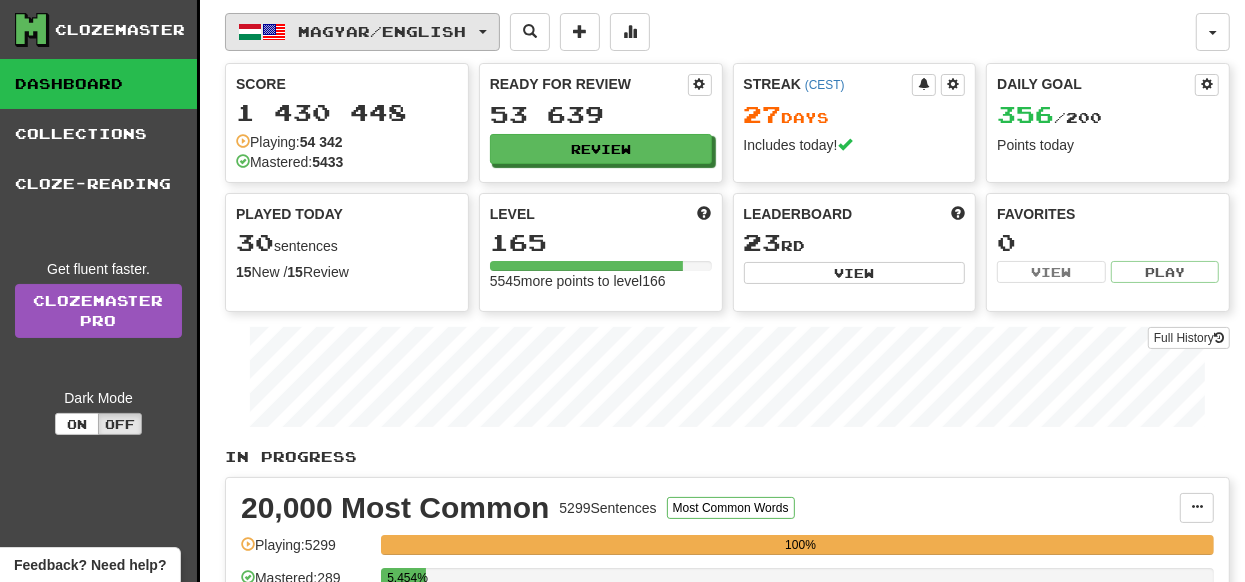 click at bounding box center [483, 32] 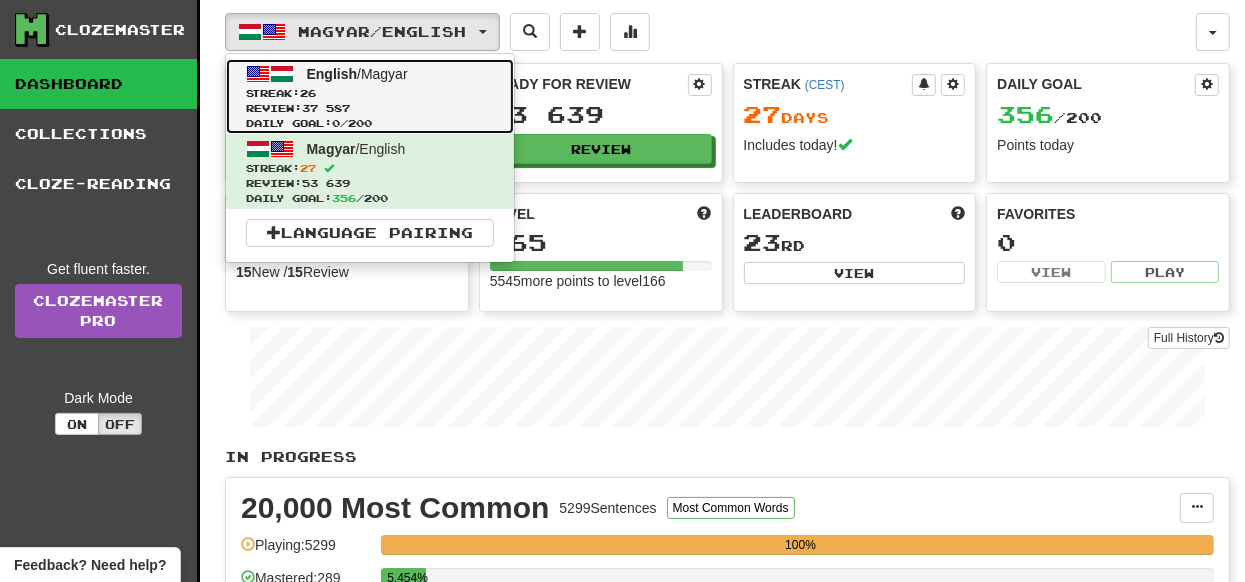 click at bounding box center [258, 74] 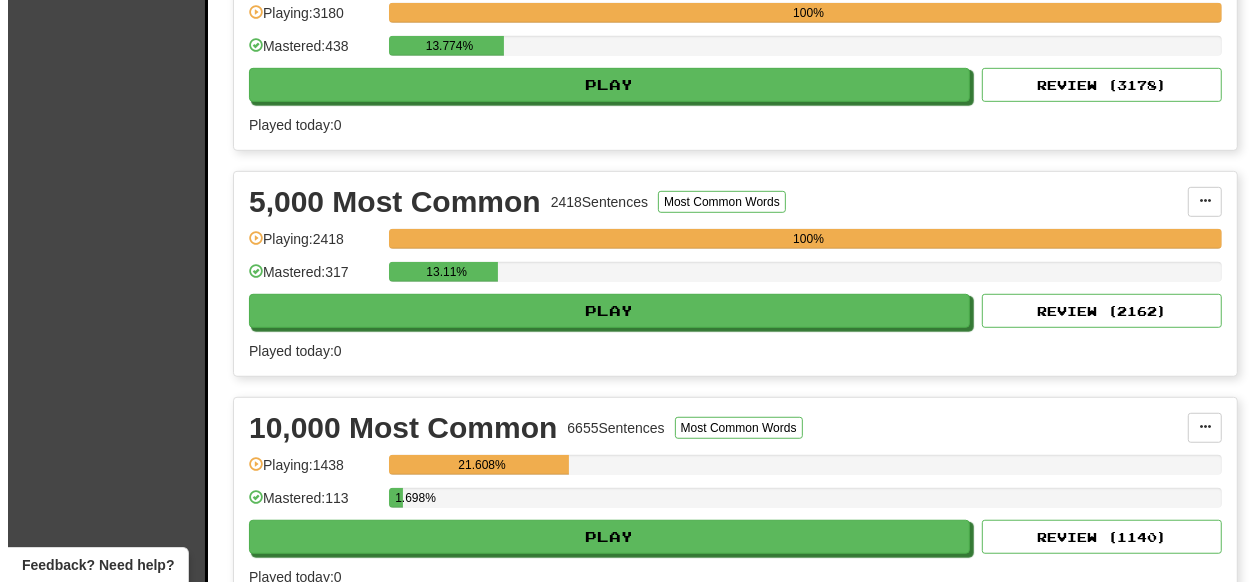 scroll, scrollTop: 799, scrollLeft: 0, axis: vertical 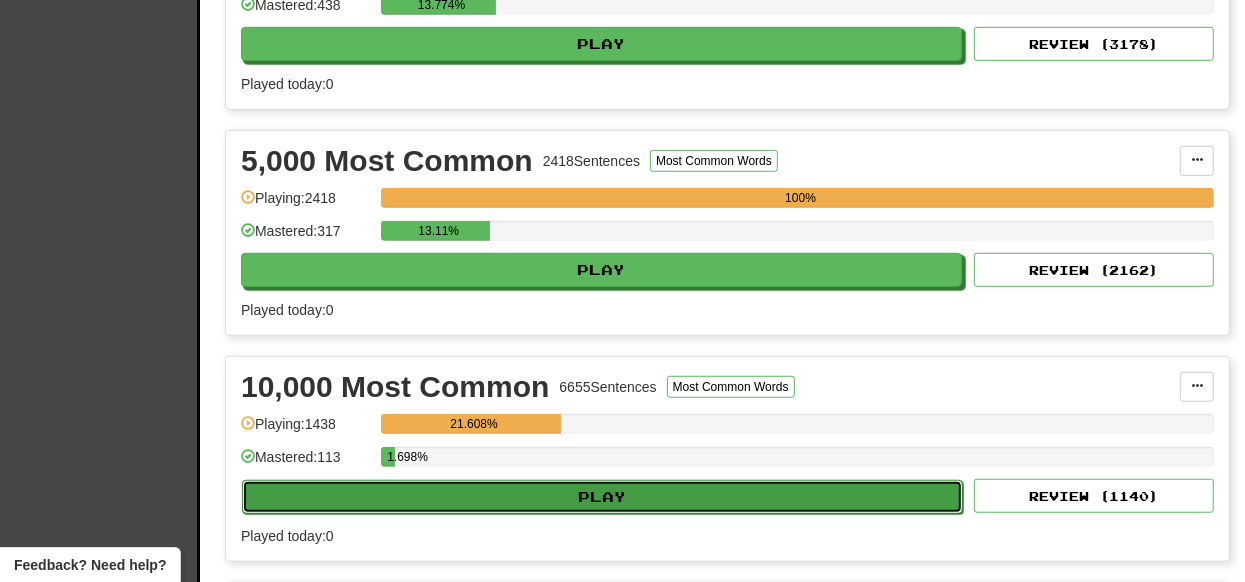 click on "Play" at bounding box center (602, 497) 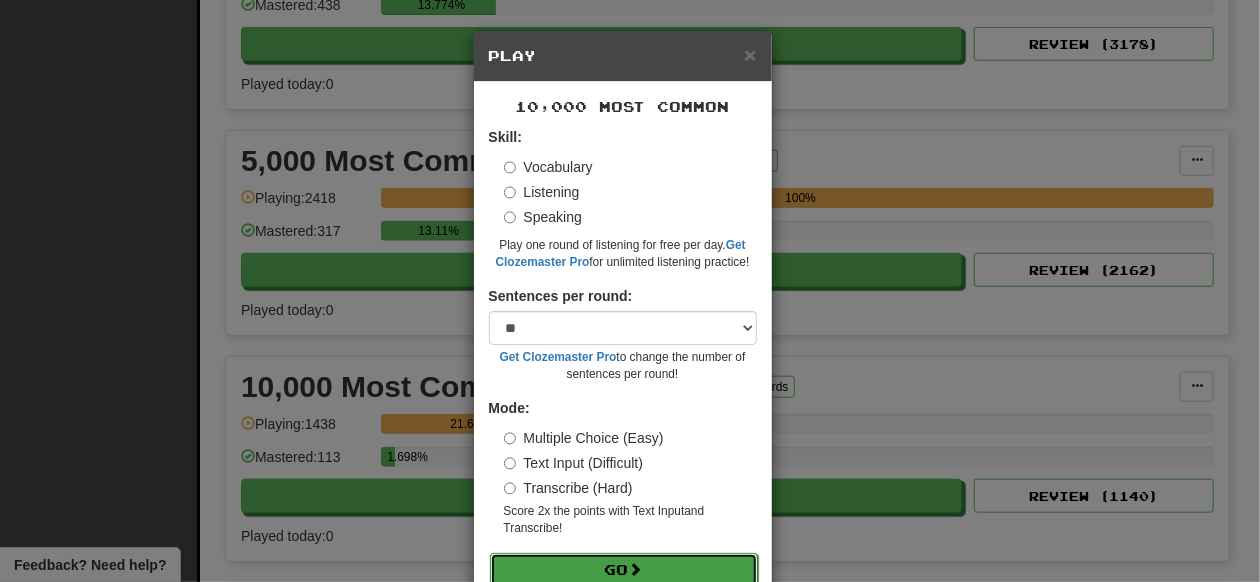 click on "Go" at bounding box center [624, 570] 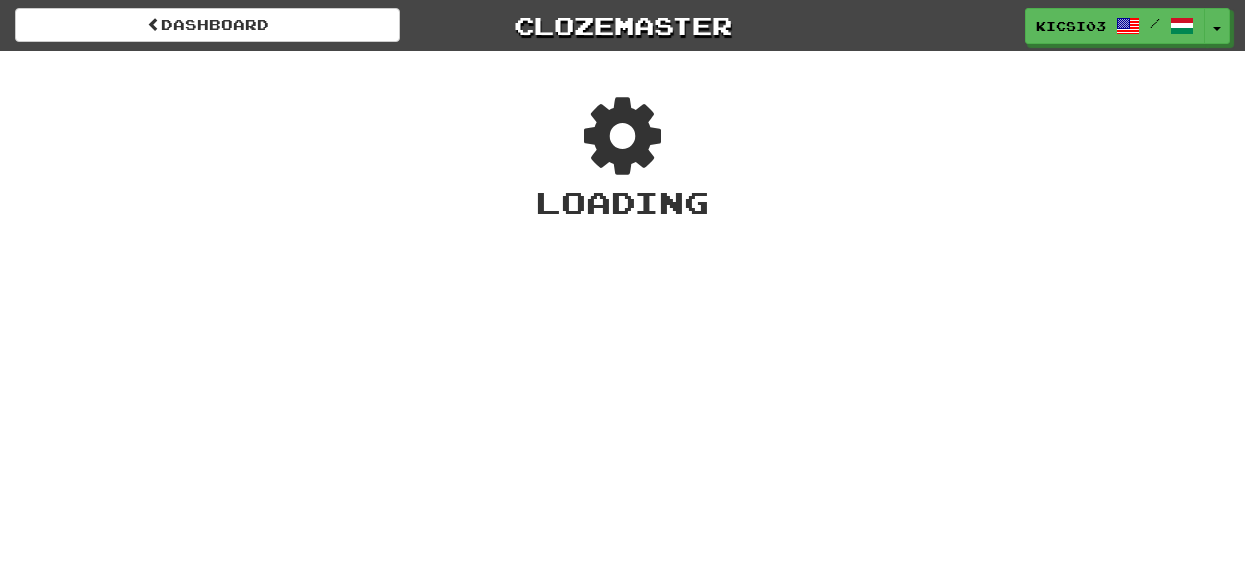 scroll, scrollTop: 0, scrollLeft: 0, axis: both 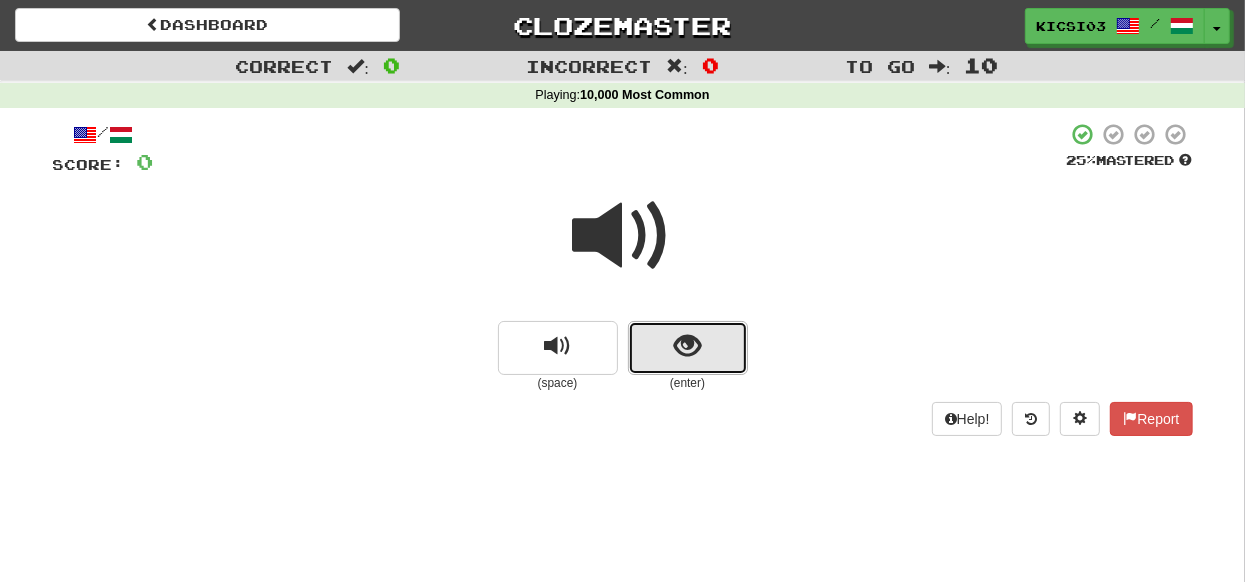 click at bounding box center [687, 346] 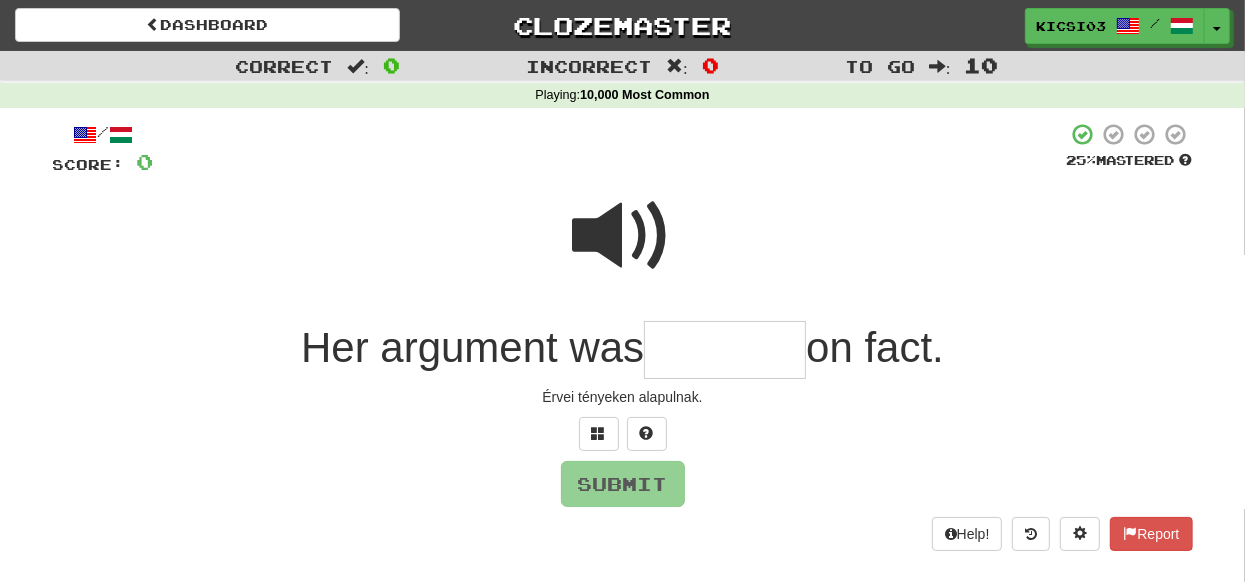 click at bounding box center (725, 350) 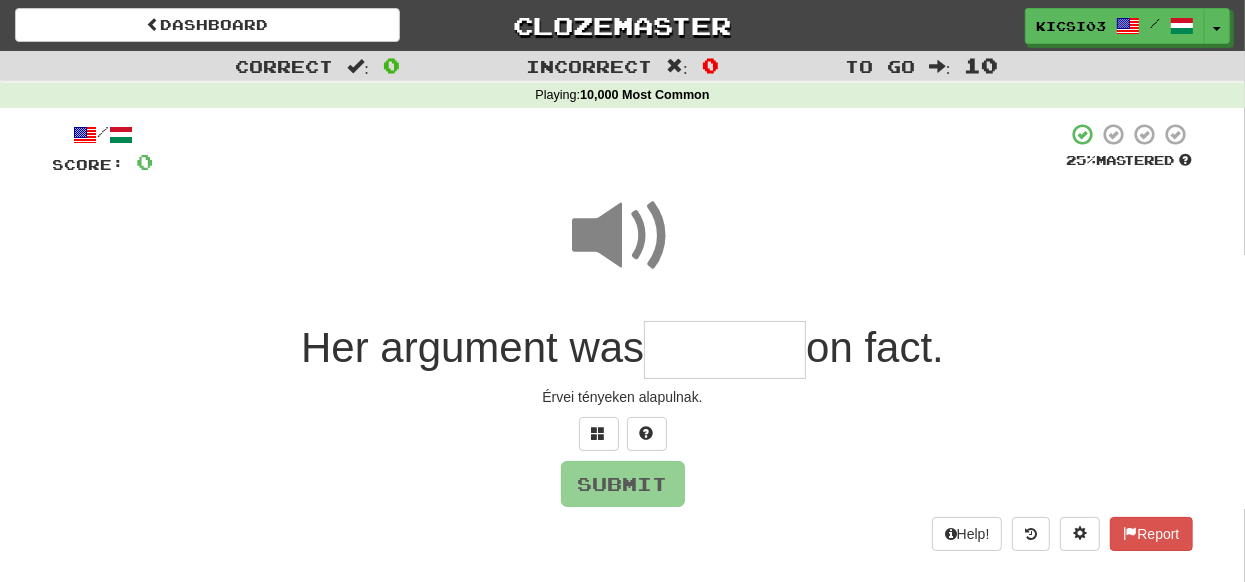 click at bounding box center (725, 350) 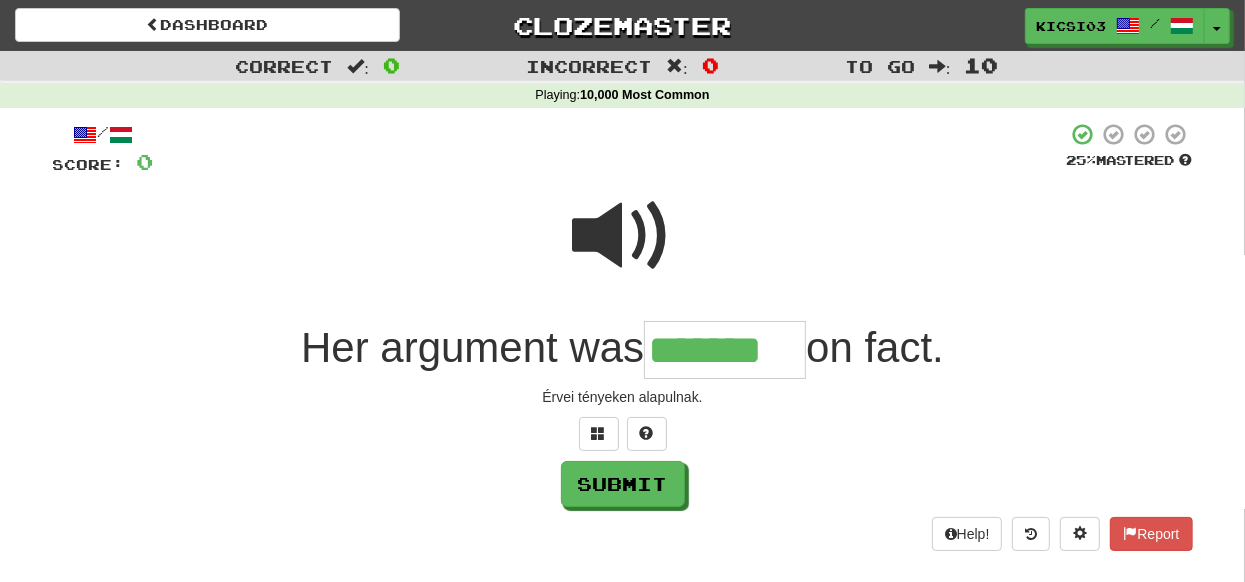 type on "*******" 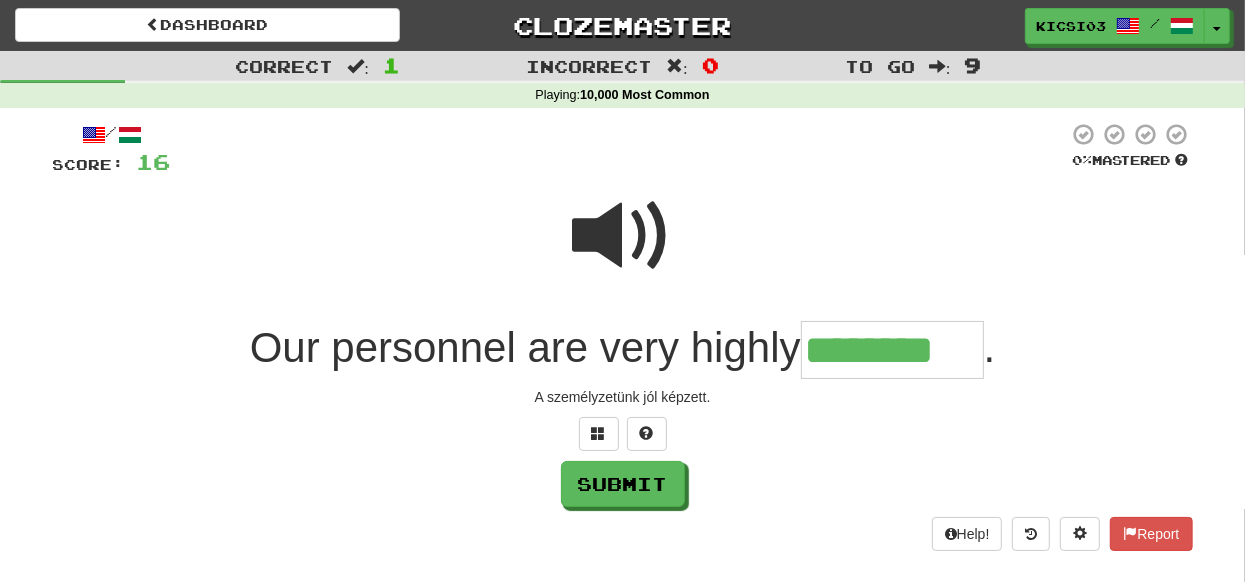 type on "********" 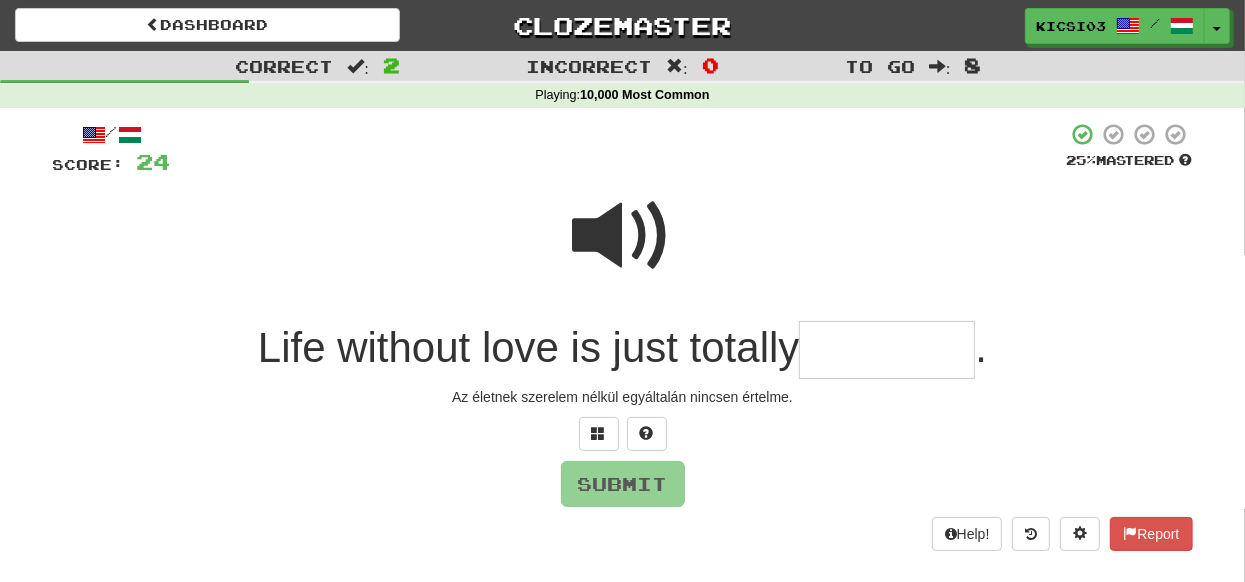 type on "*" 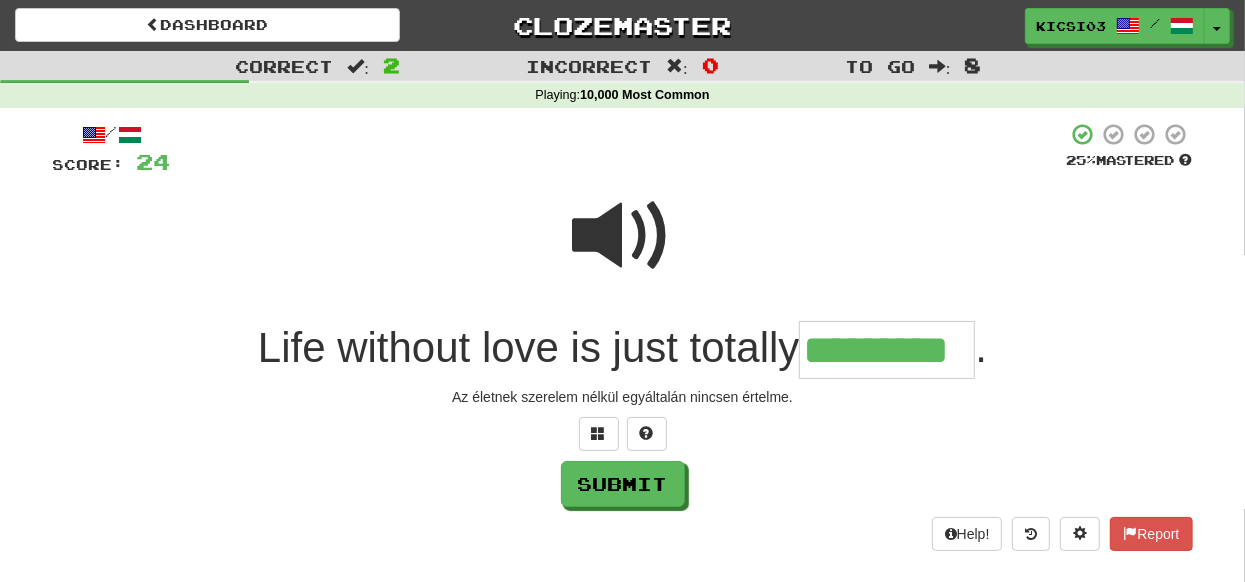 type on "*********" 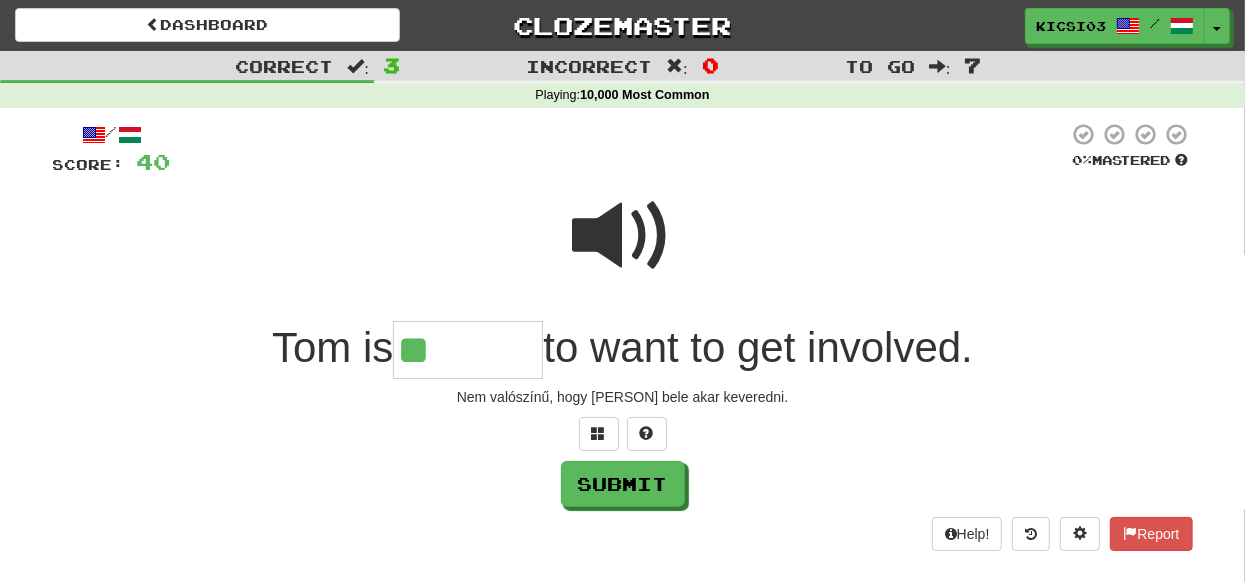click at bounding box center (623, 236) 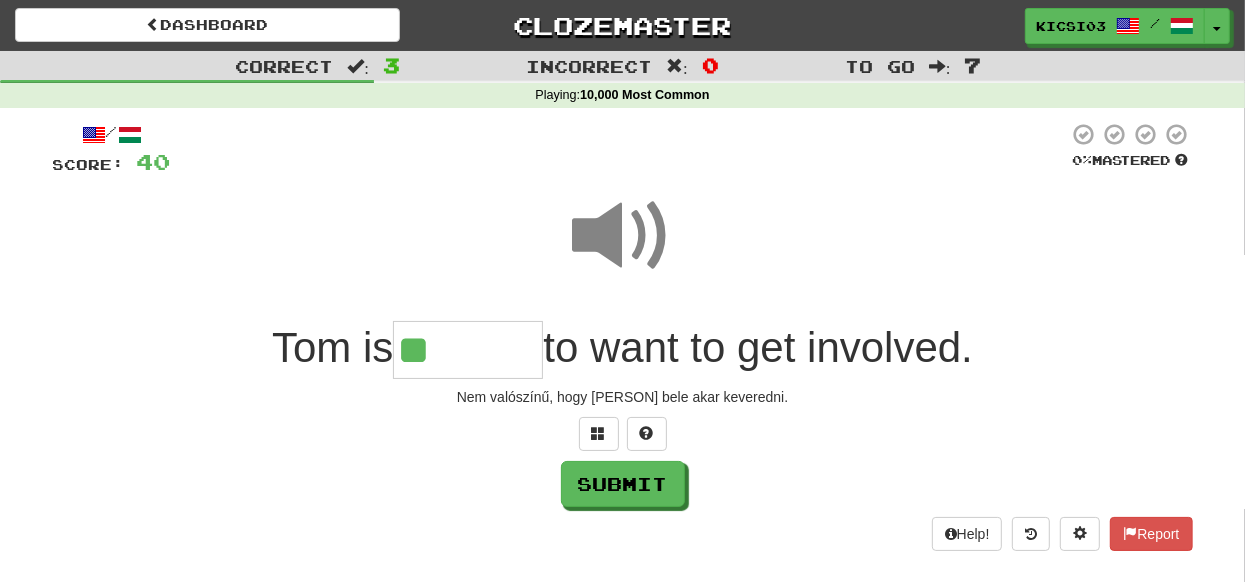 click on "**" at bounding box center [468, 350] 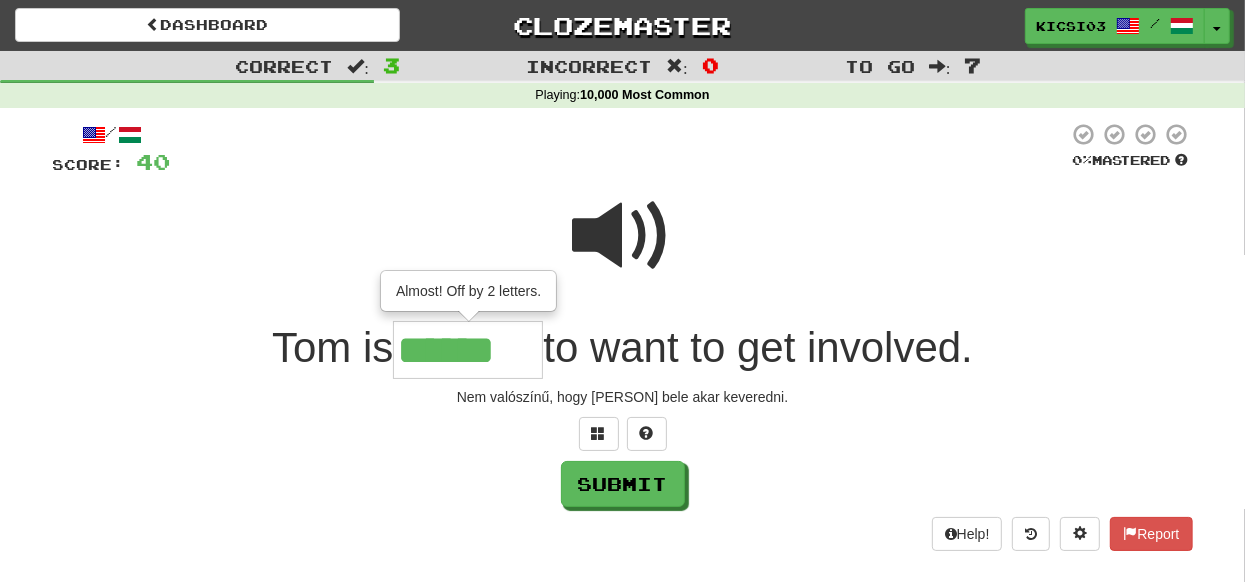 scroll, scrollTop: 0, scrollLeft: 0, axis: both 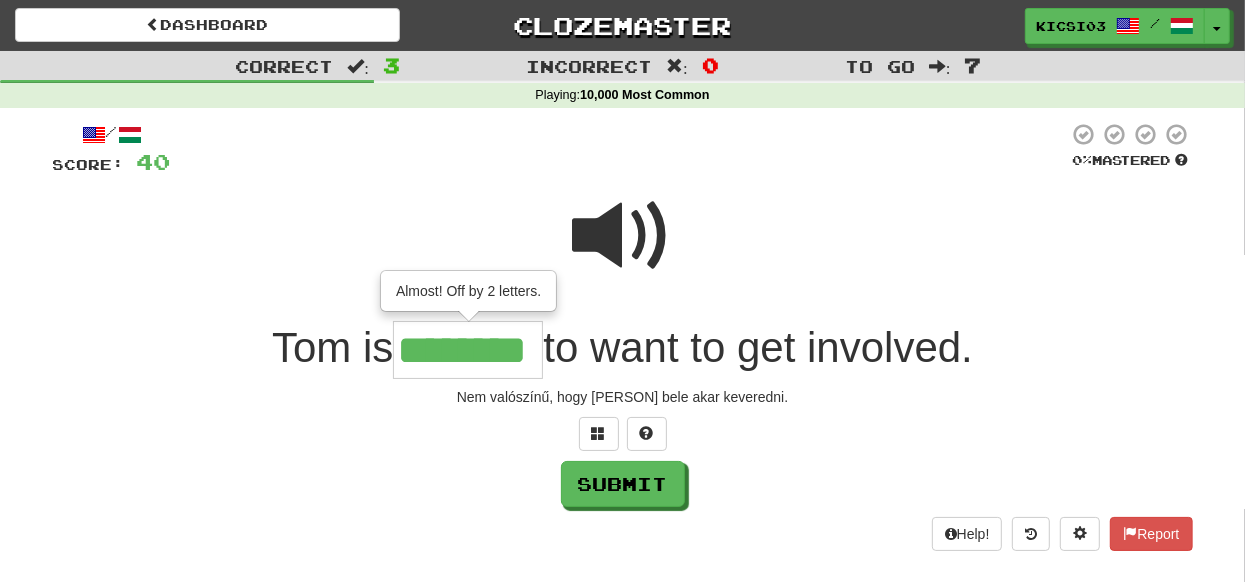 type on "********" 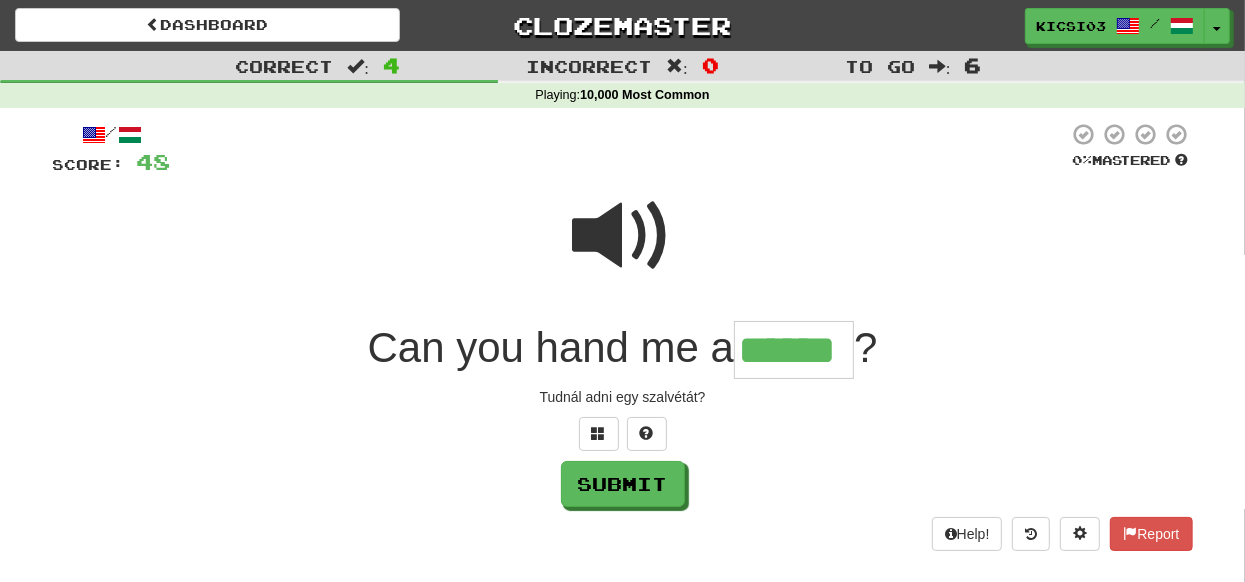 type on "******" 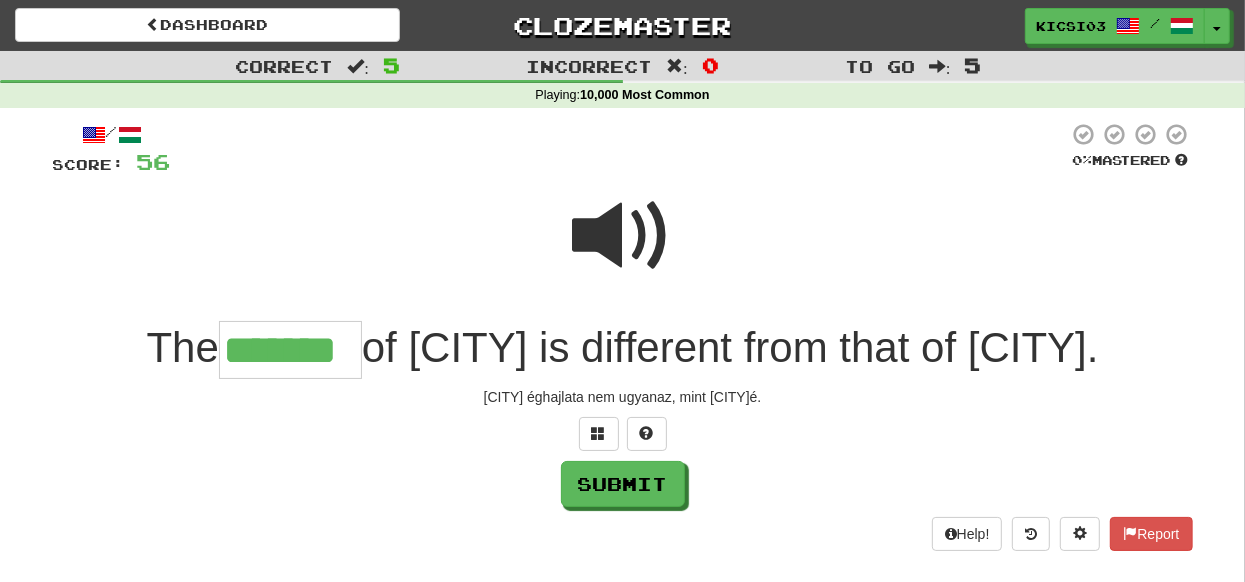 type on "*******" 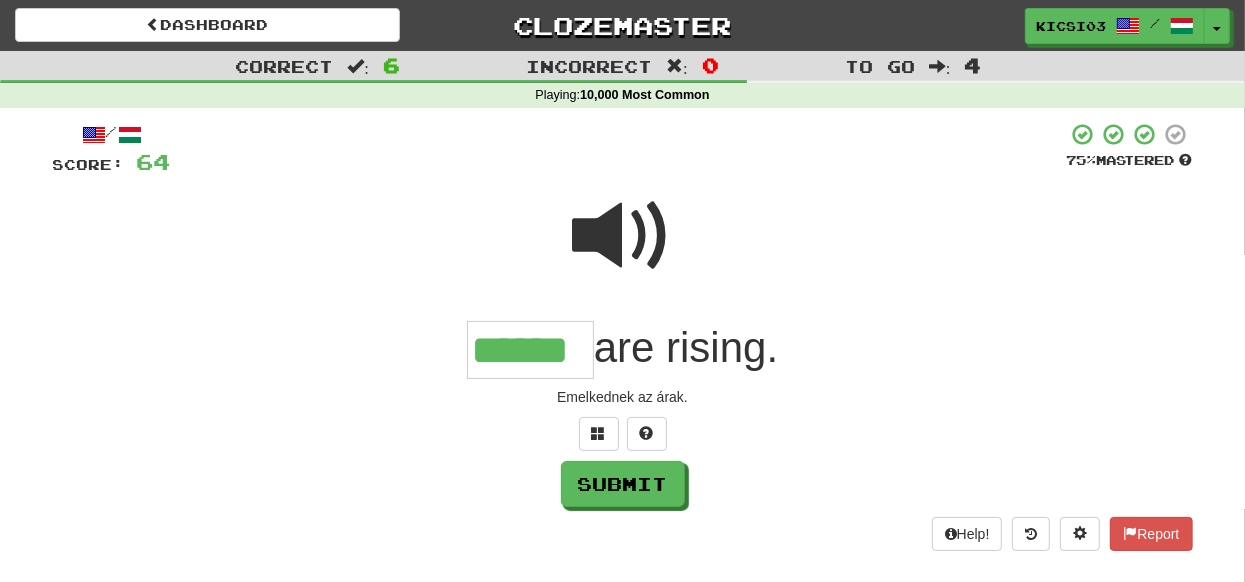 type on "******" 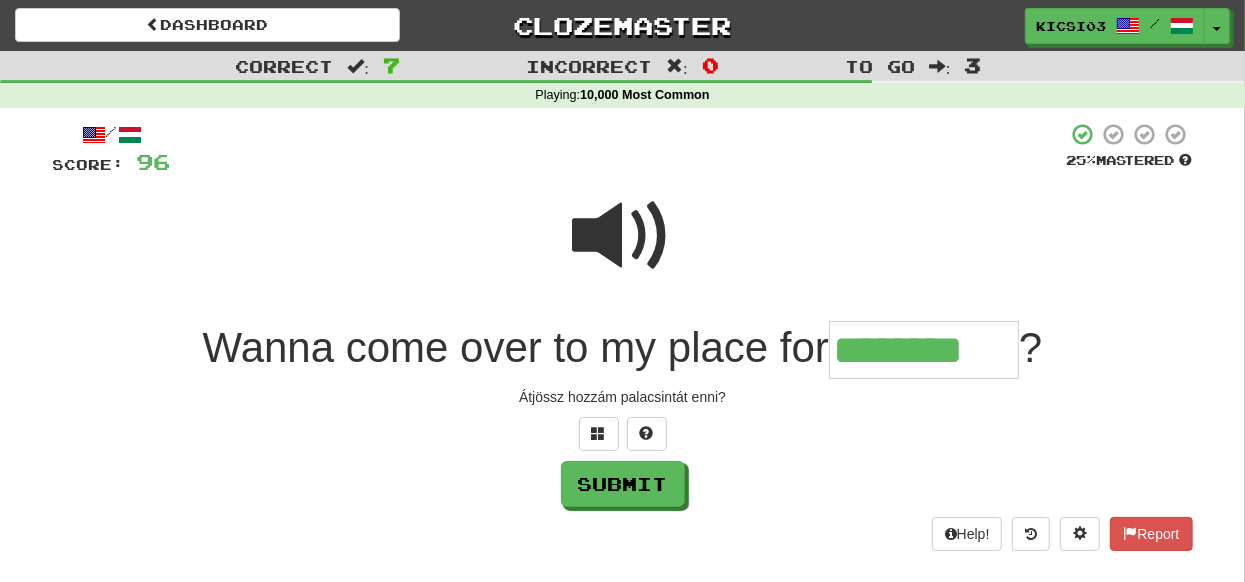 type on "********" 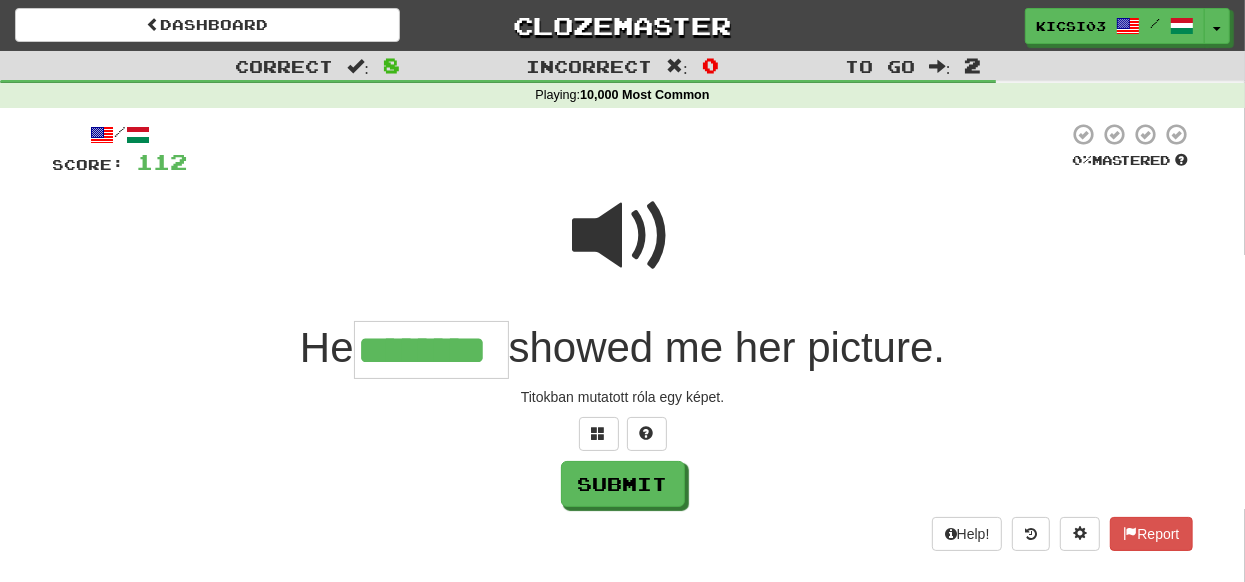 type on "********" 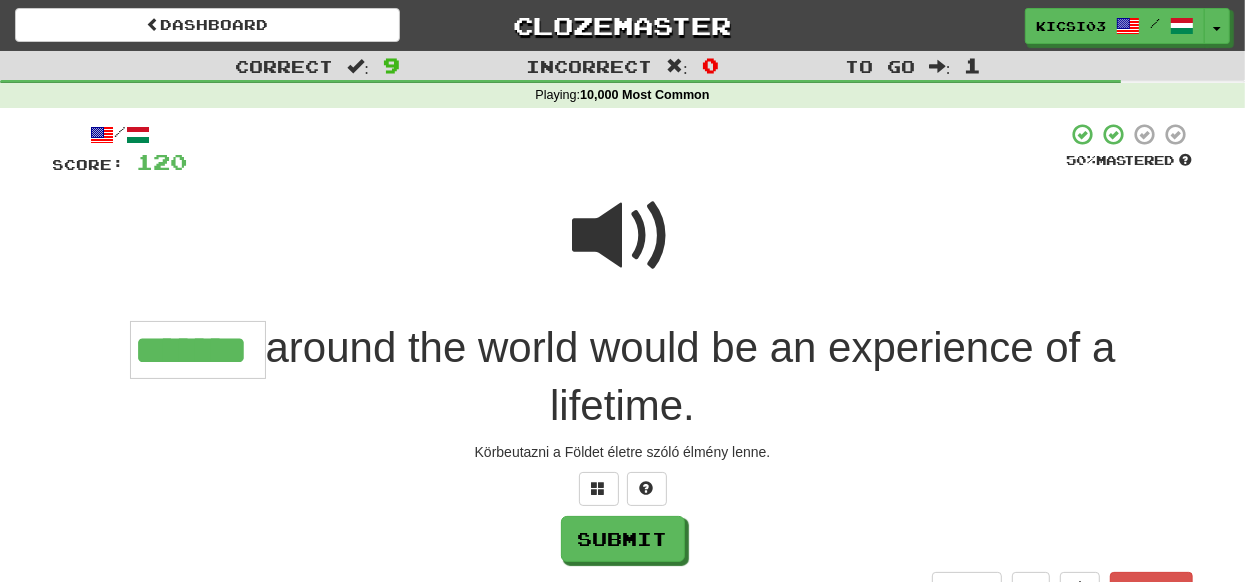 type on "*******" 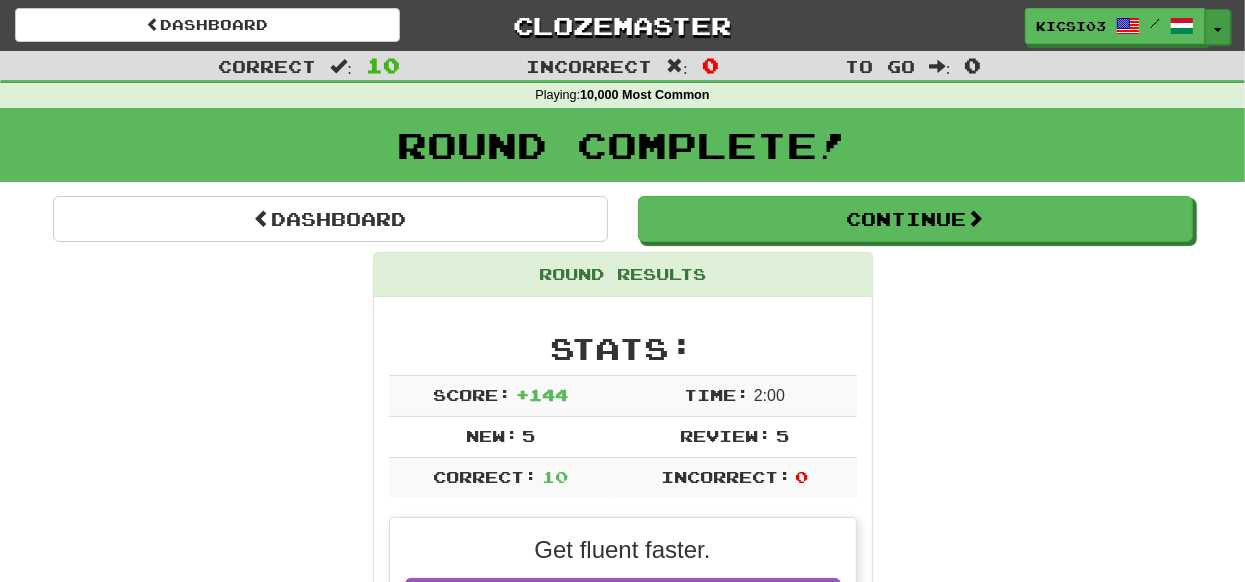 click at bounding box center (1218, 30) 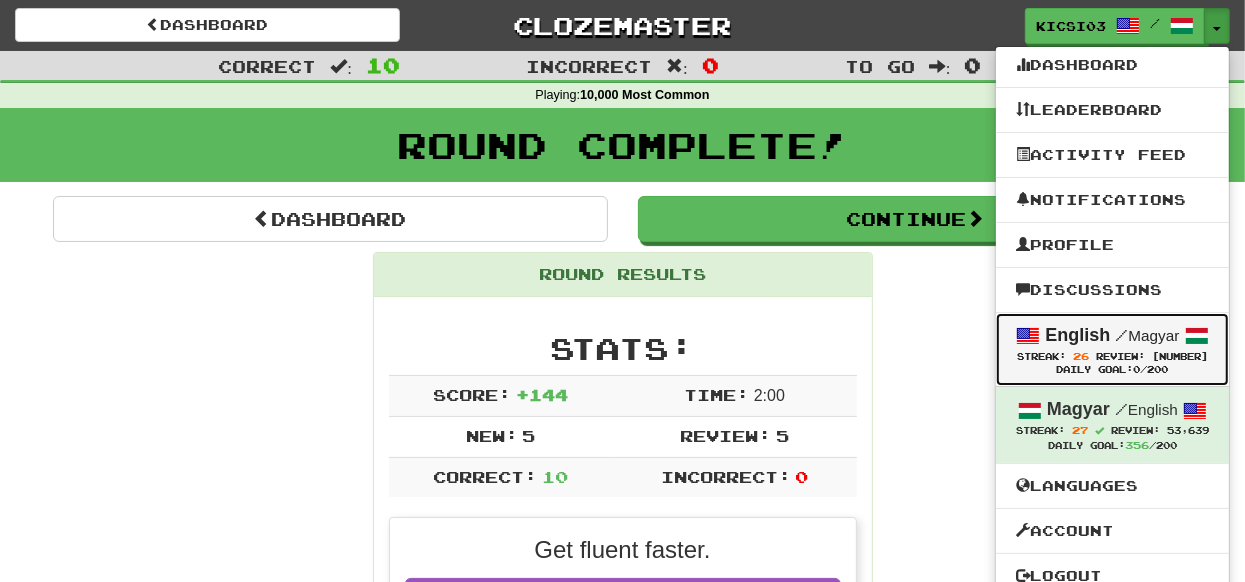 click at bounding box center (1028, 336) 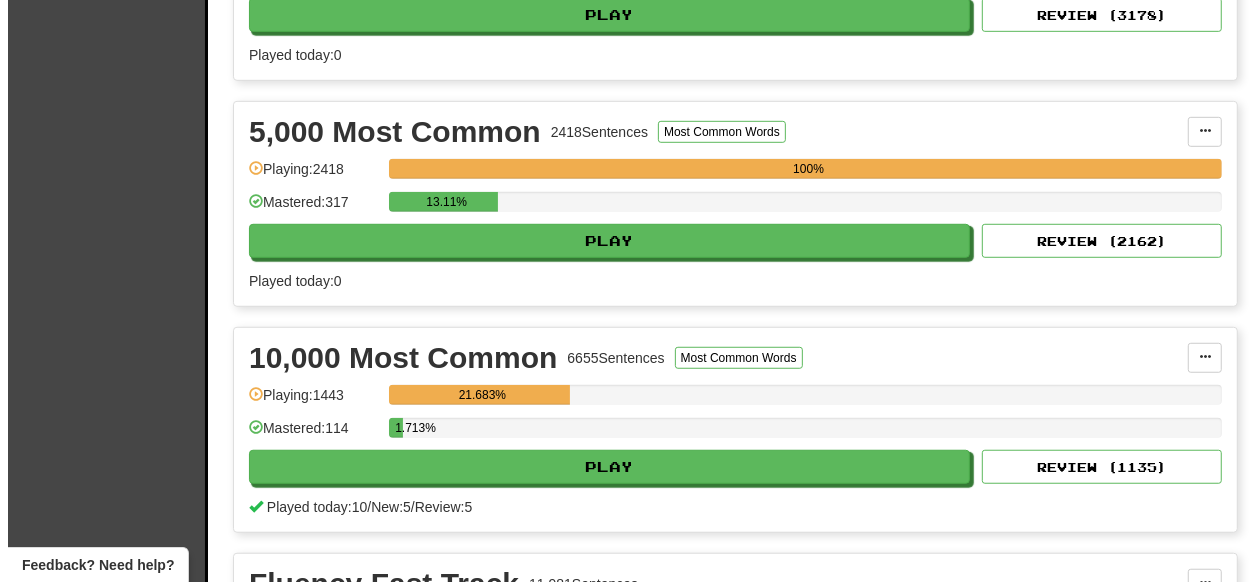 scroll, scrollTop: 900, scrollLeft: 0, axis: vertical 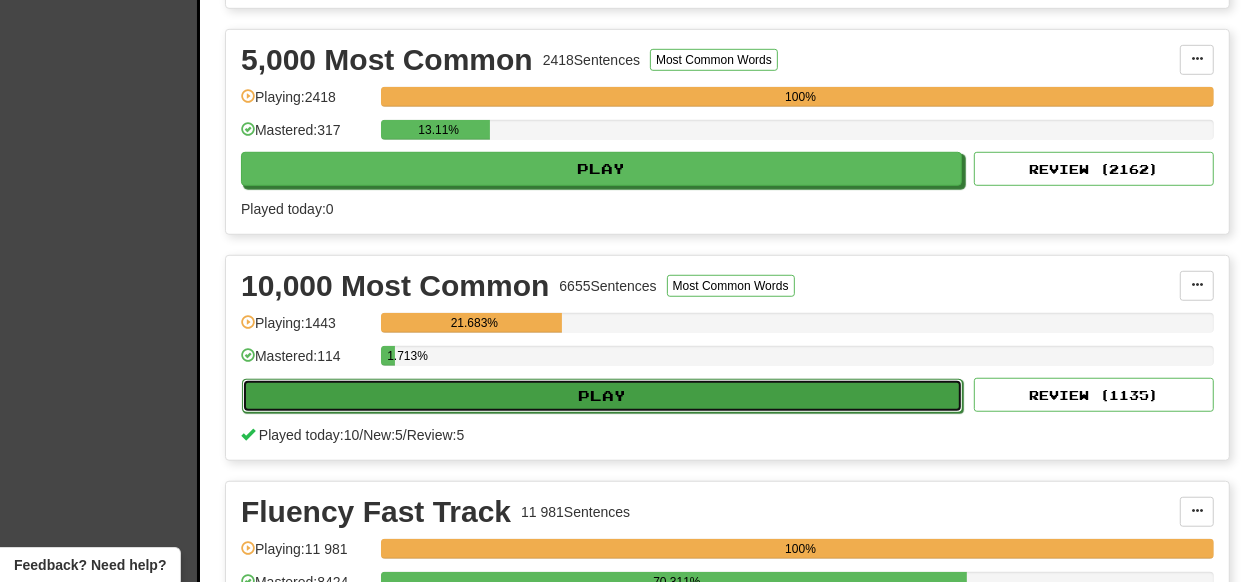click on "Play" at bounding box center (602, 396) 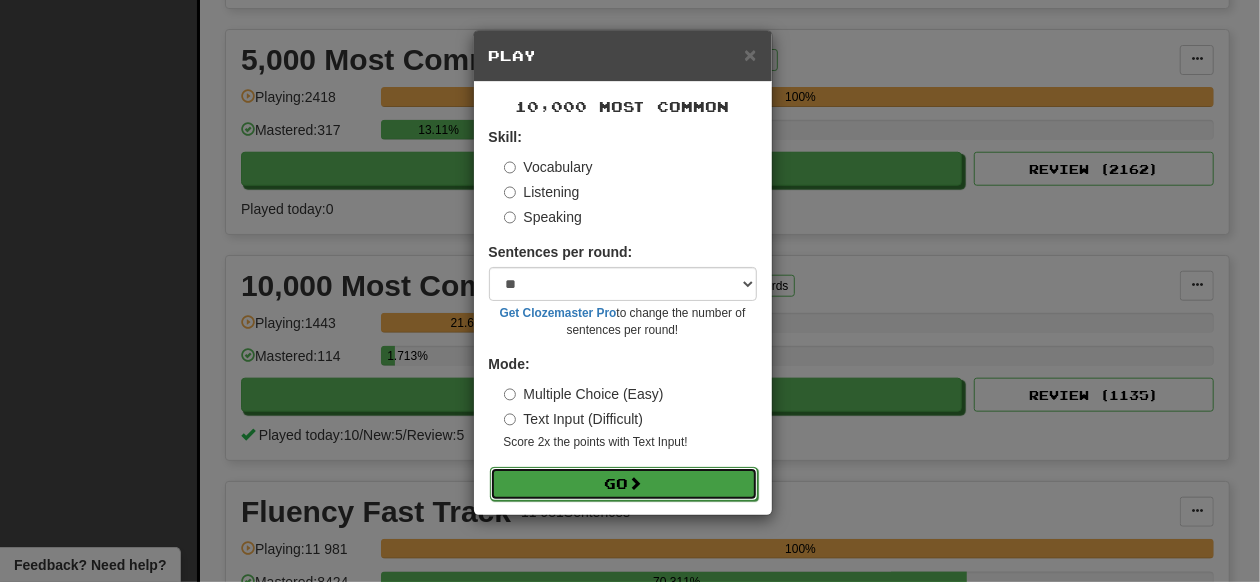 click on "Go" at bounding box center [624, 484] 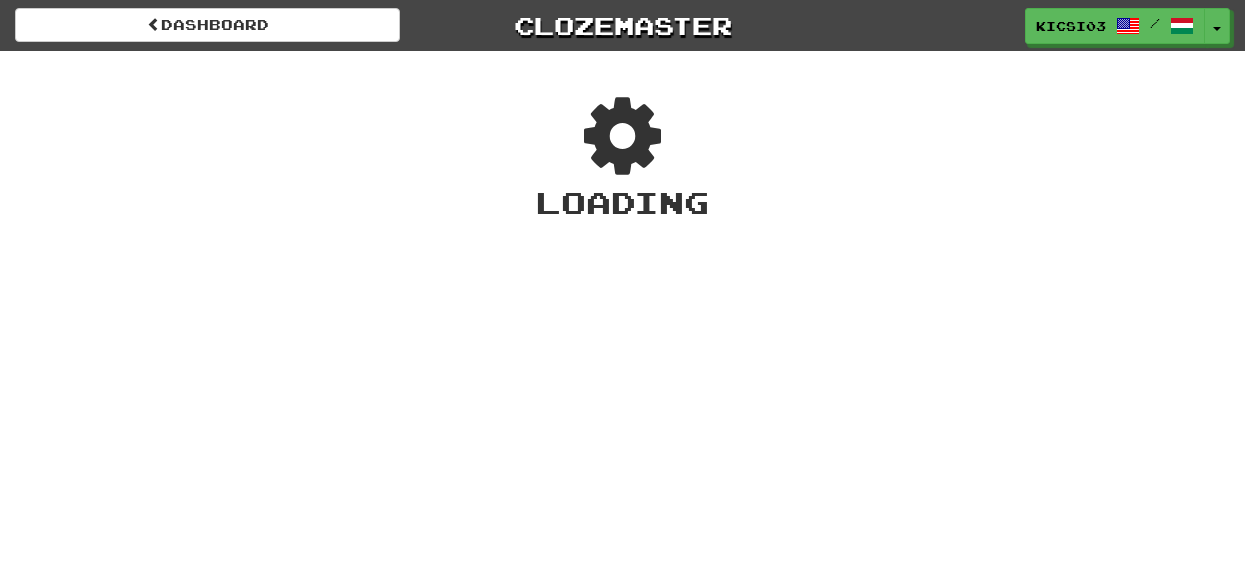scroll, scrollTop: 0, scrollLeft: 0, axis: both 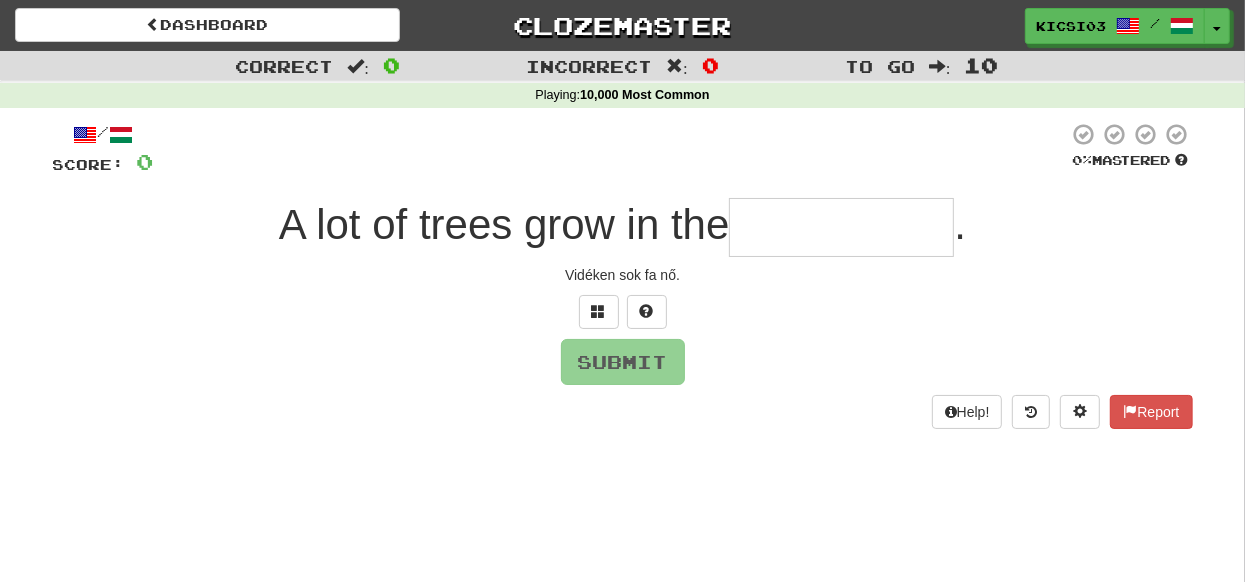click at bounding box center (841, 227) 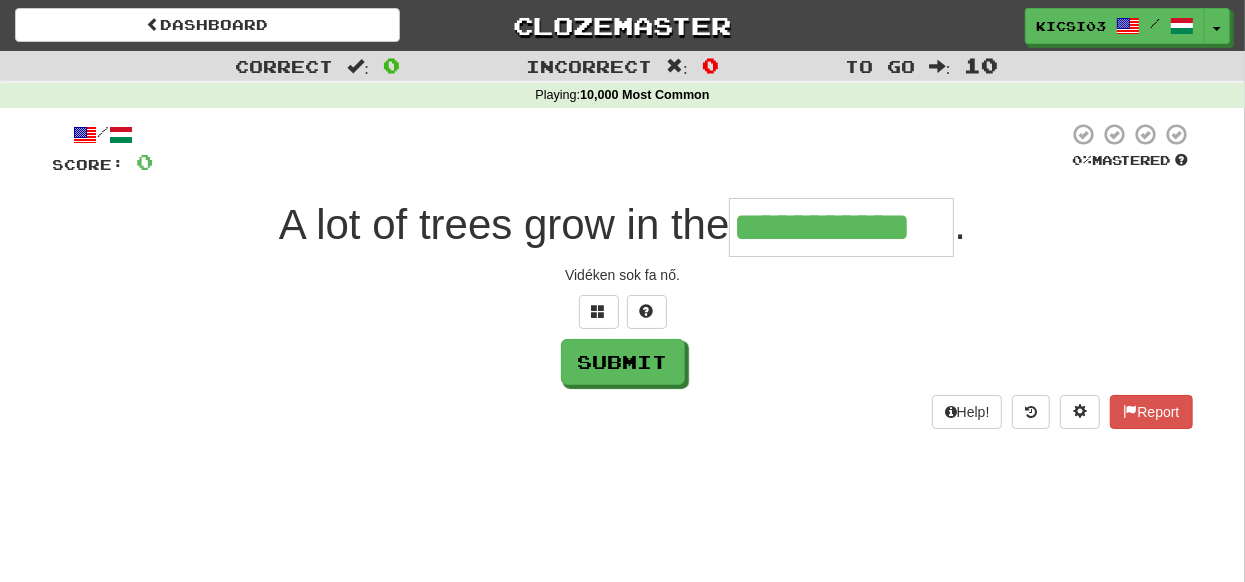 type on "**********" 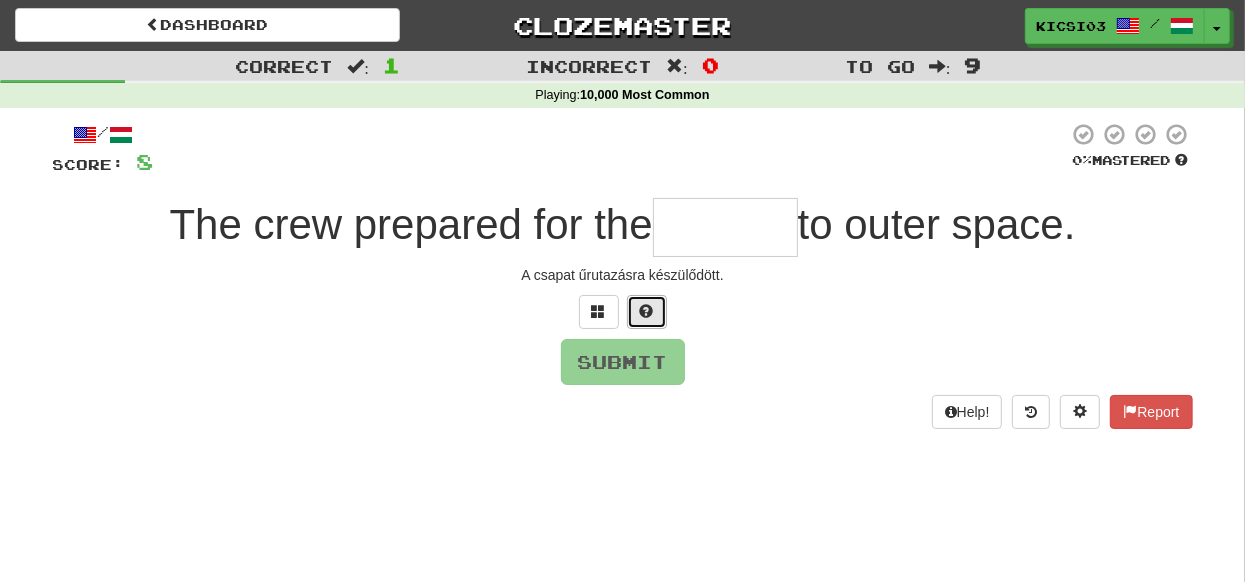 click at bounding box center [647, 311] 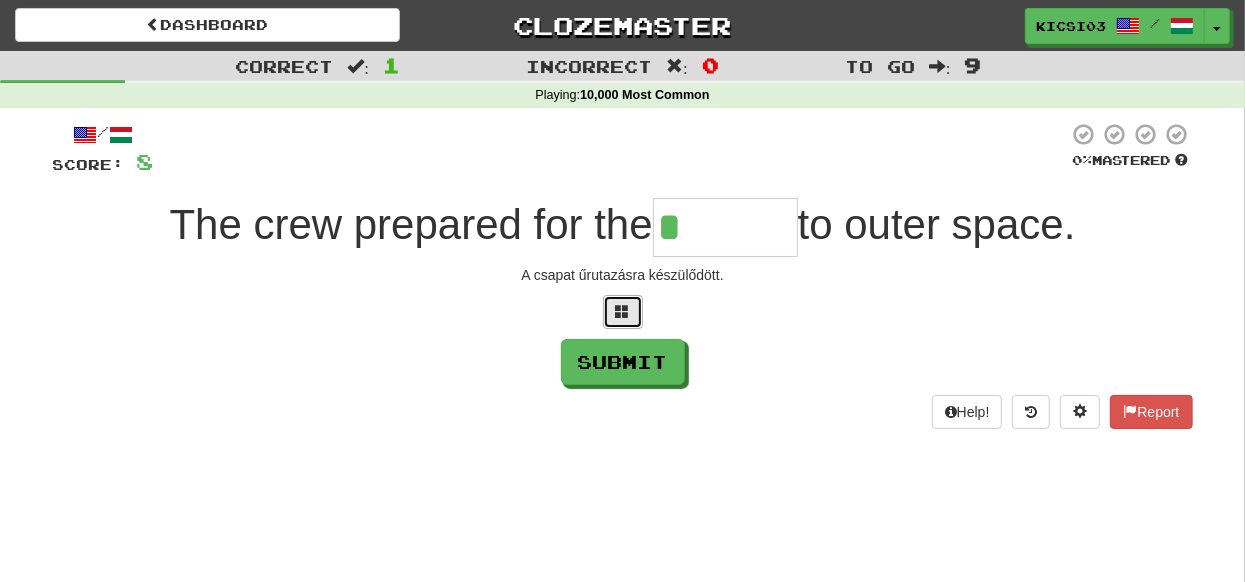 click at bounding box center (623, 312) 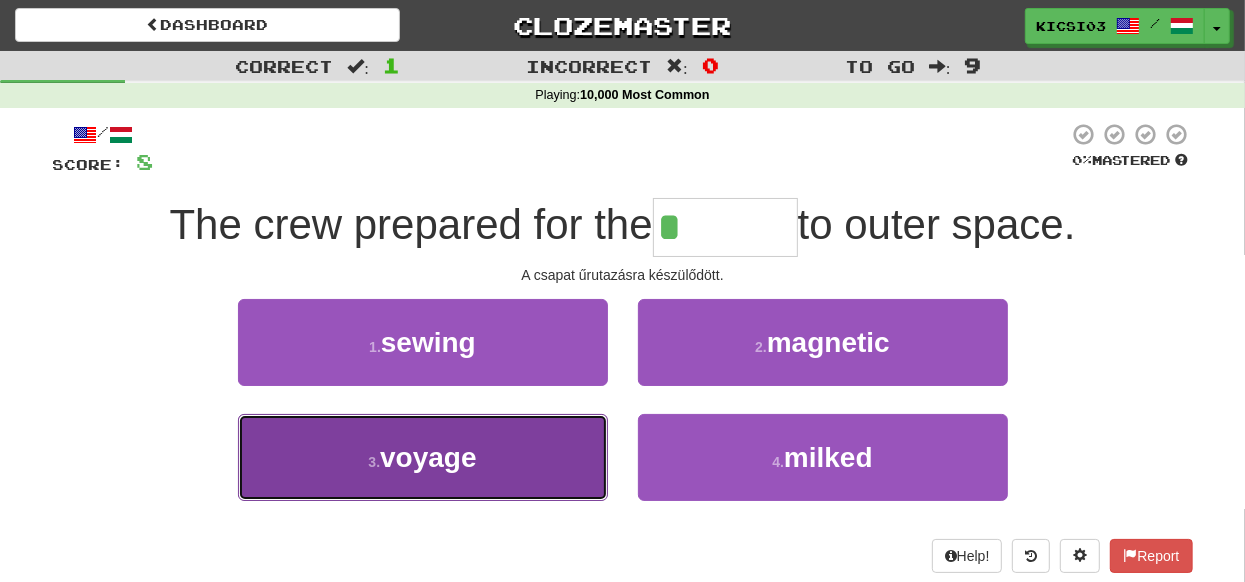 click on "voyage" at bounding box center (428, 457) 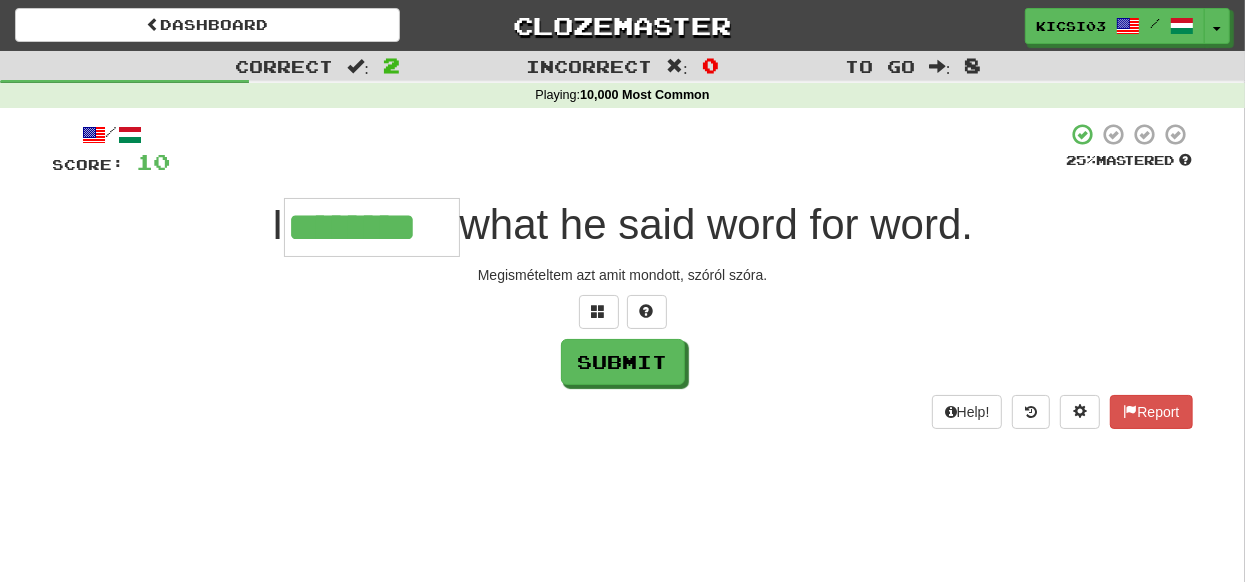 type on "********" 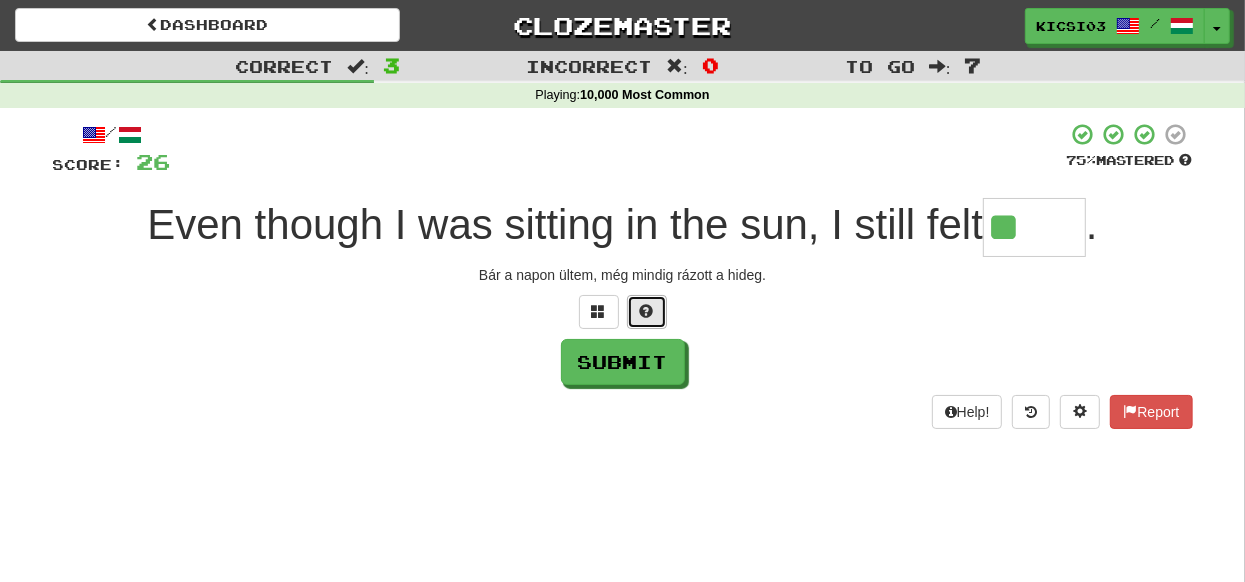 click at bounding box center (647, 311) 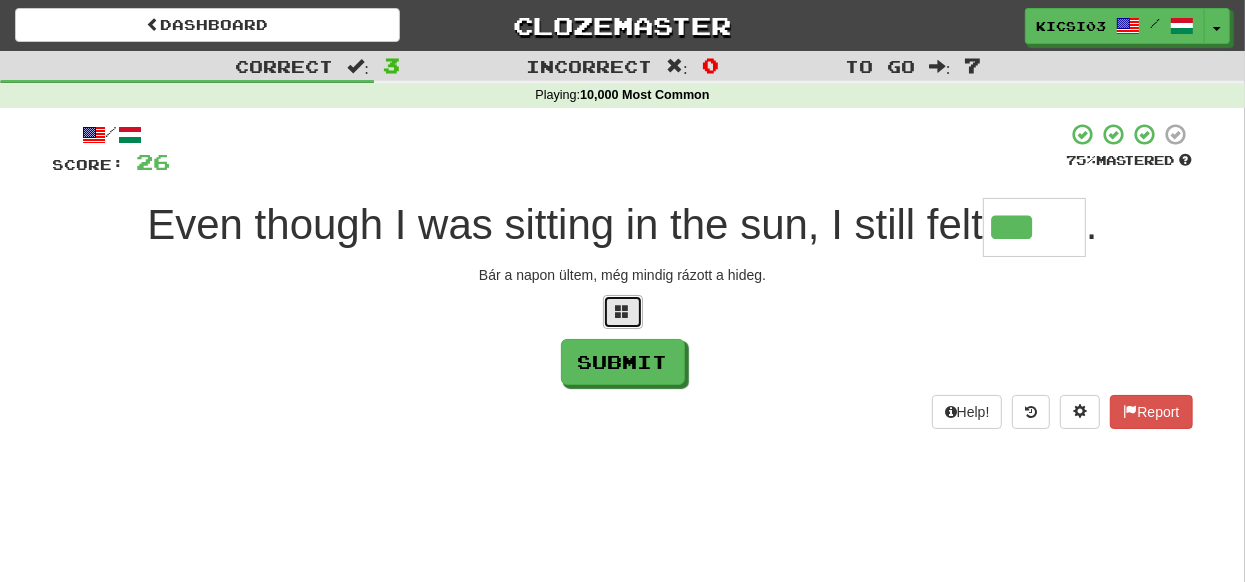 click at bounding box center [623, 311] 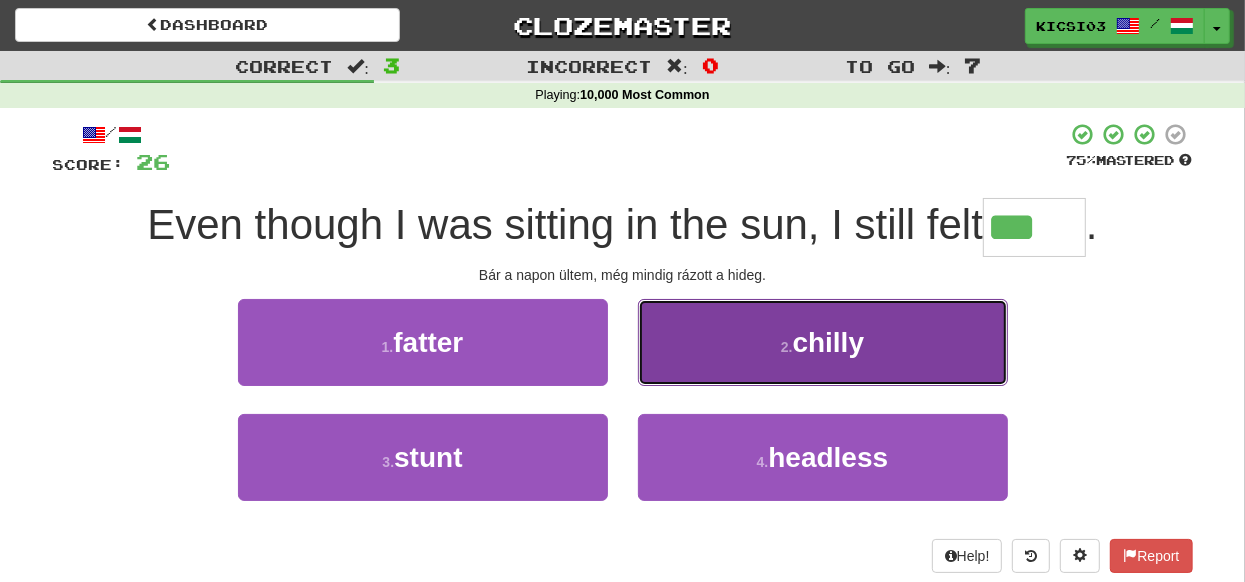 click on "2 . chilly" at bounding box center (823, 342) 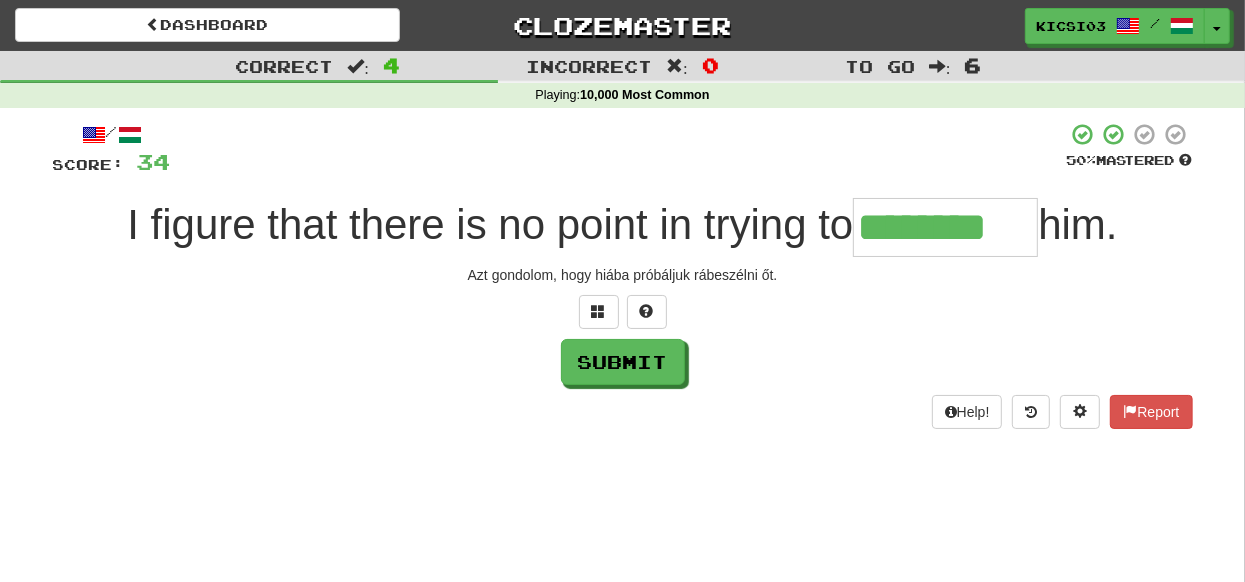 type on "********" 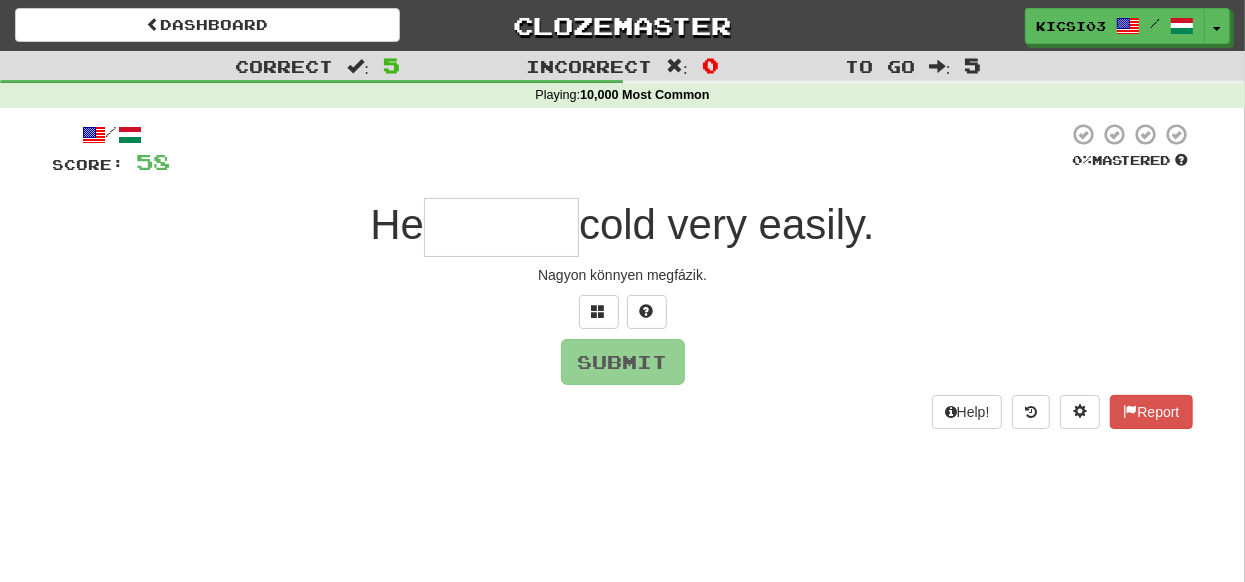 type on "*" 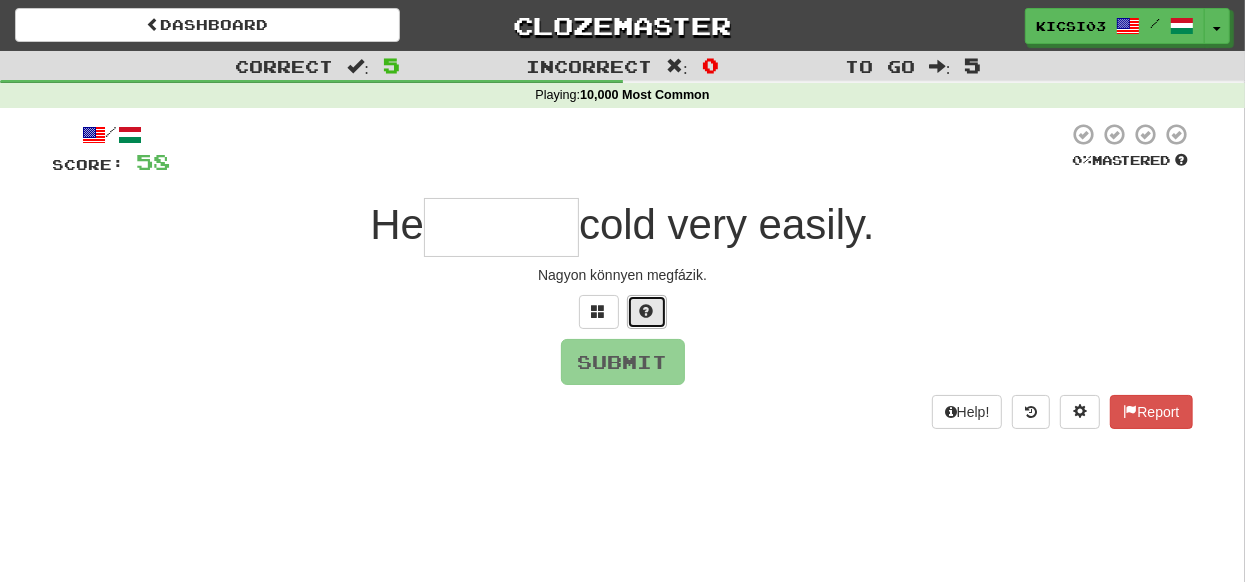 click at bounding box center (647, 311) 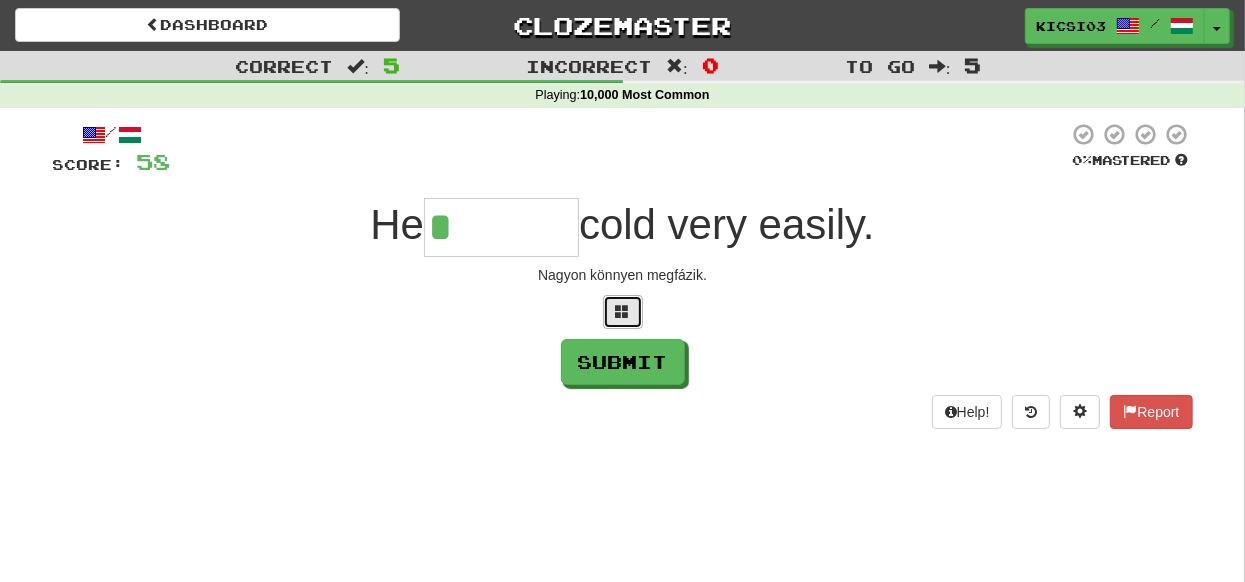 click at bounding box center [623, 311] 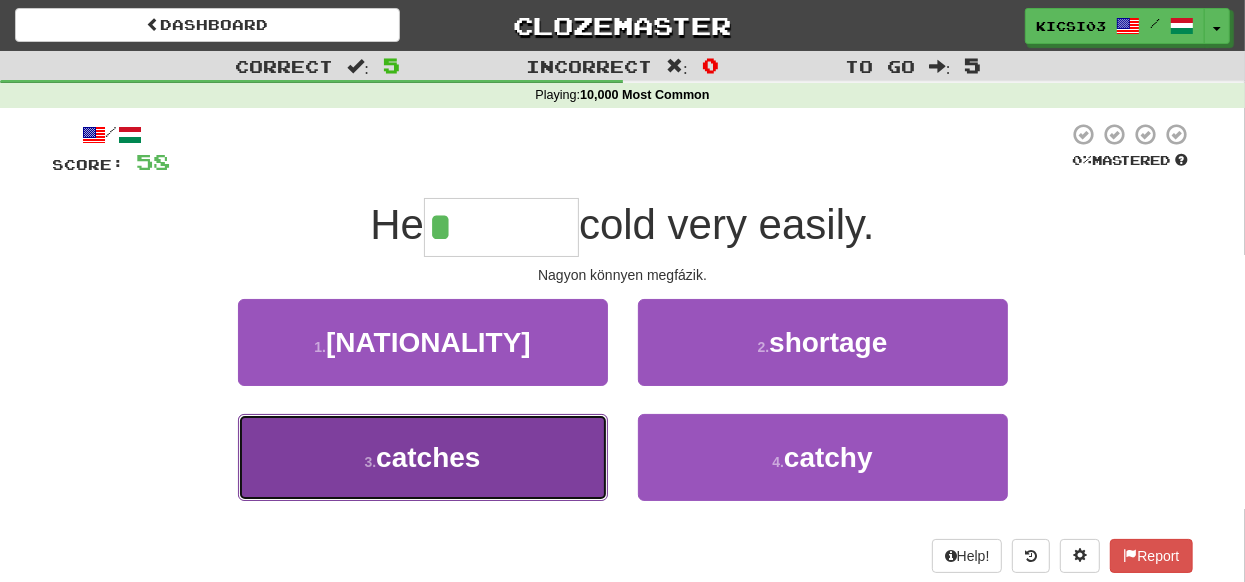 click on "catches" at bounding box center [428, 457] 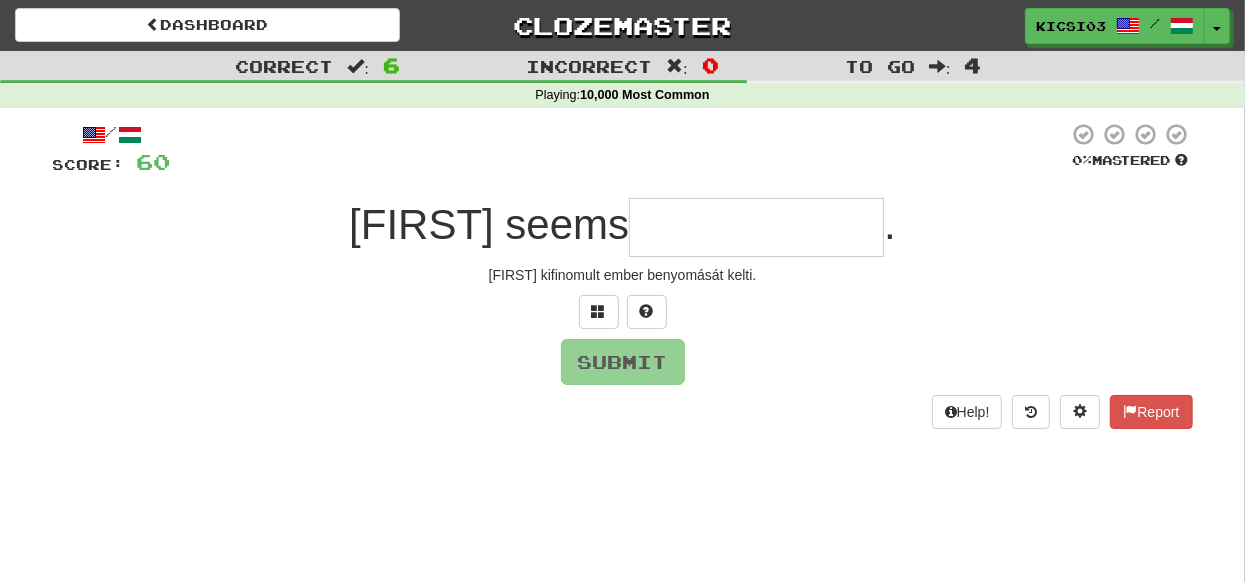 type on "*" 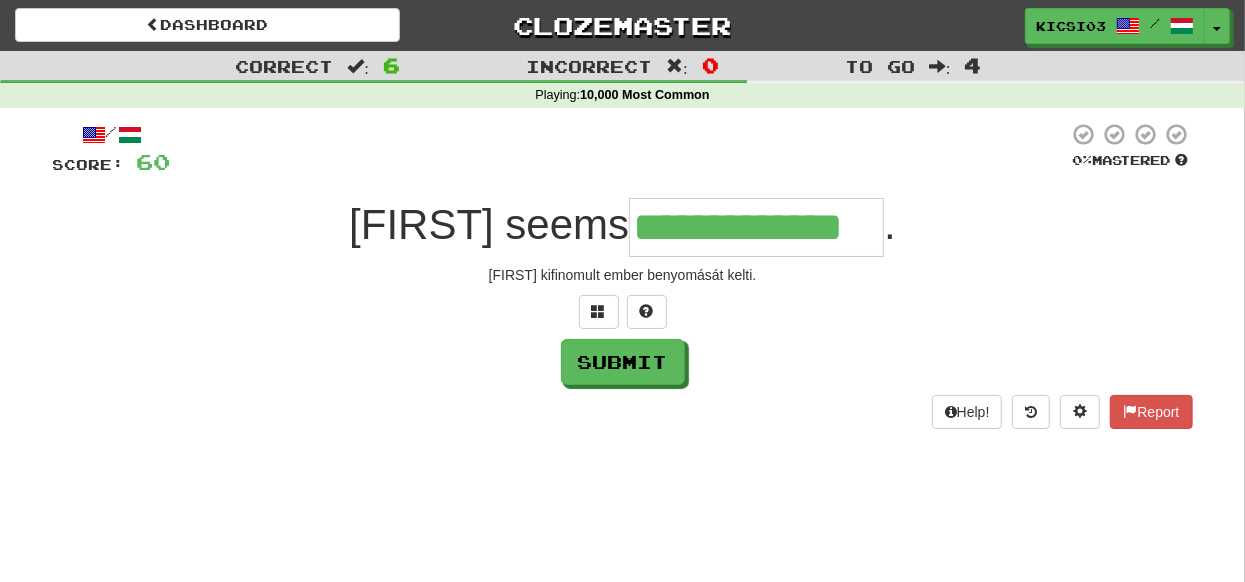type on "**********" 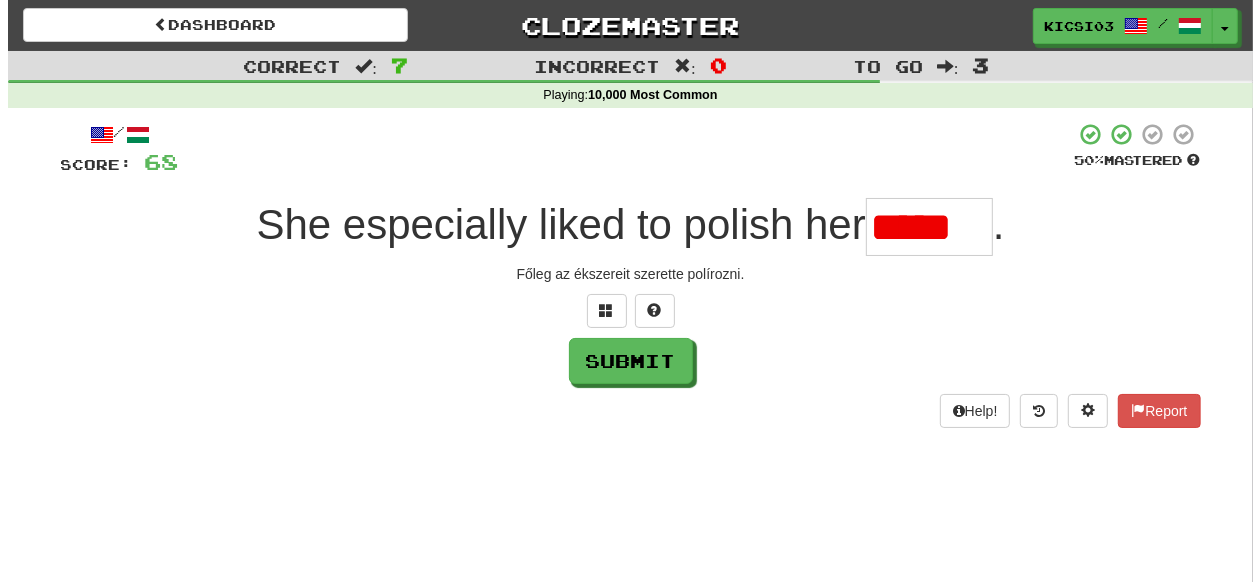 scroll, scrollTop: 0, scrollLeft: 0, axis: both 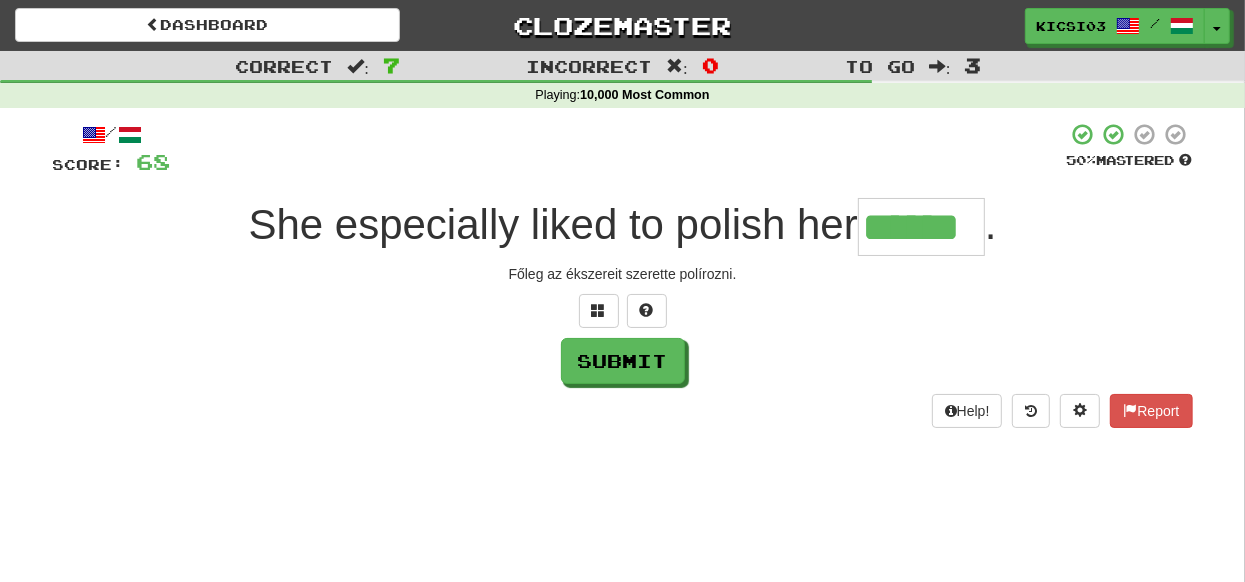 type on "******" 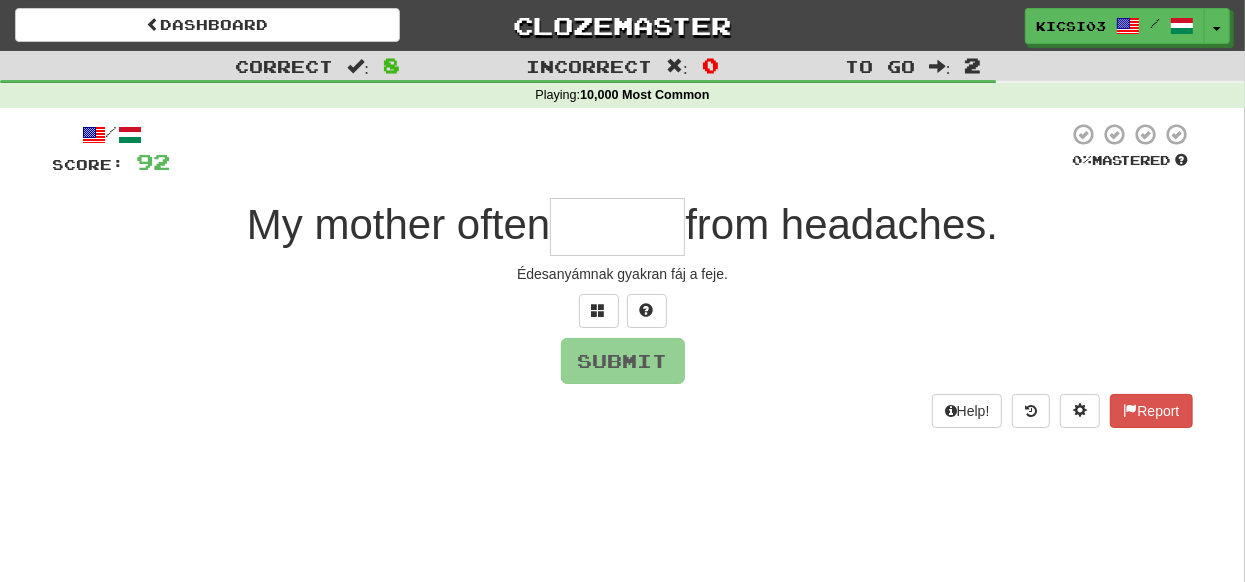 type on "*" 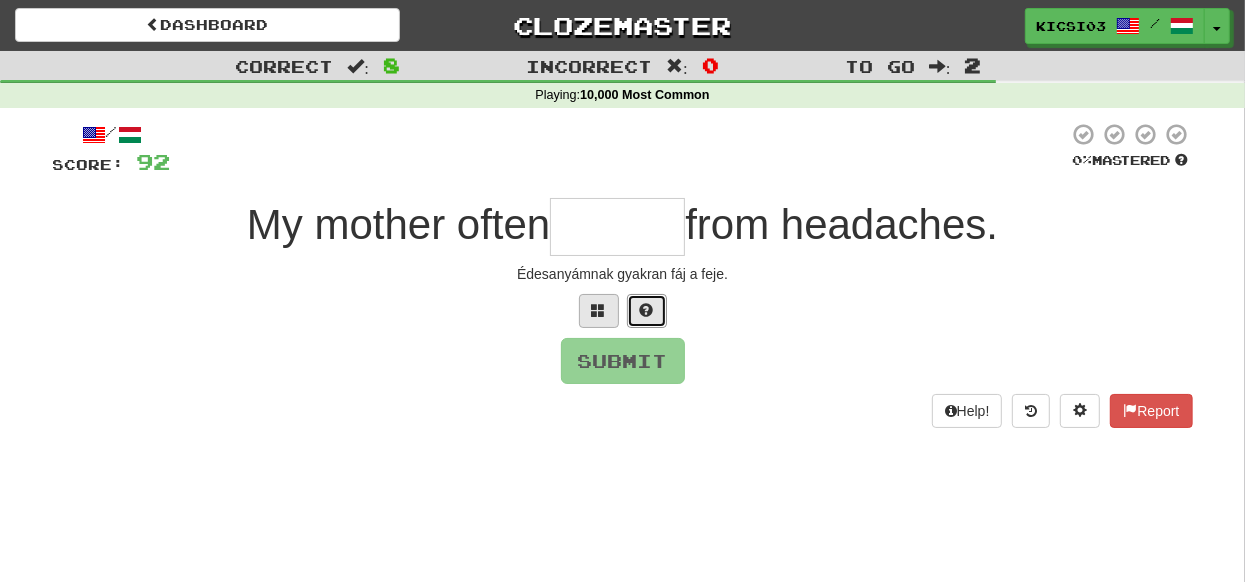 click at bounding box center [647, 311] 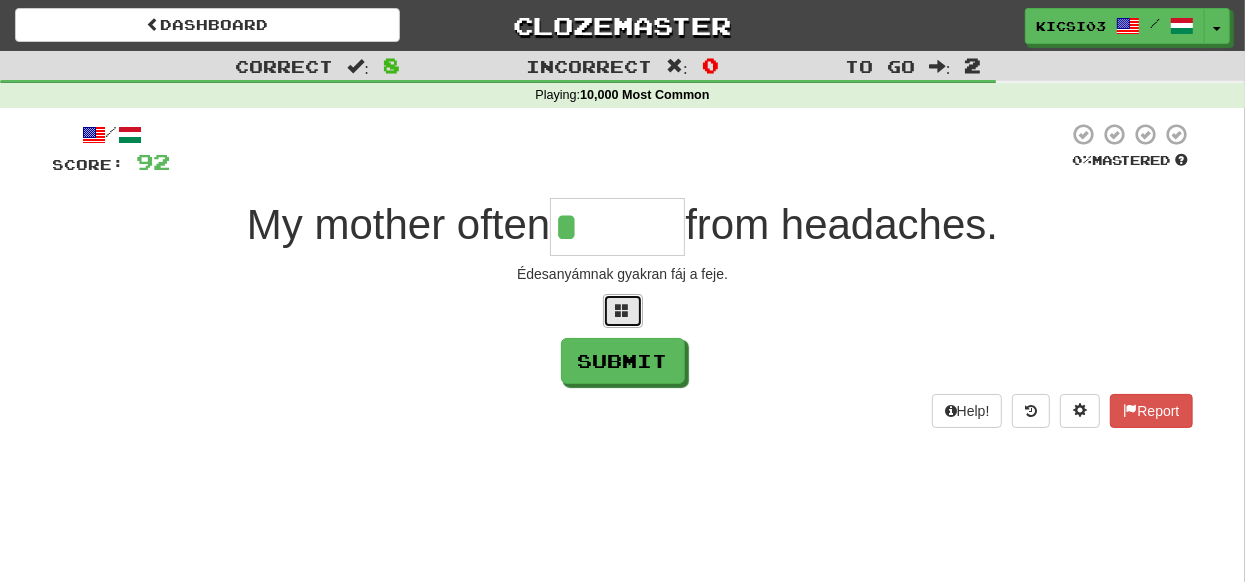 click at bounding box center [623, 311] 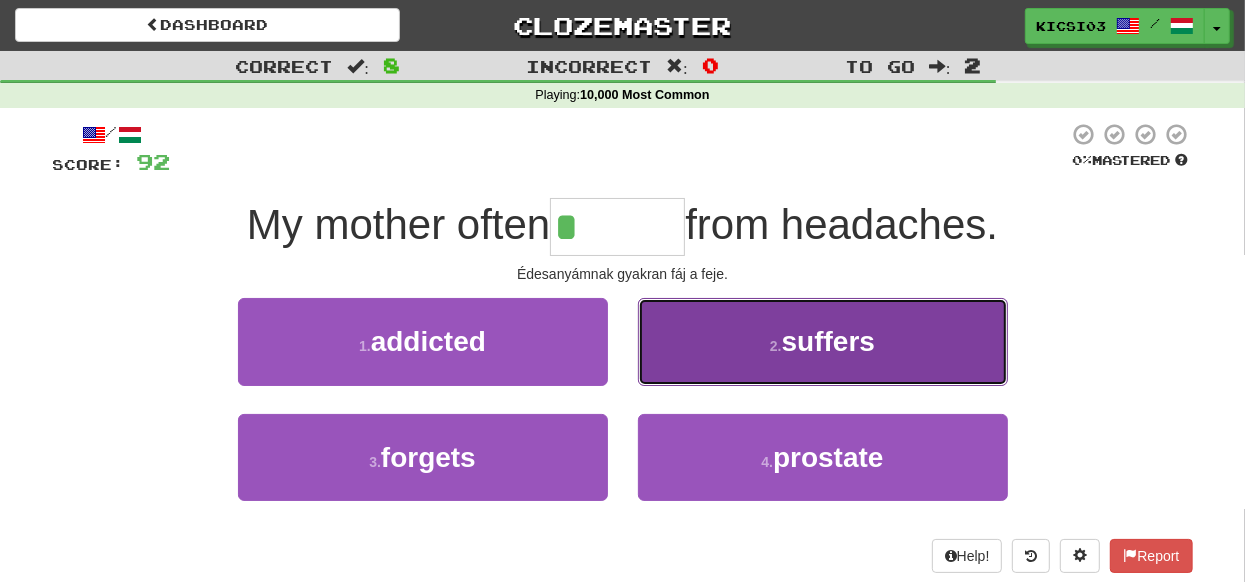 click on "suffers" at bounding box center [828, 341] 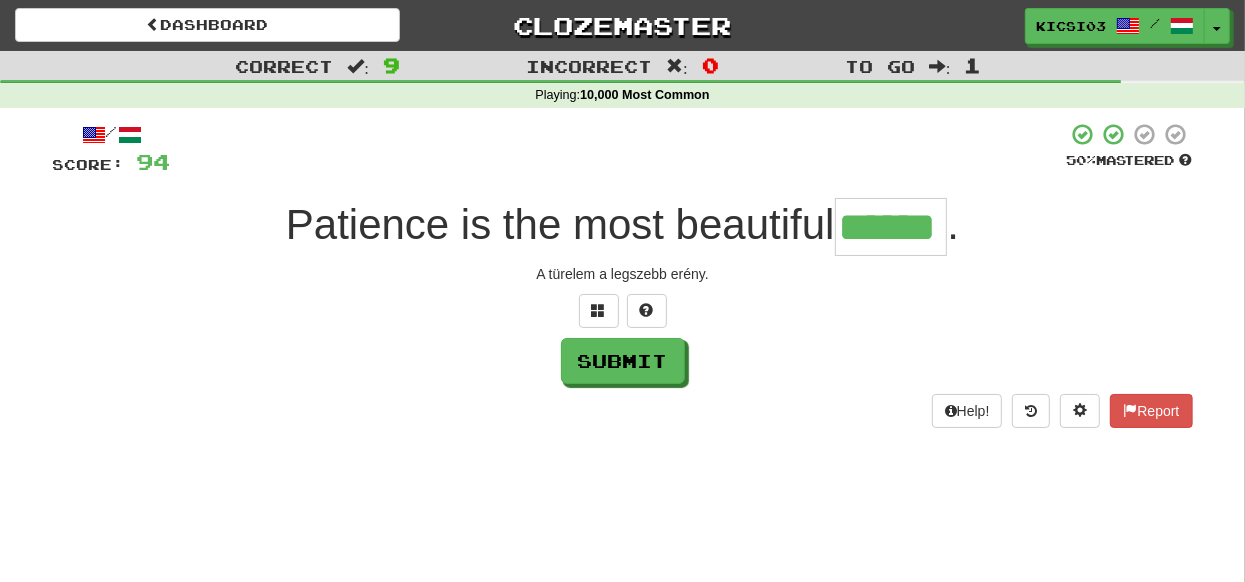 type on "******" 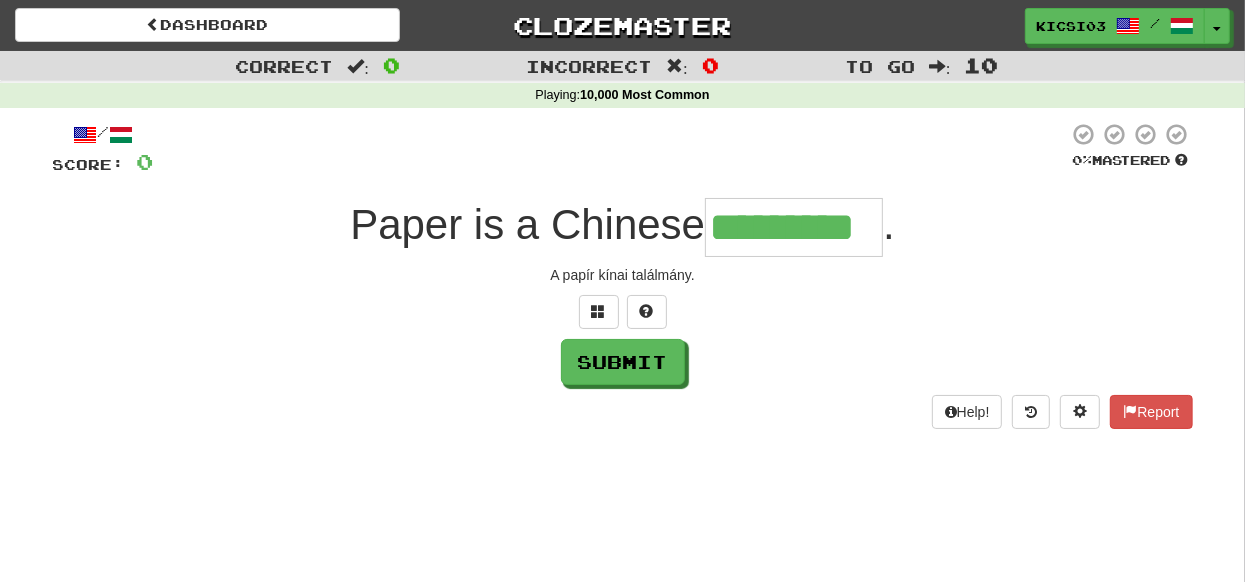type on "*********" 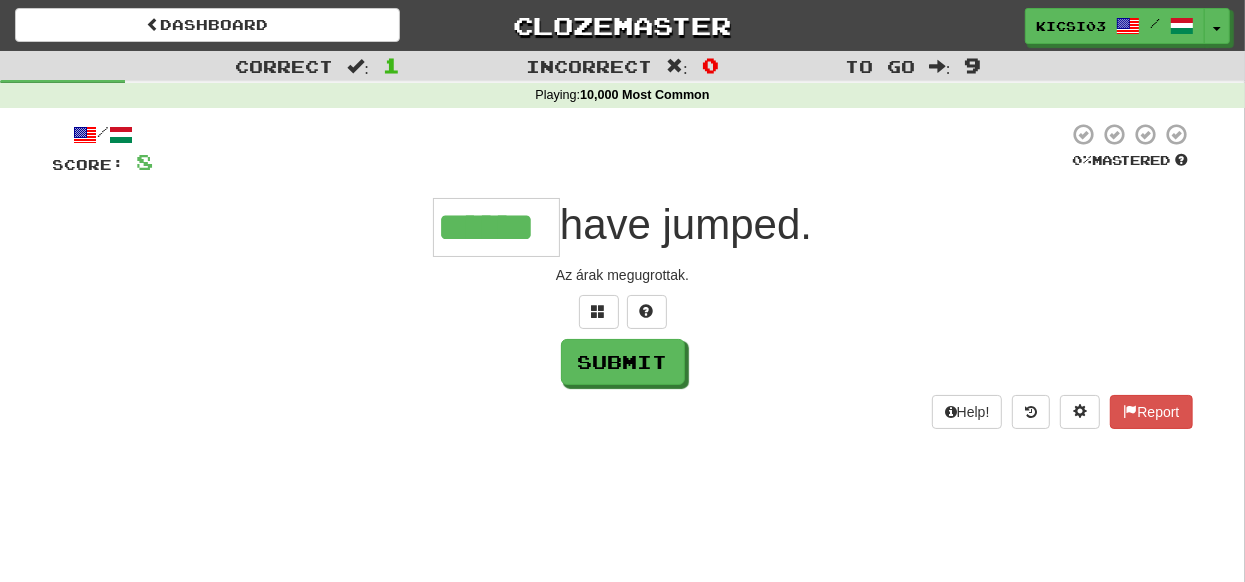 type on "******" 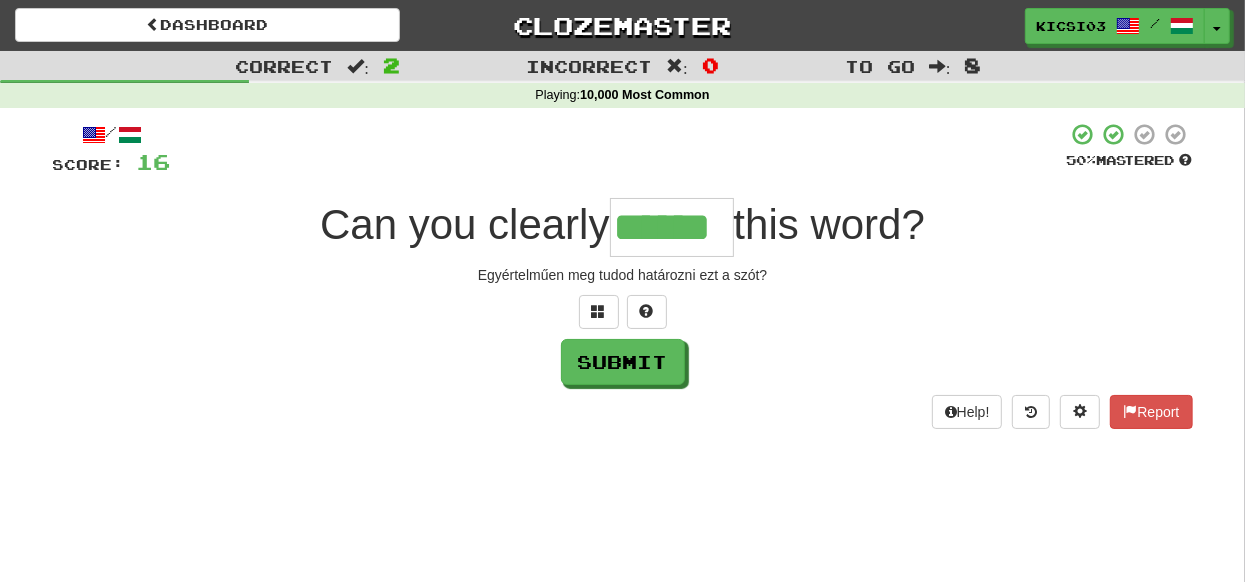 type on "******" 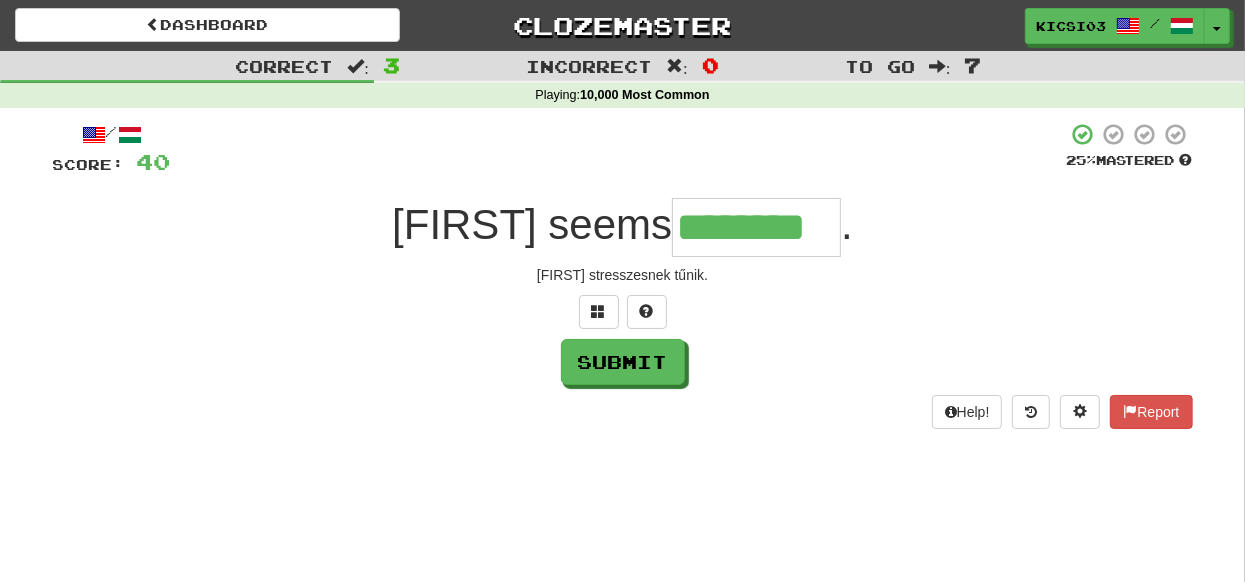 type on "********" 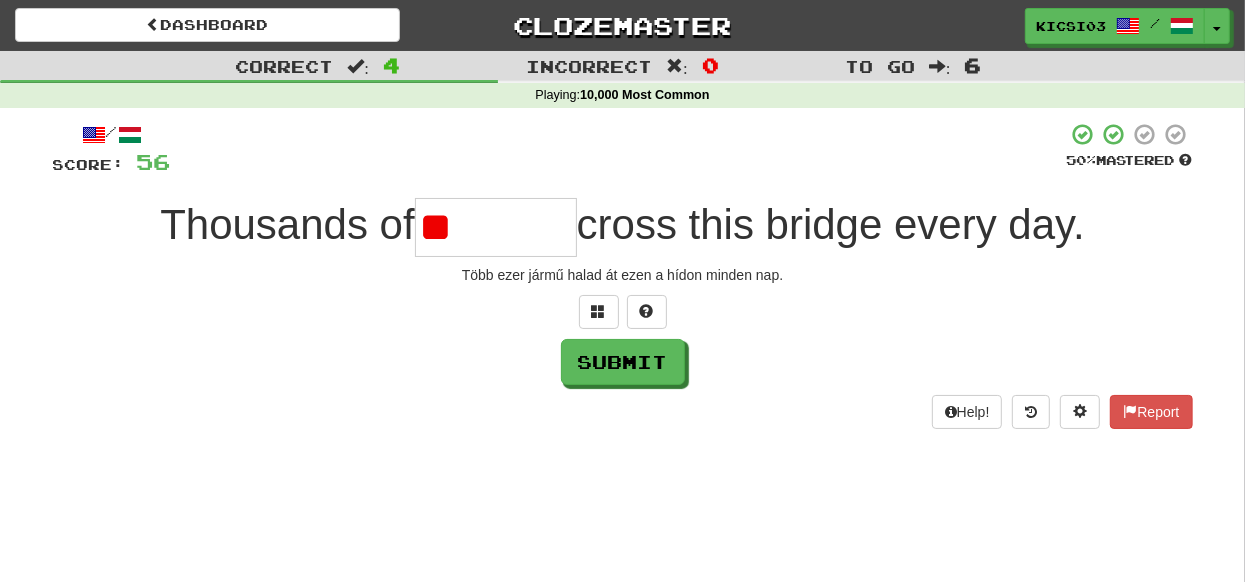 type on "*" 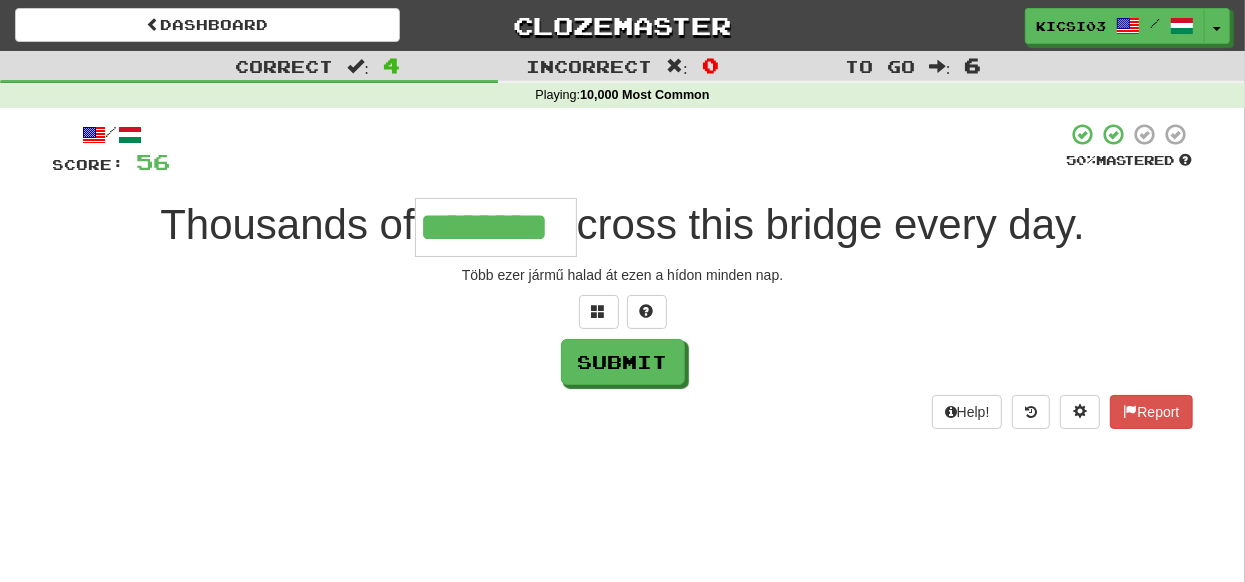 type on "********" 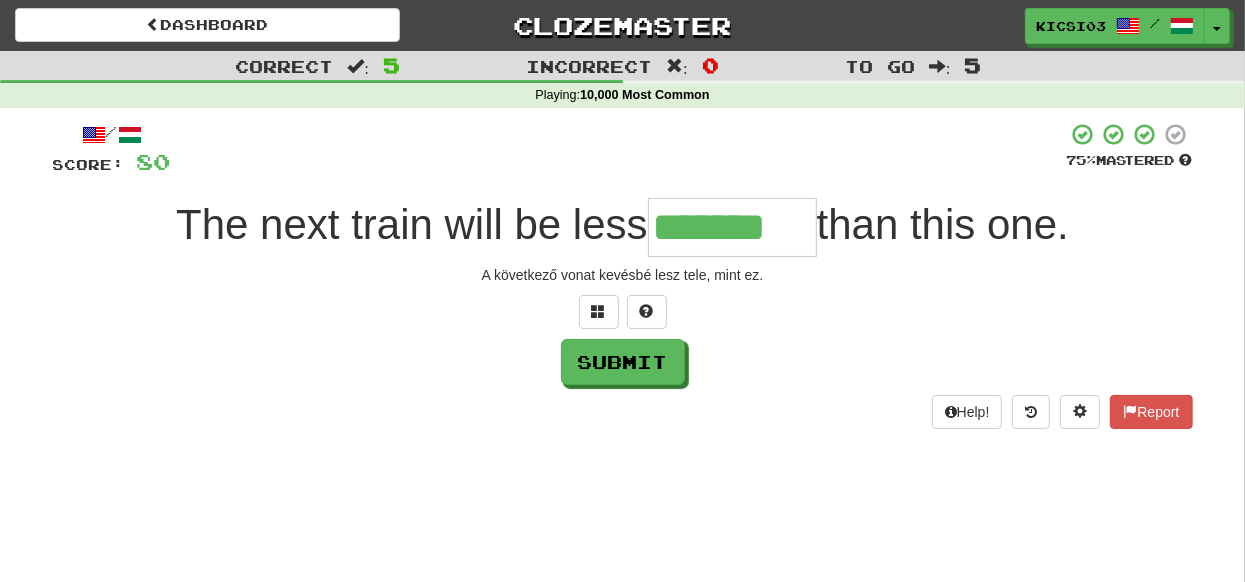 type on "*******" 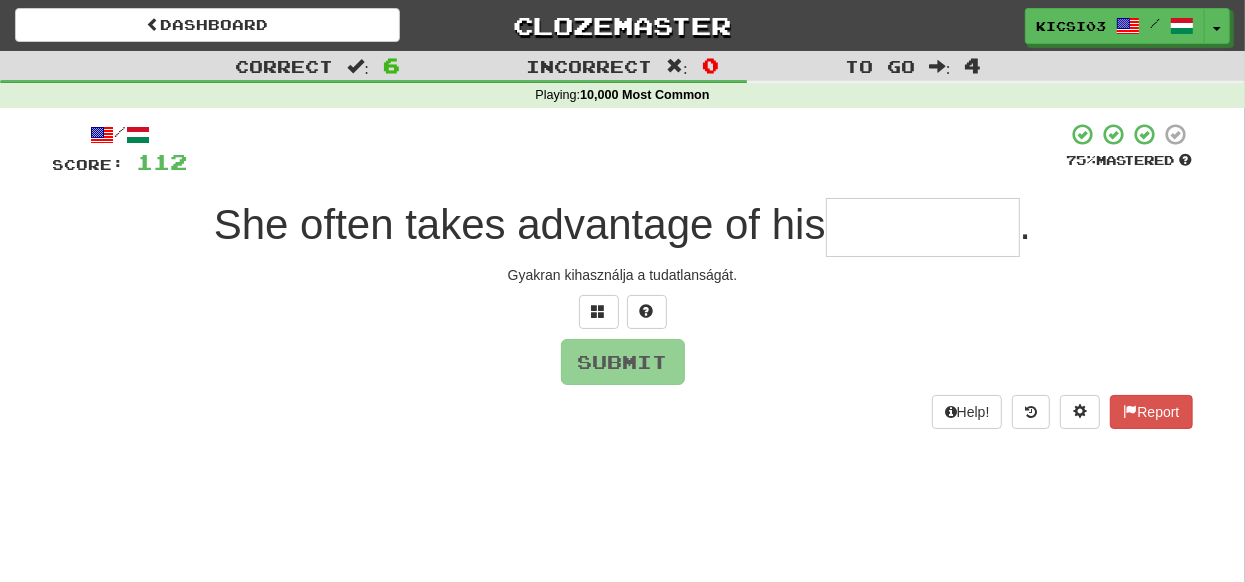 type on "*" 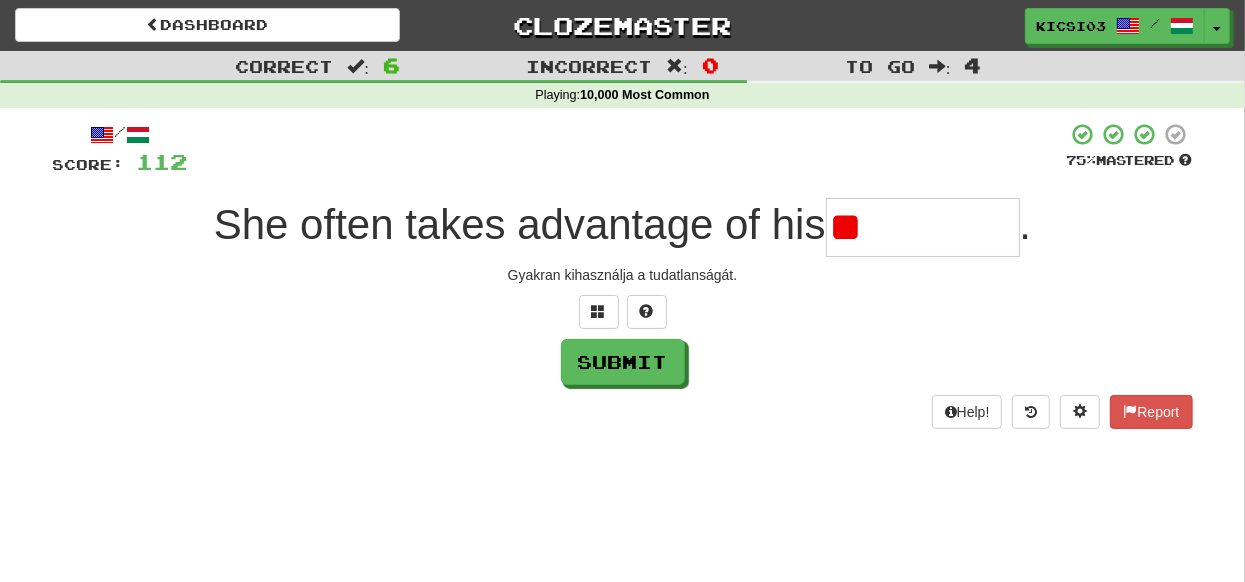 type on "*" 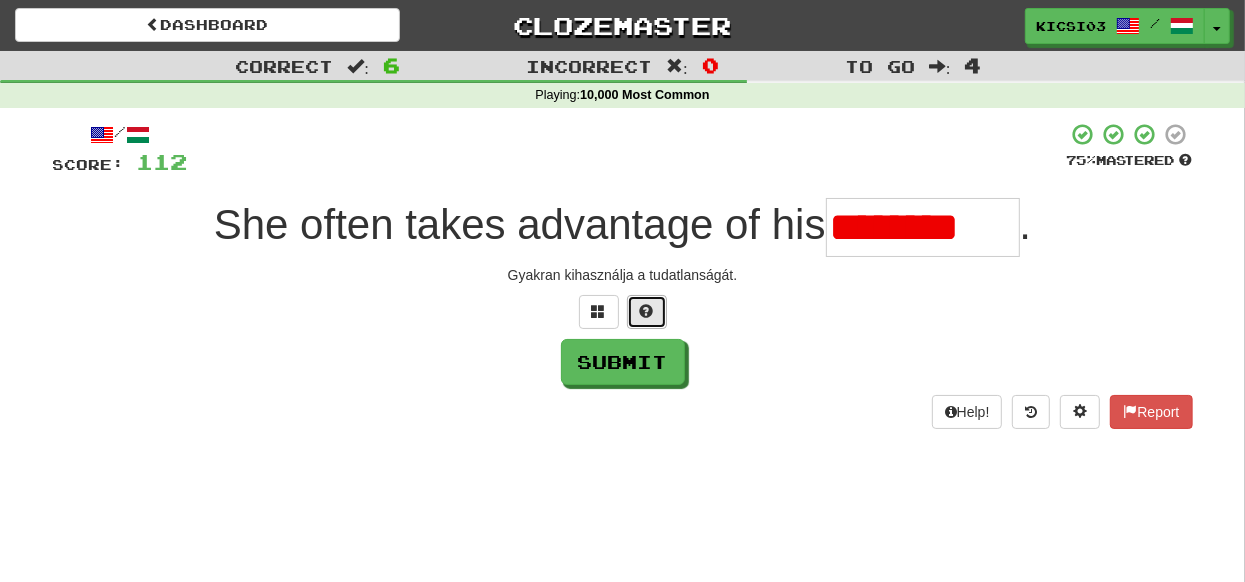 click at bounding box center [647, 311] 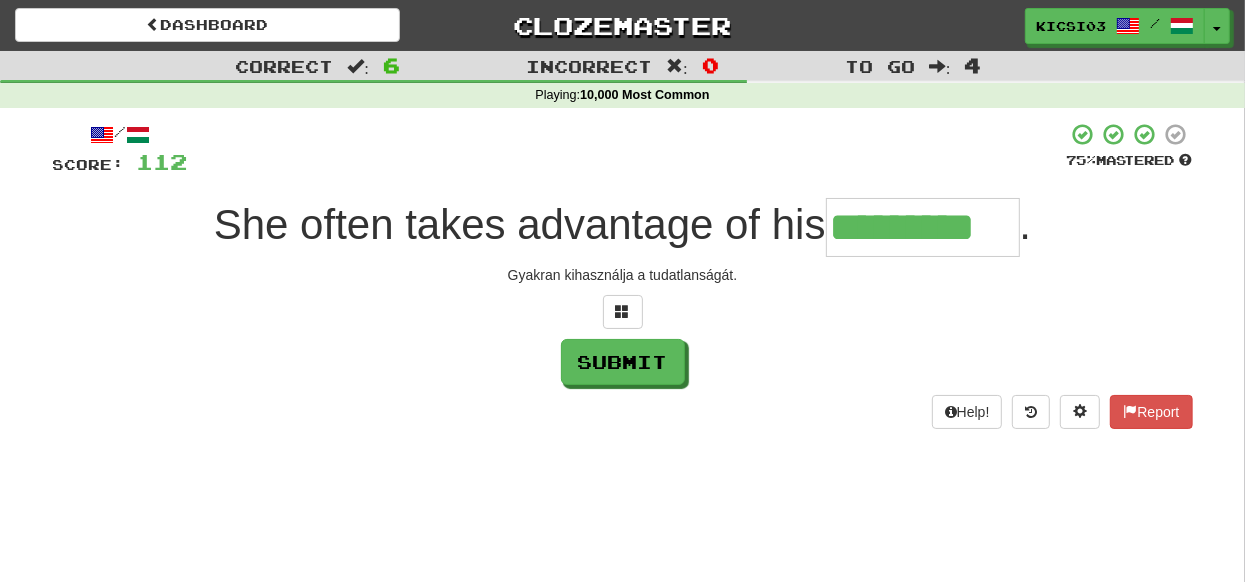 type on "*********" 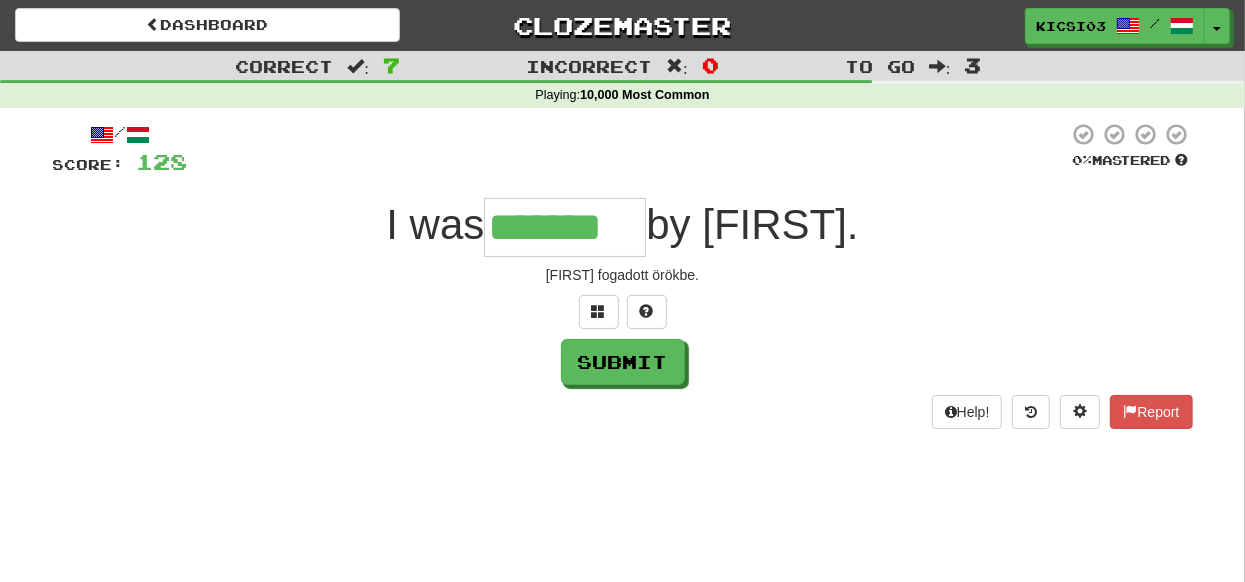 type on "*******" 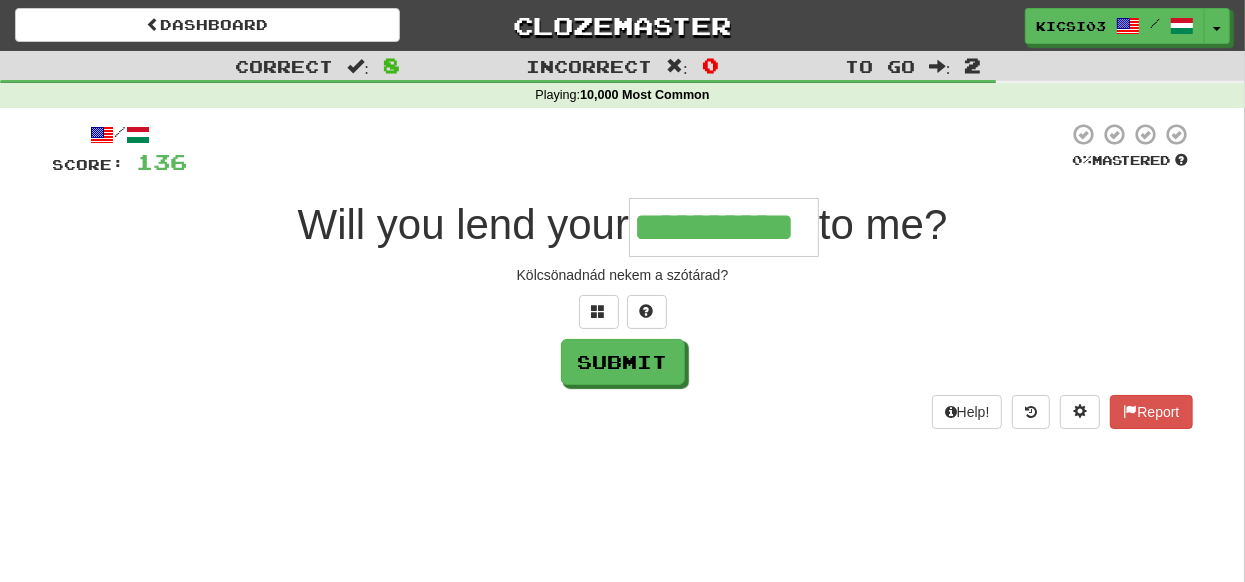 type on "**********" 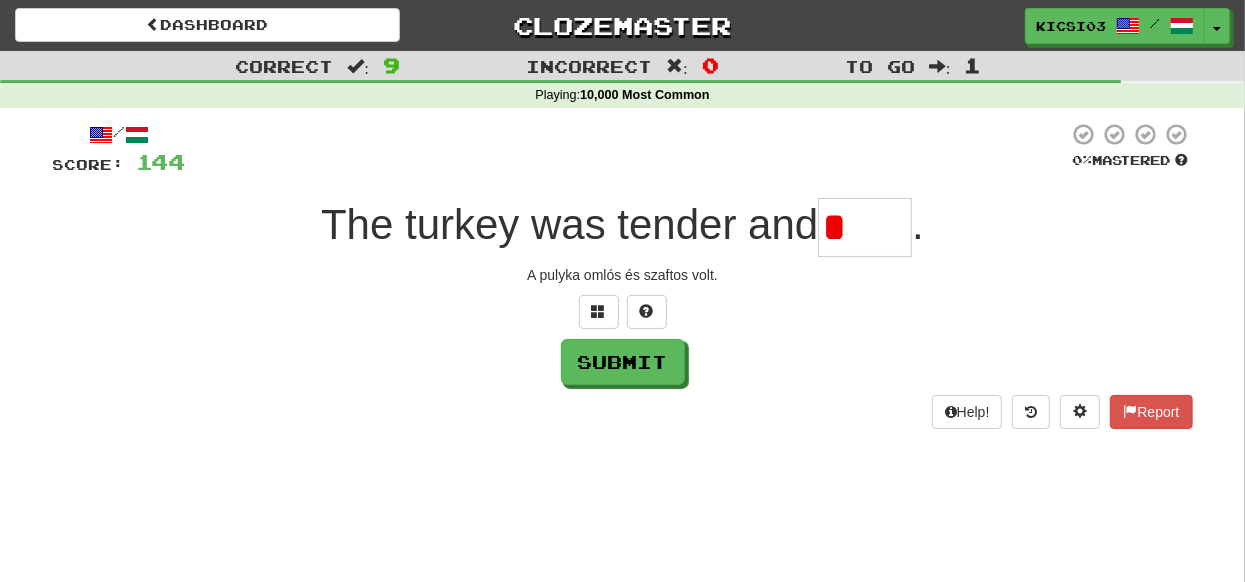type on "*" 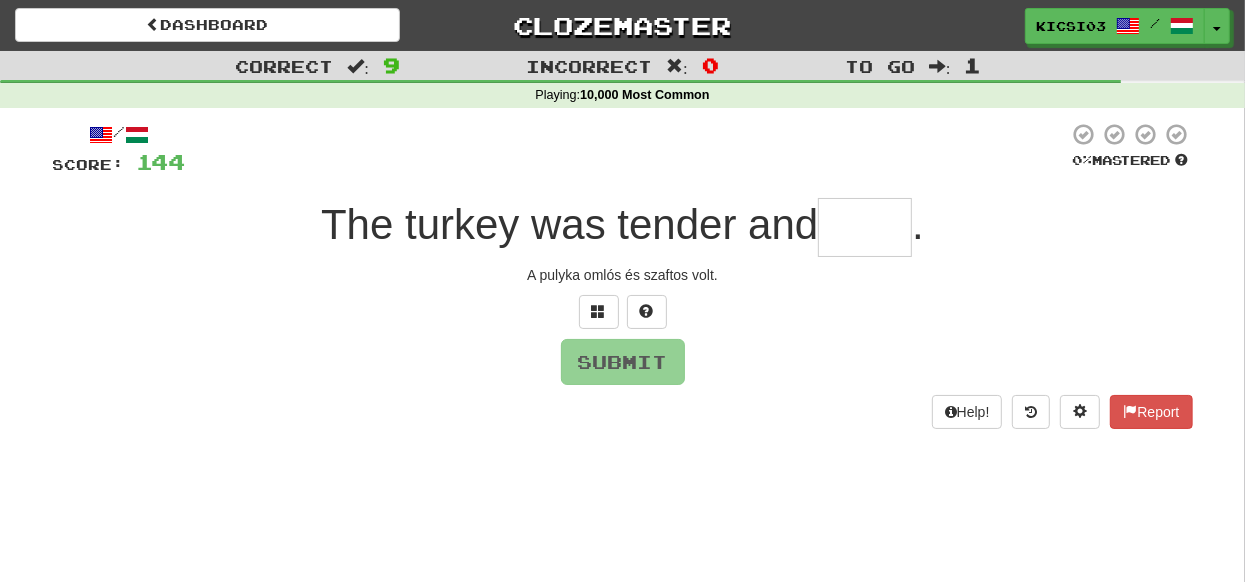 type on "*" 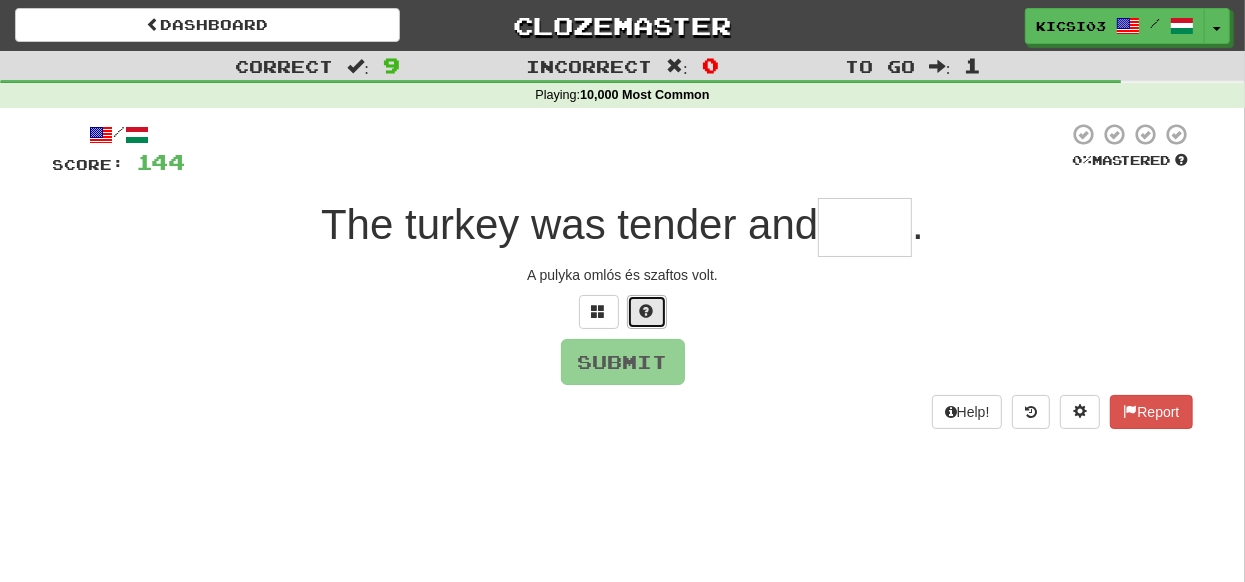 click at bounding box center [647, 311] 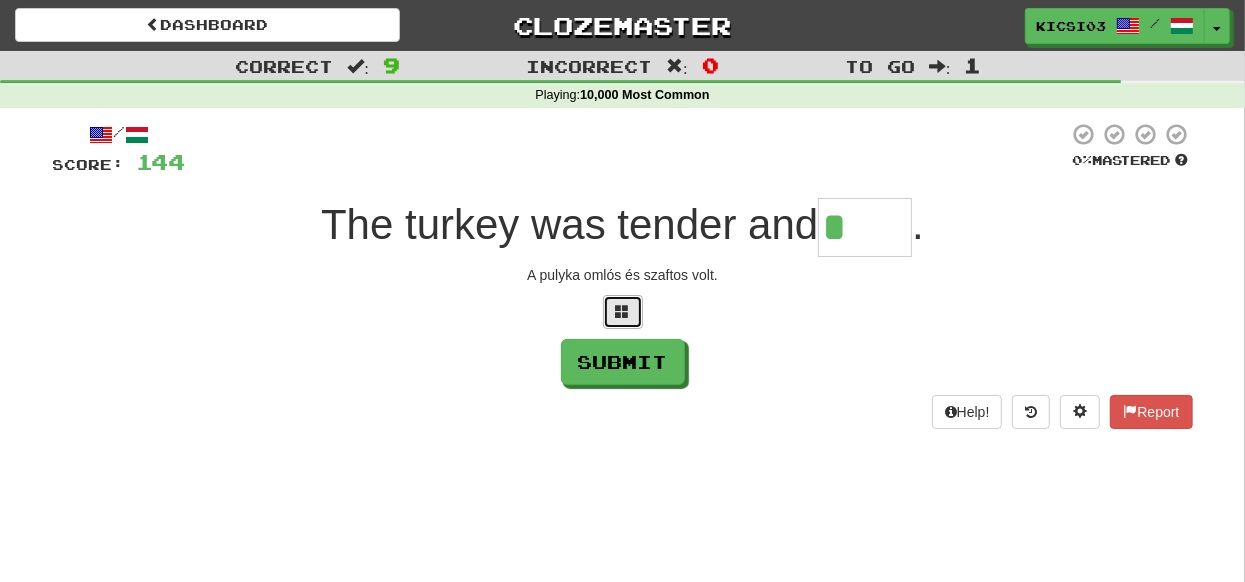 click at bounding box center [623, 312] 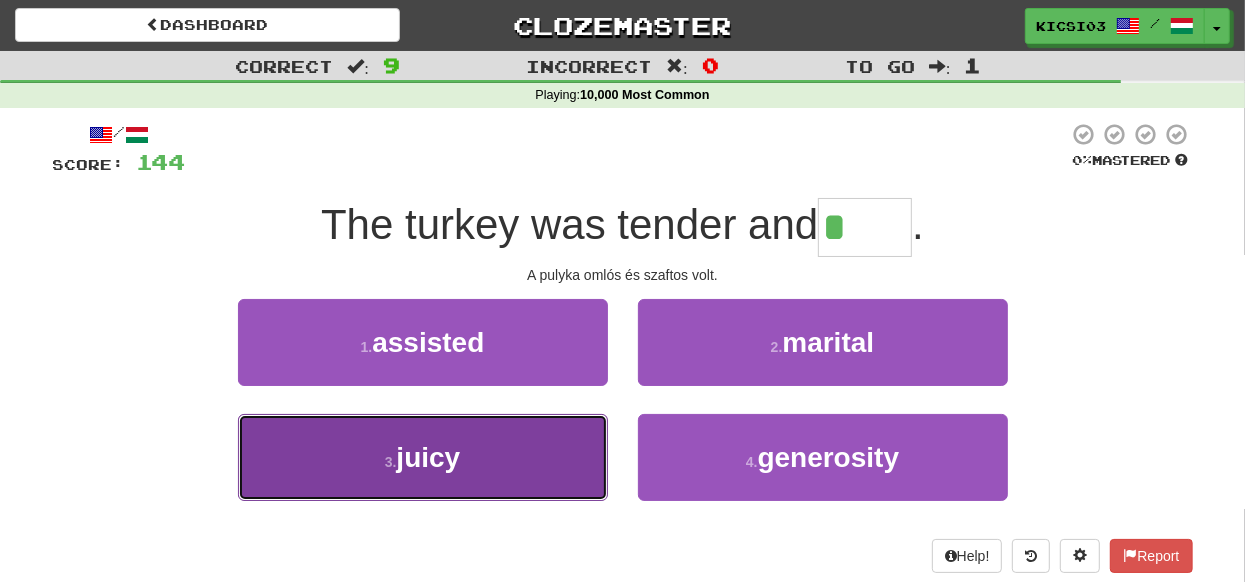 click on "3 .  juicy" at bounding box center [423, 457] 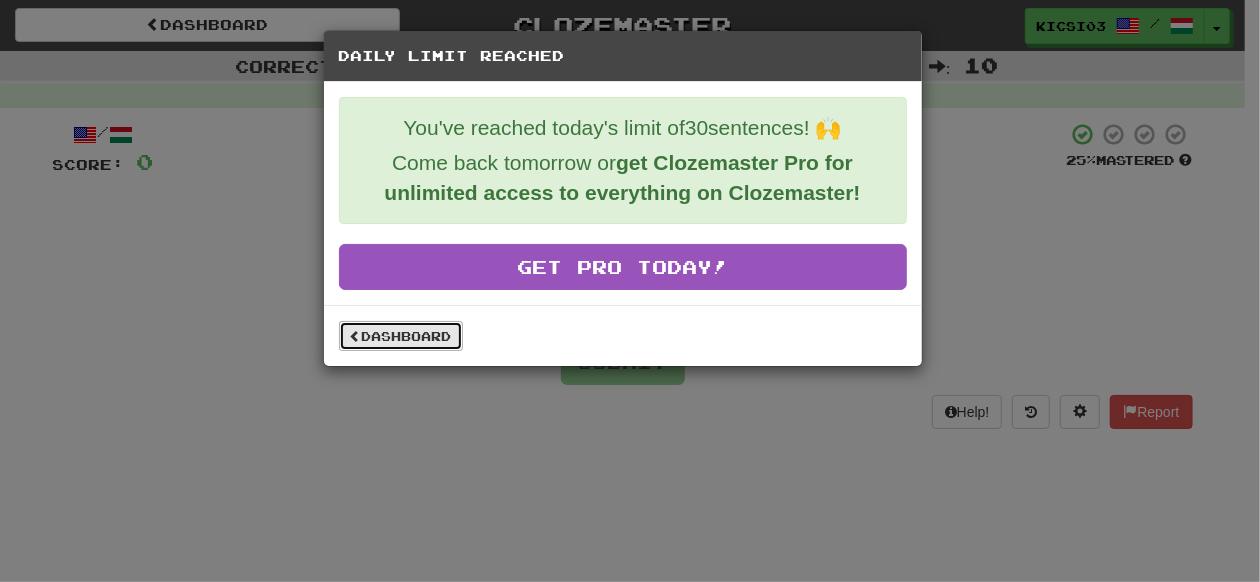 click on "Dashboard" at bounding box center [401, 336] 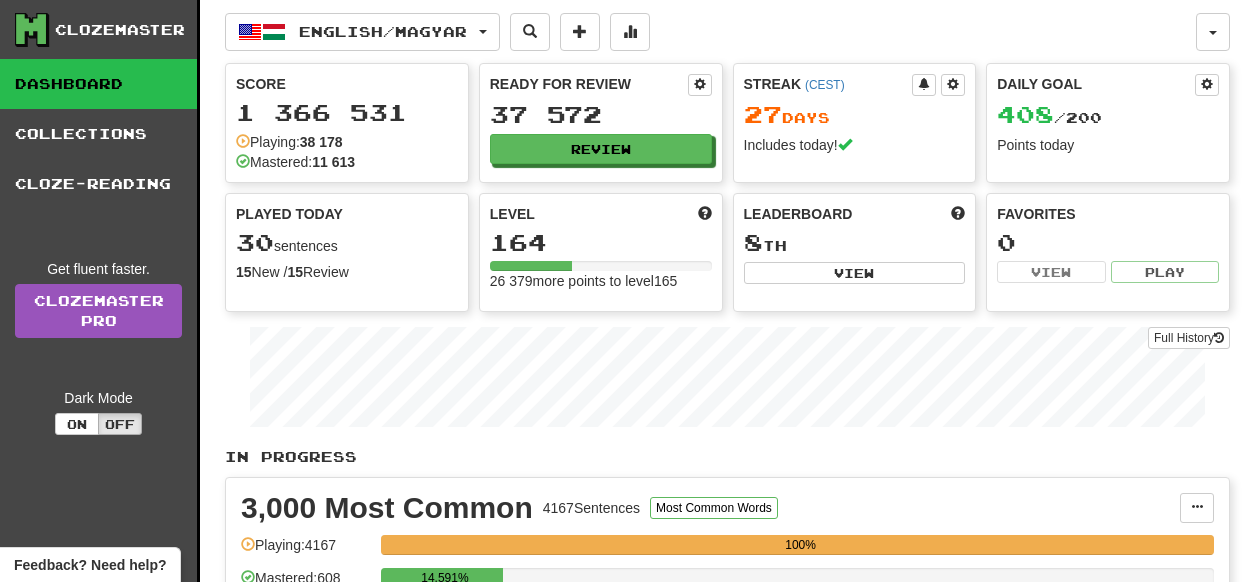 scroll, scrollTop: 0, scrollLeft: 0, axis: both 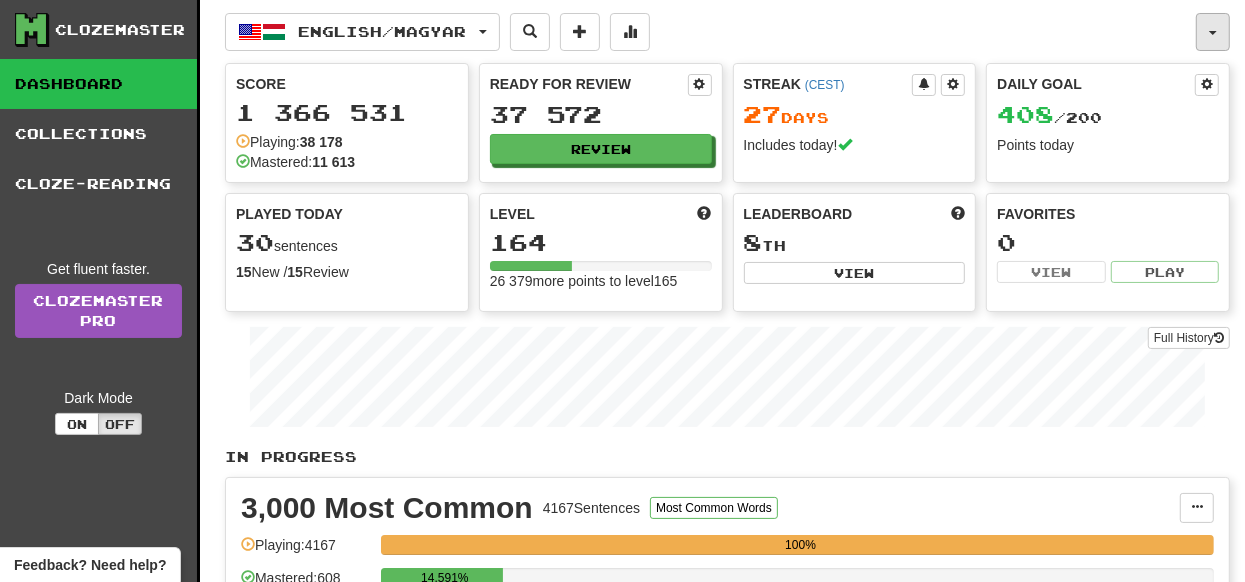 click at bounding box center [1213, 32] 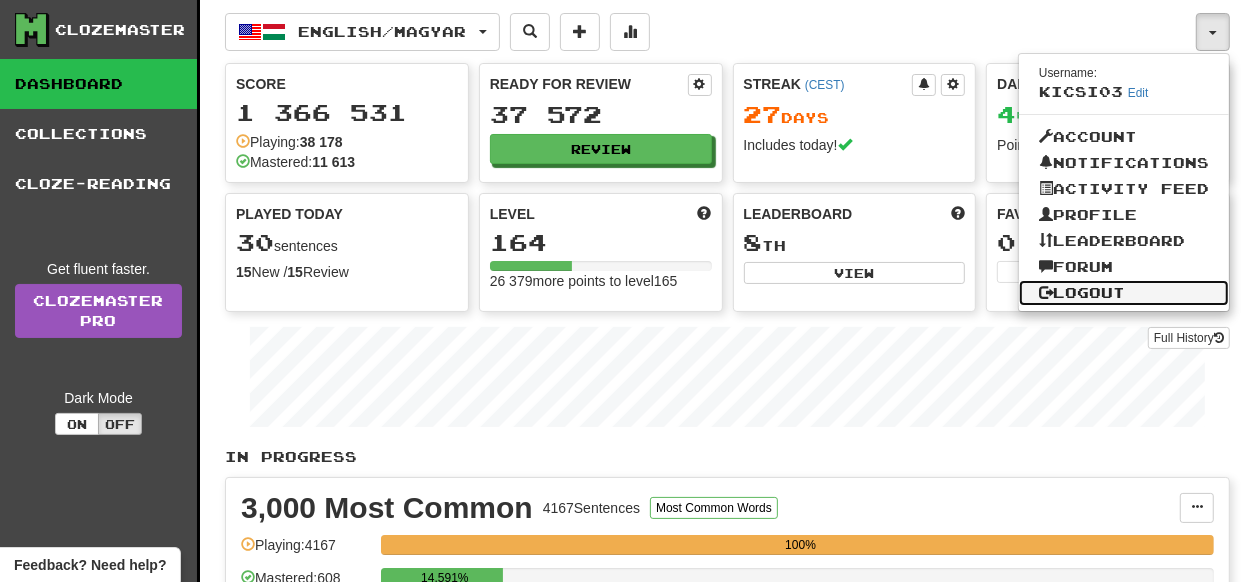 click on "Logout" at bounding box center (1124, 293) 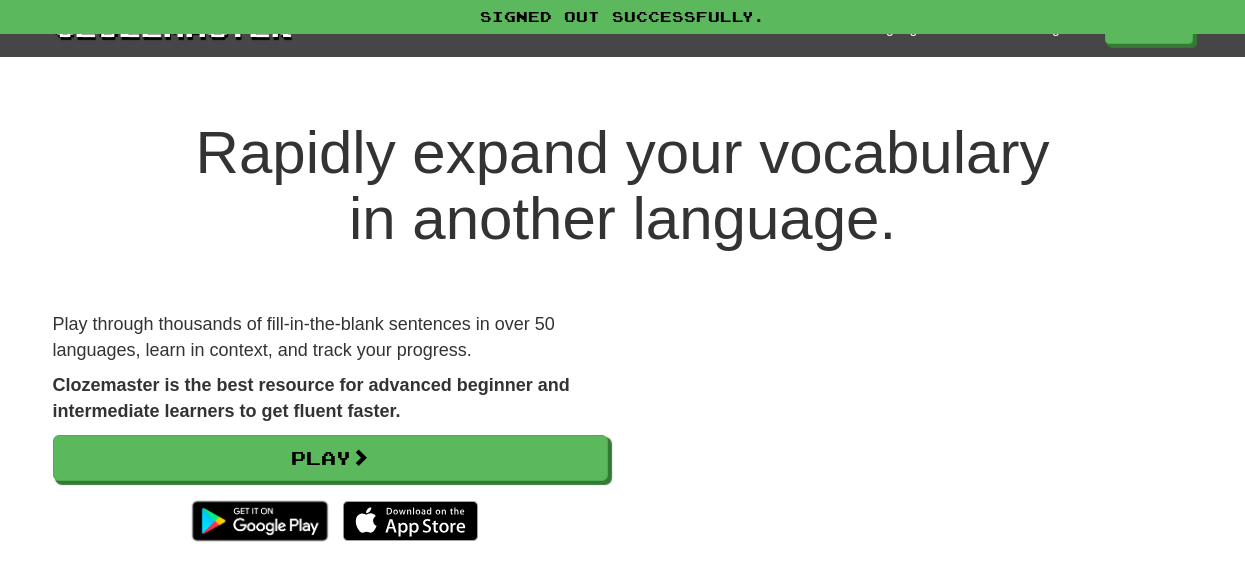 scroll, scrollTop: 0, scrollLeft: 0, axis: both 